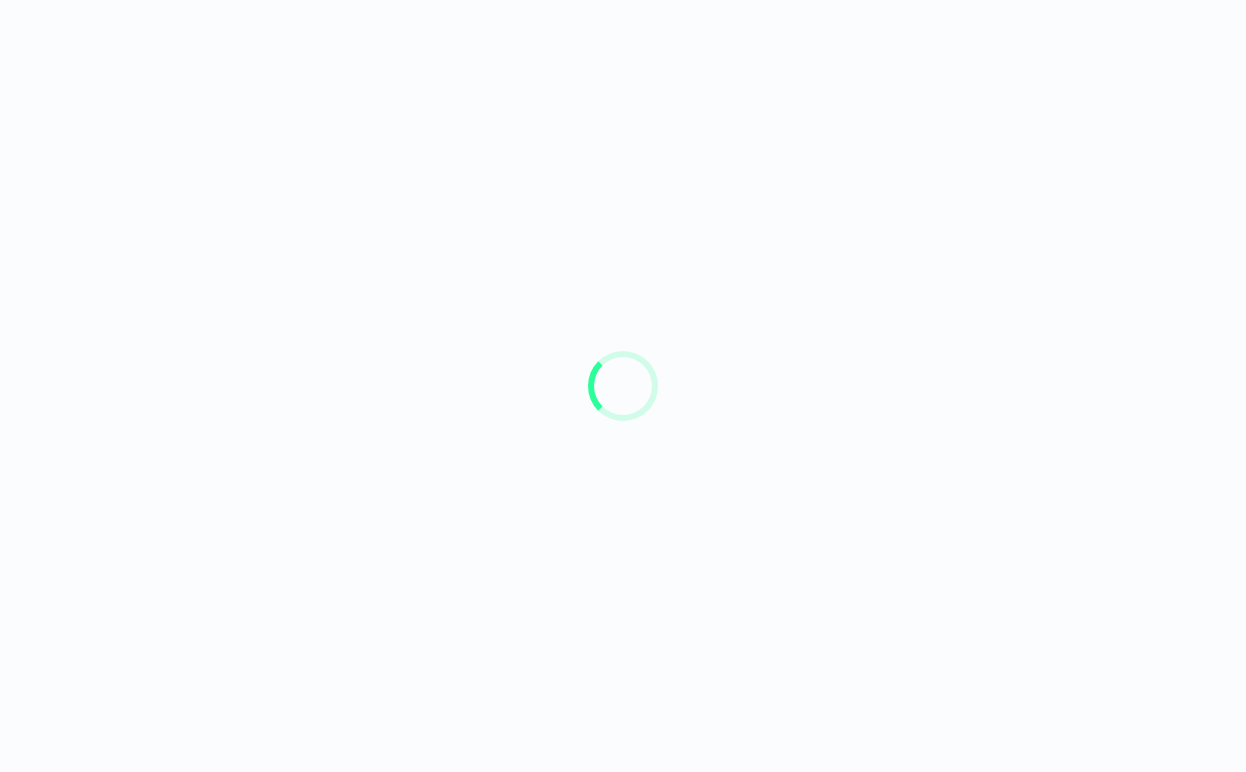 scroll, scrollTop: 0, scrollLeft: 0, axis: both 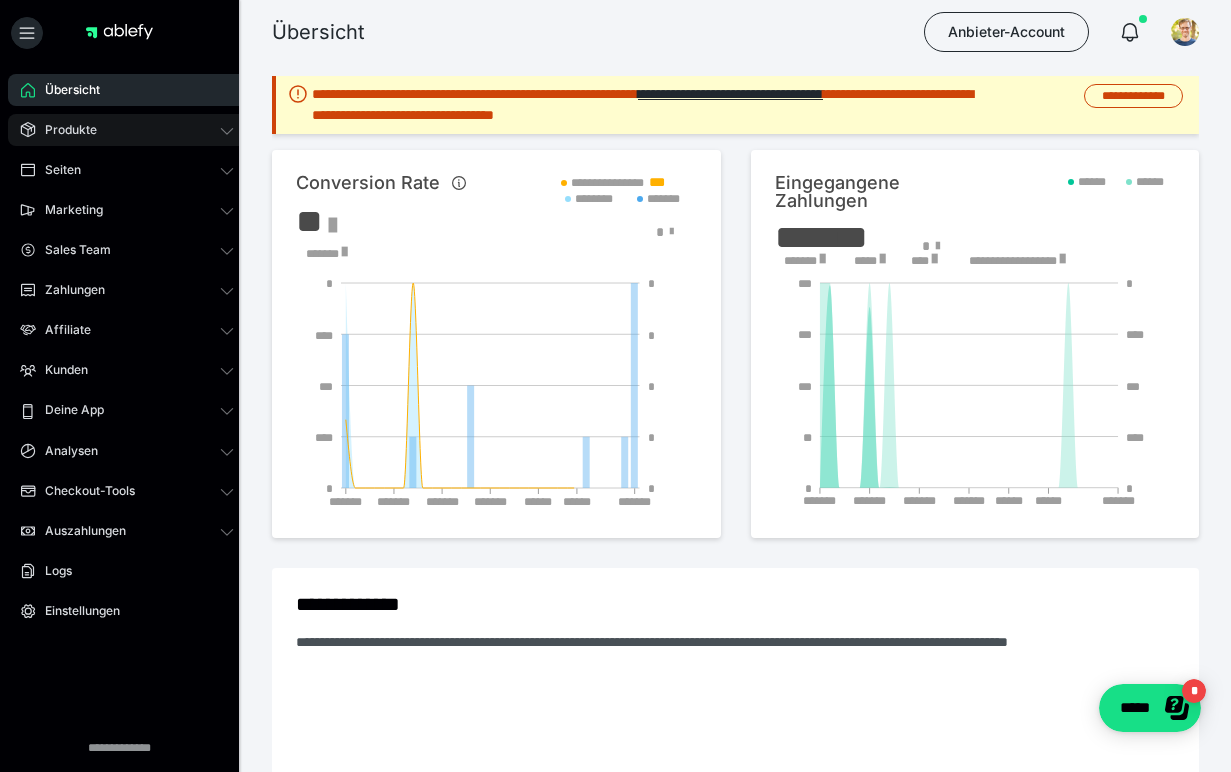 click on "Produkte" at bounding box center [127, 130] 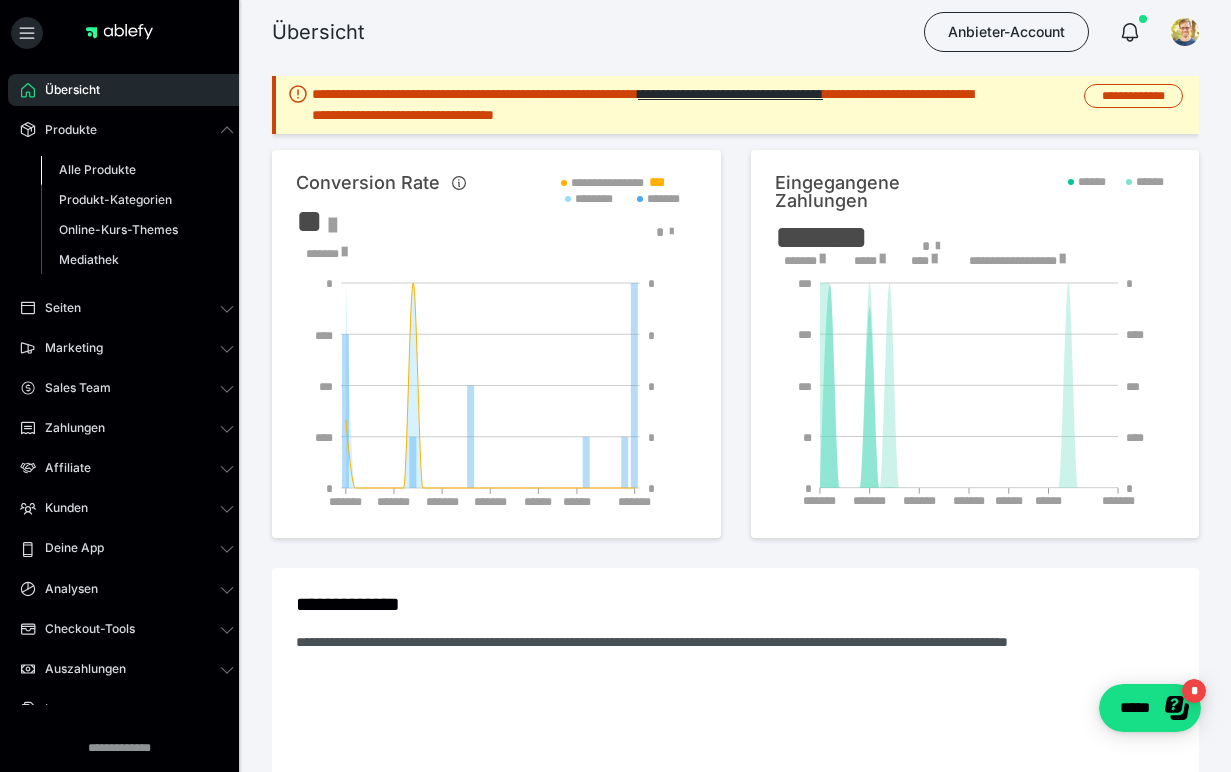 click on "Alle Produkte" at bounding box center (97, 169) 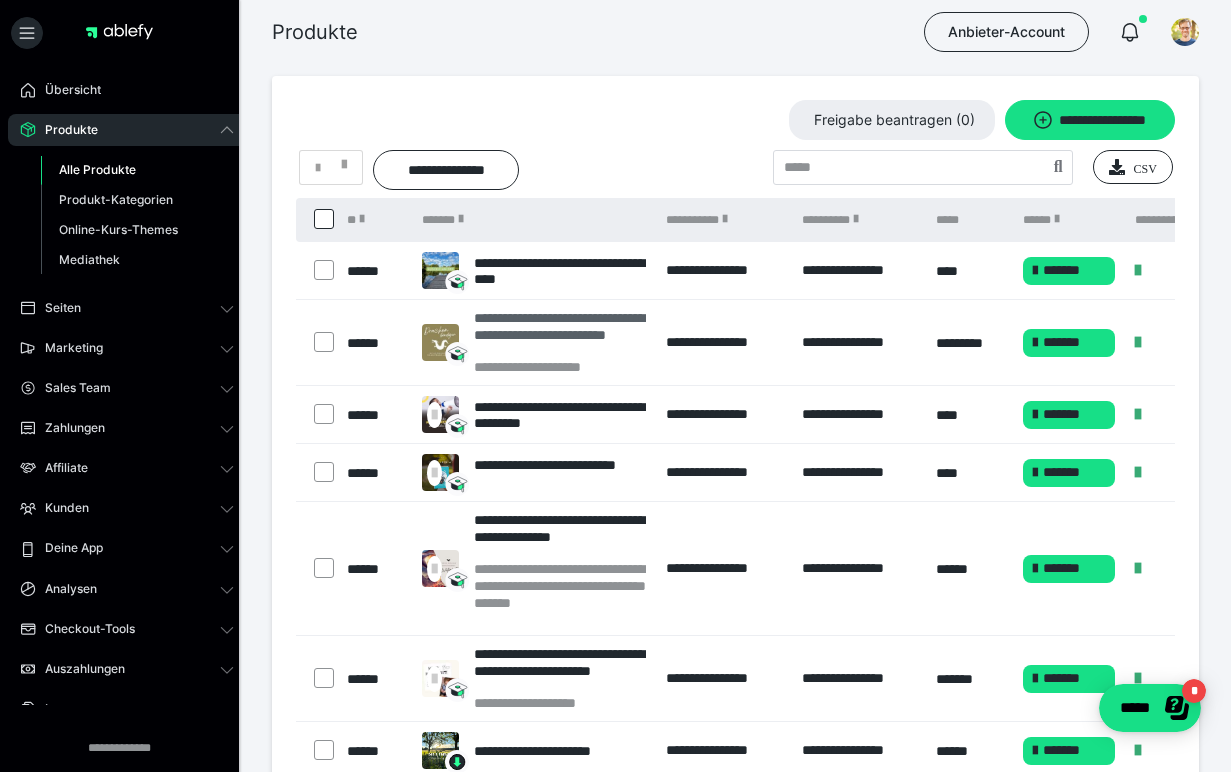 click on "**********" at bounding box center [560, 334] 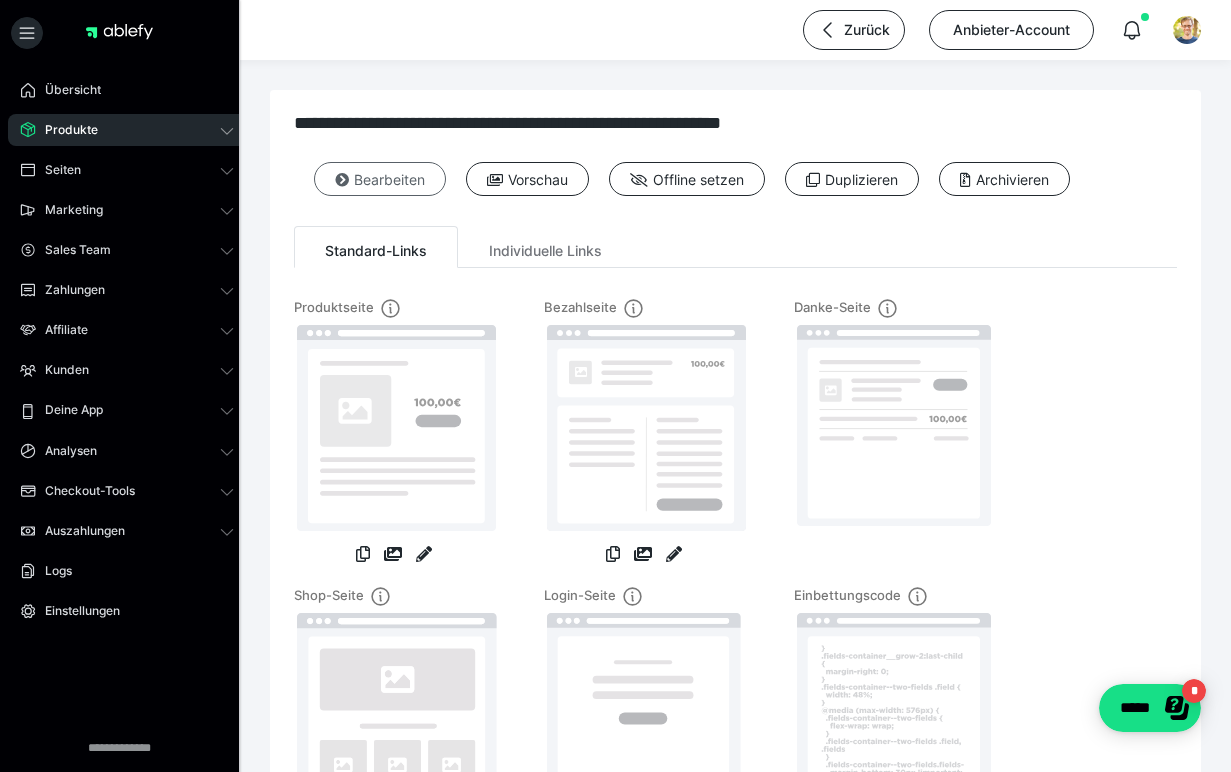 click on "Bearbeiten" at bounding box center [380, 179] 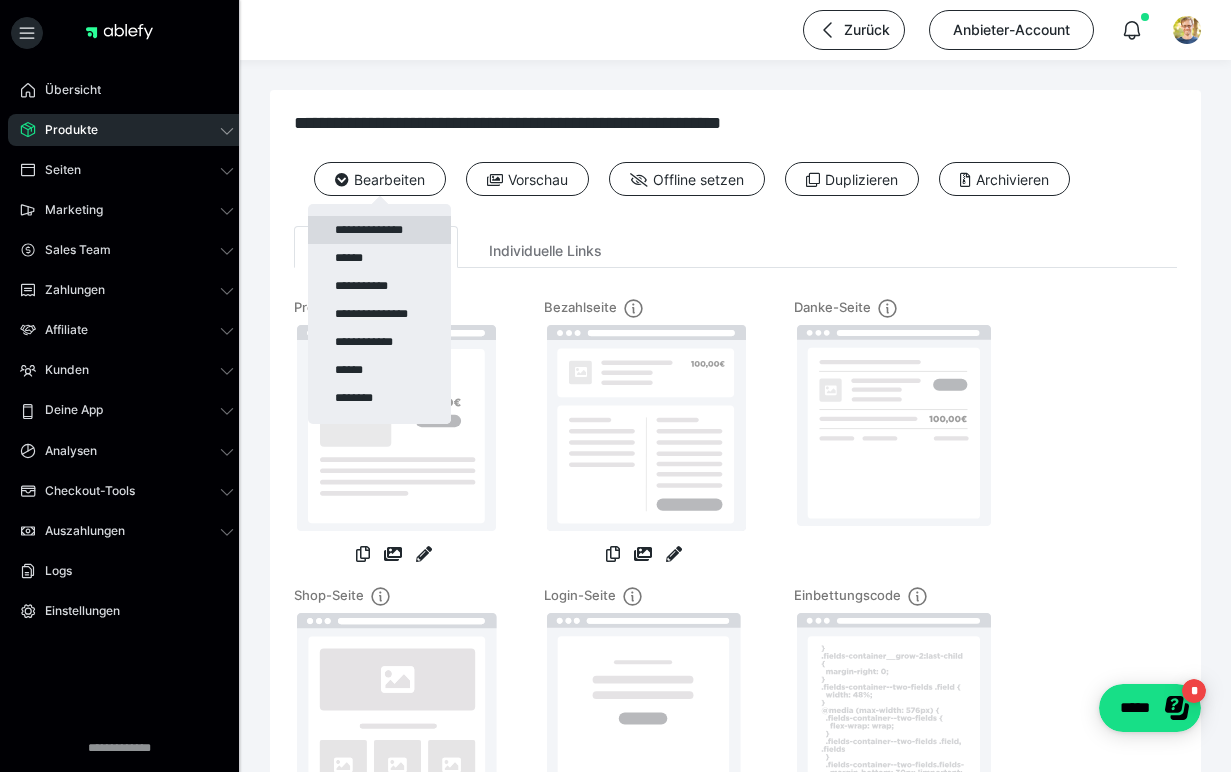 click on "**********" at bounding box center (379, 230) 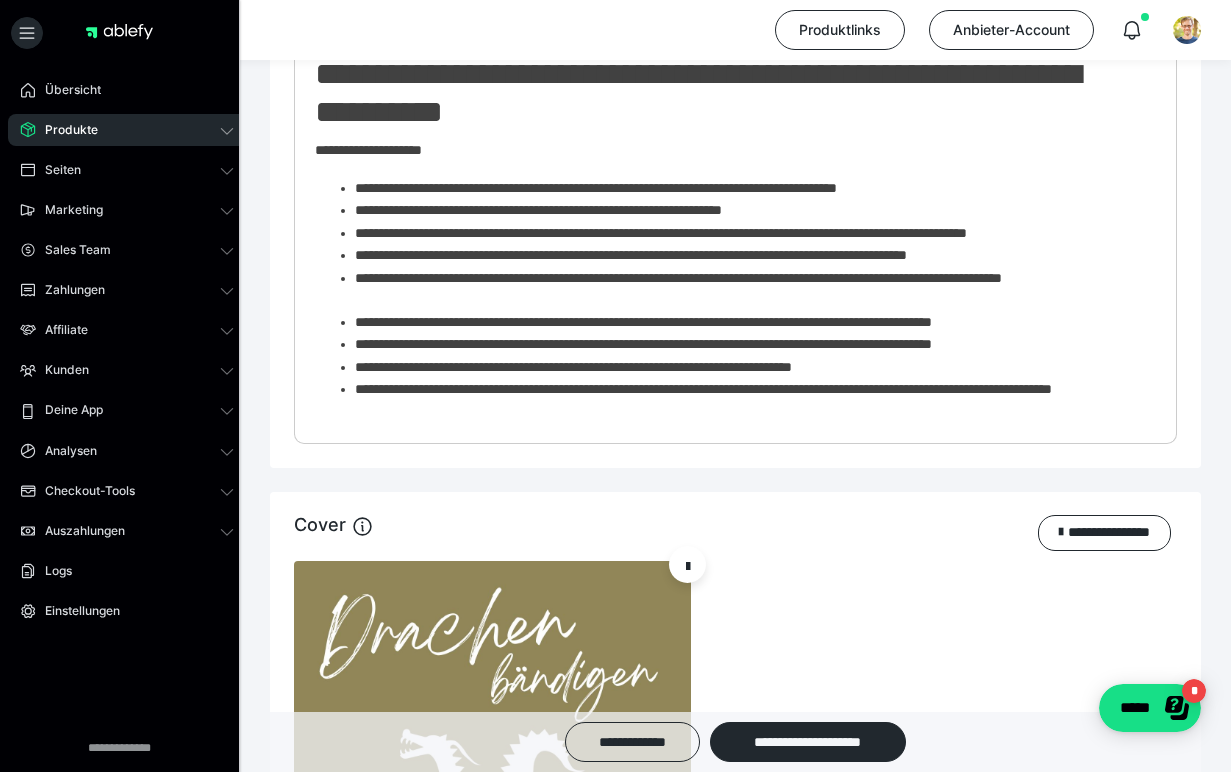 scroll, scrollTop: 1601, scrollLeft: 0, axis: vertical 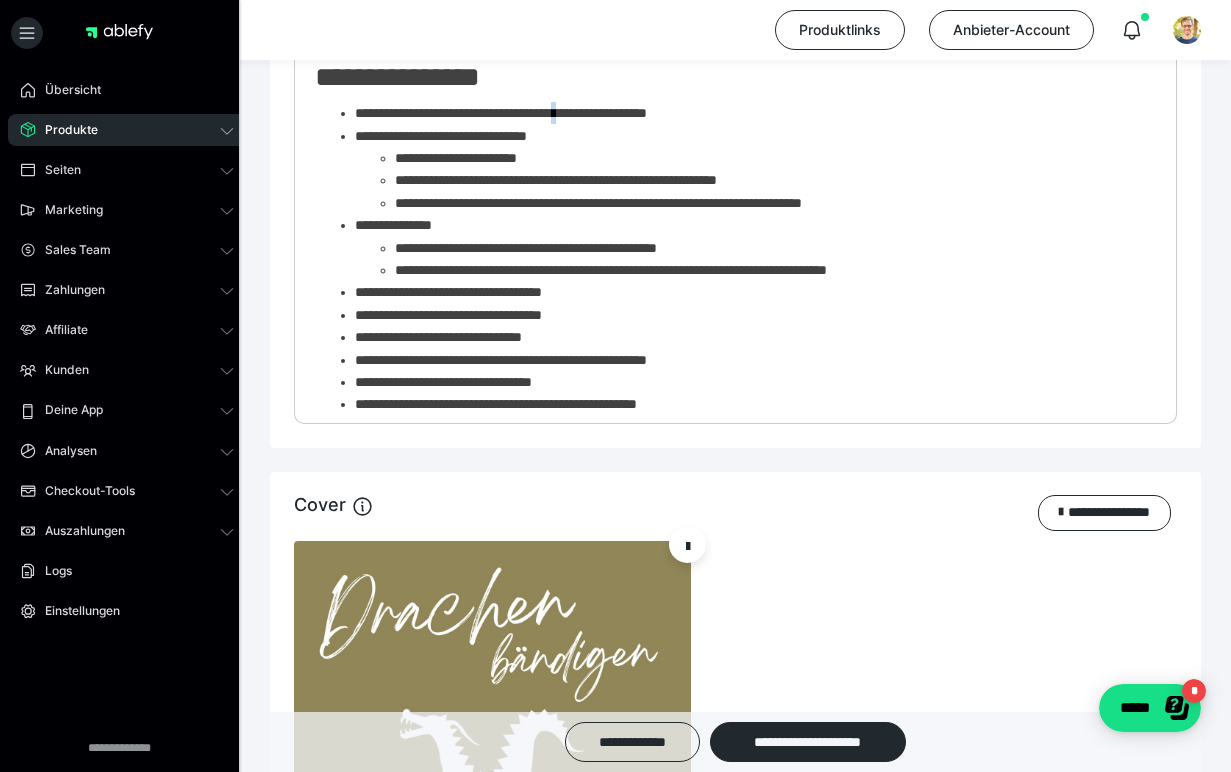 click on "**********" at bounding box center (748, 113) 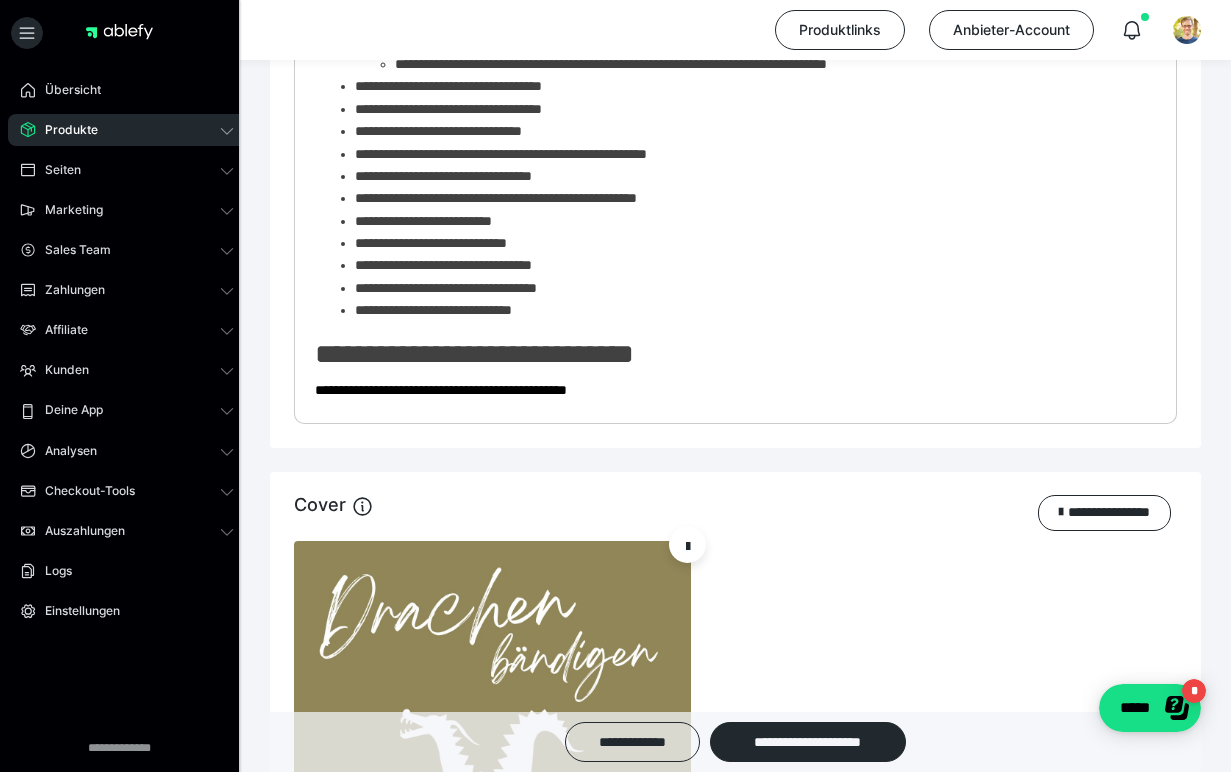 scroll, scrollTop: 1517, scrollLeft: 0, axis: vertical 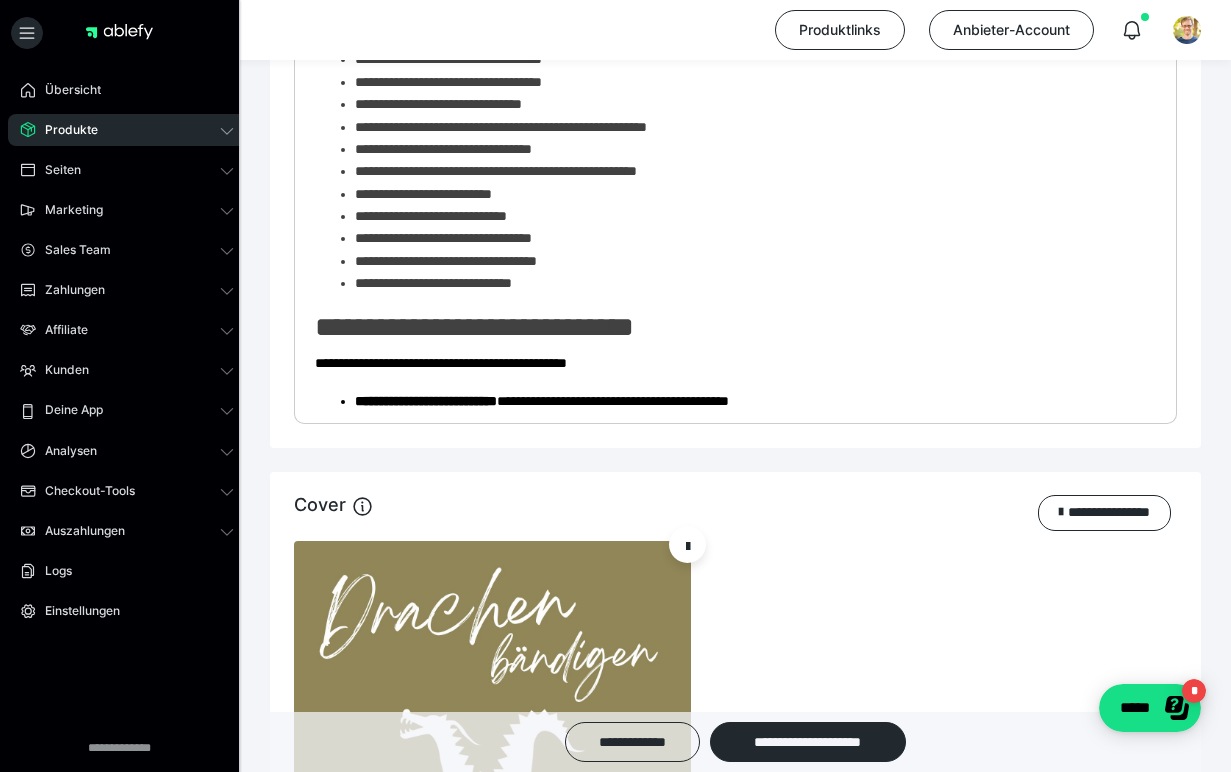 click on "**********" at bounding box center [748, 261] 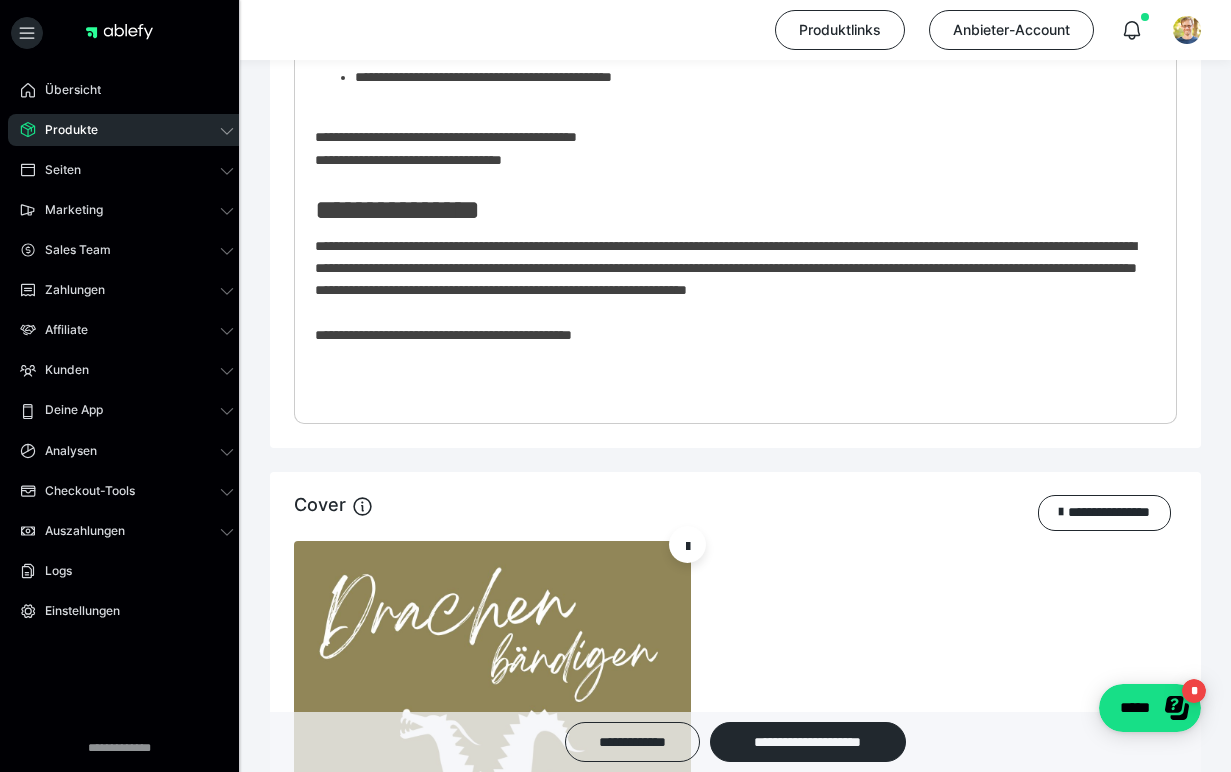 scroll, scrollTop: 2566, scrollLeft: 0, axis: vertical 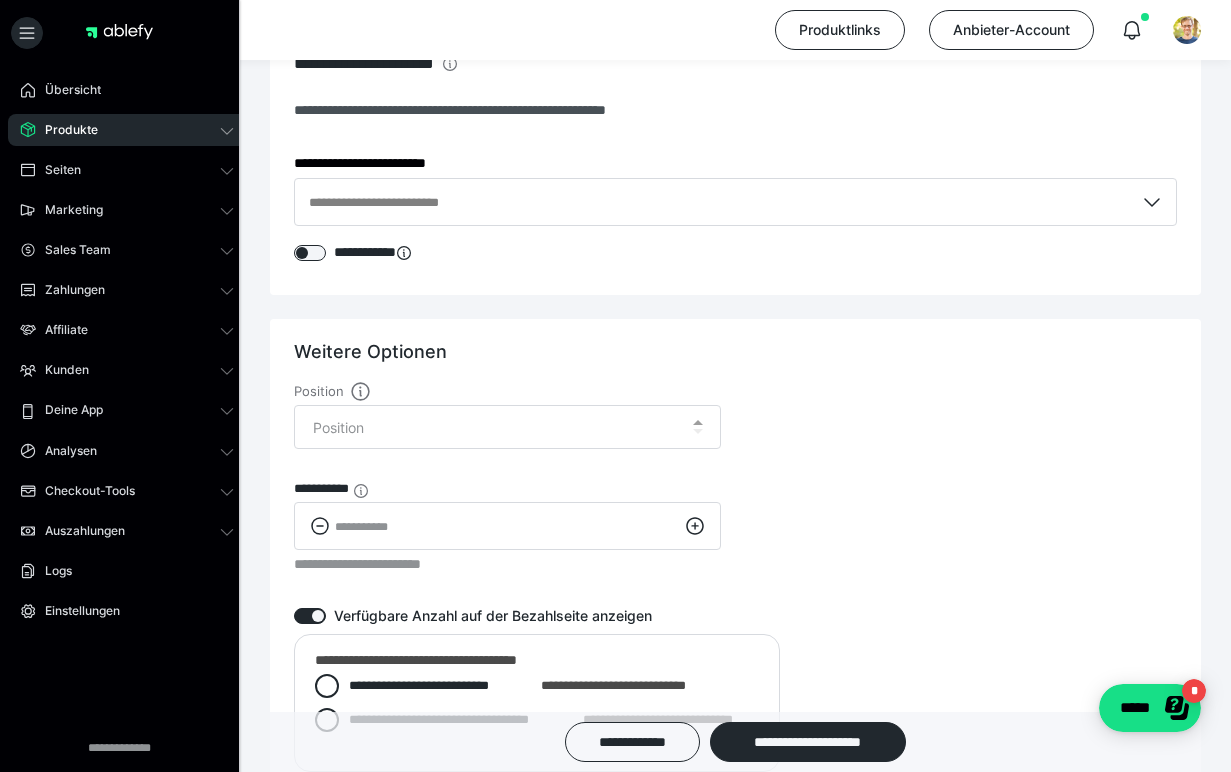 click 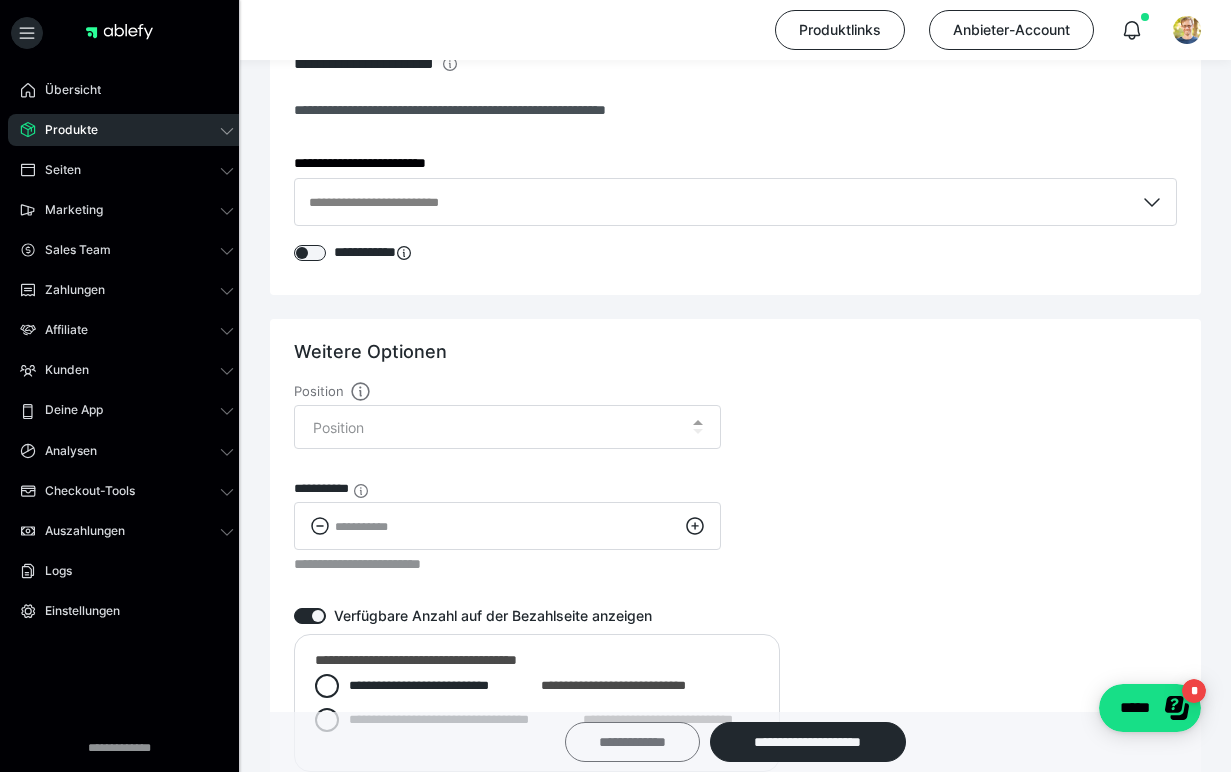 click on "**********" at bounding box center (632, 742) 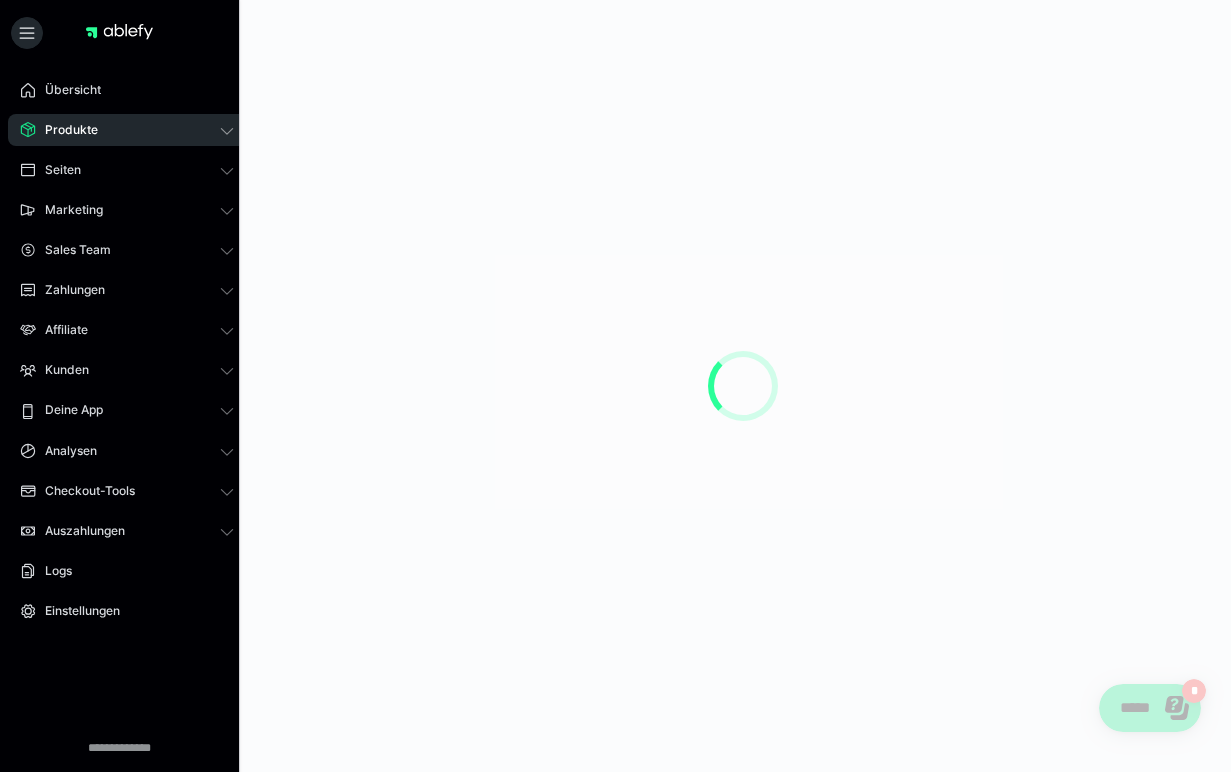 scroll, scrollTop: 0, scrollLeft: 0, axis: both 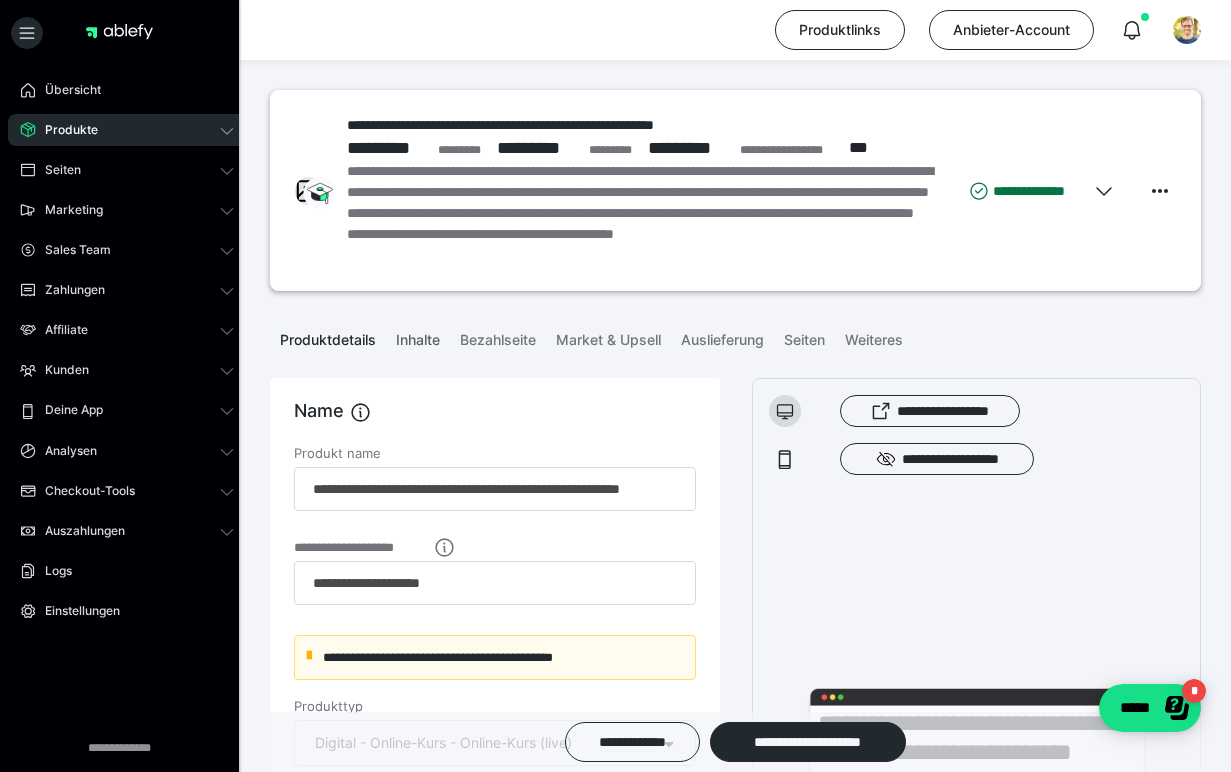 click on "Inhalte" at bounding box center (418, 338) 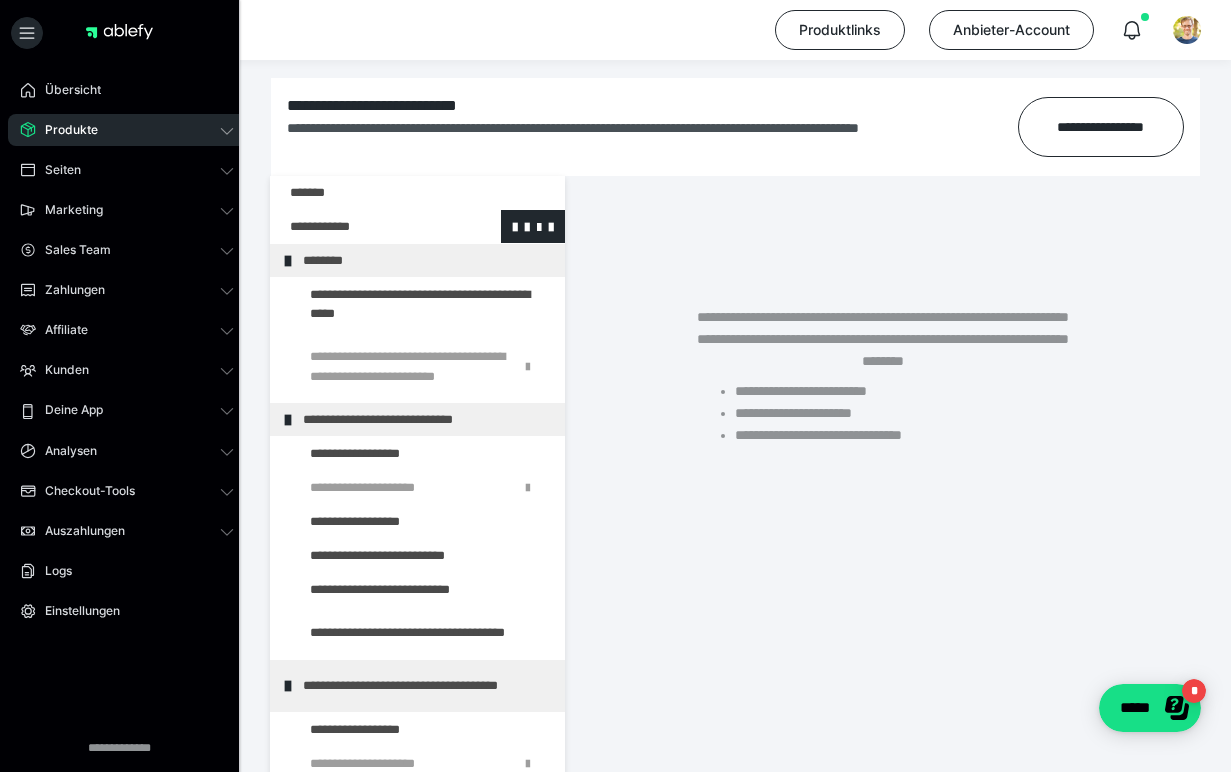 scroll, scrollTop: 301, scrollLeft: 0, axis: vertical 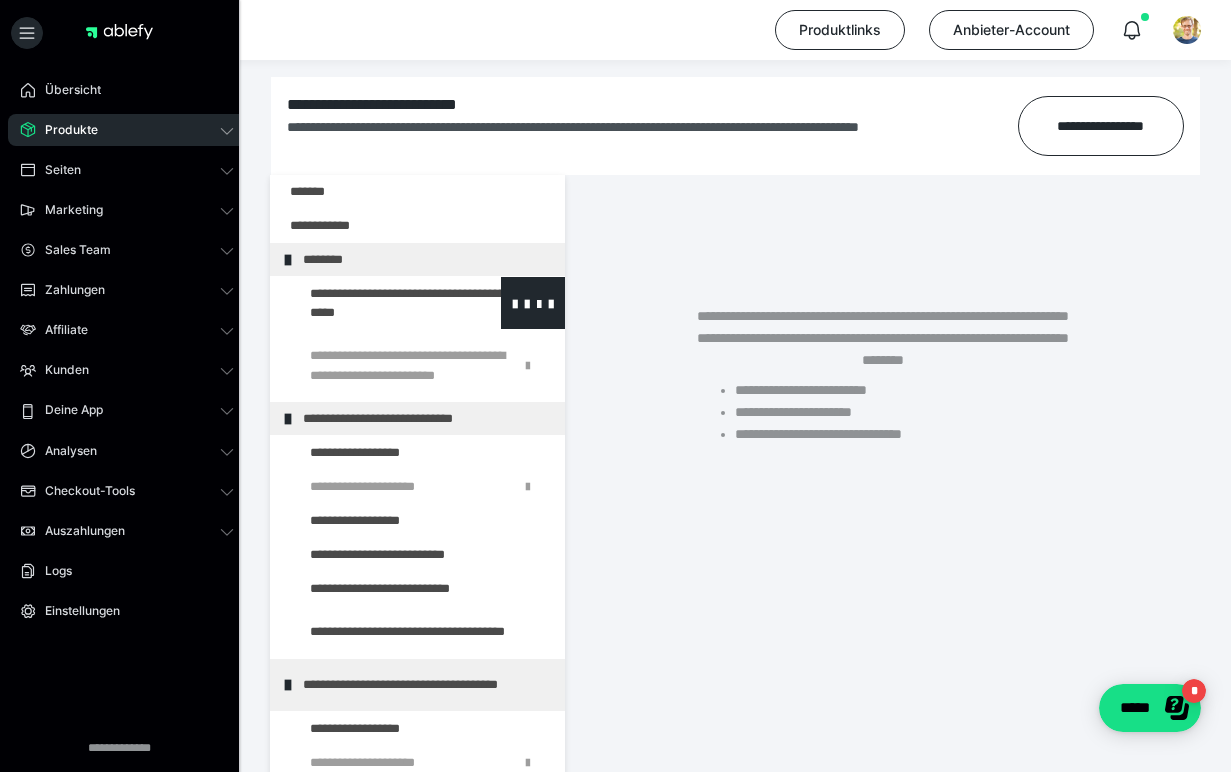 click at bounding box center (375, 303) 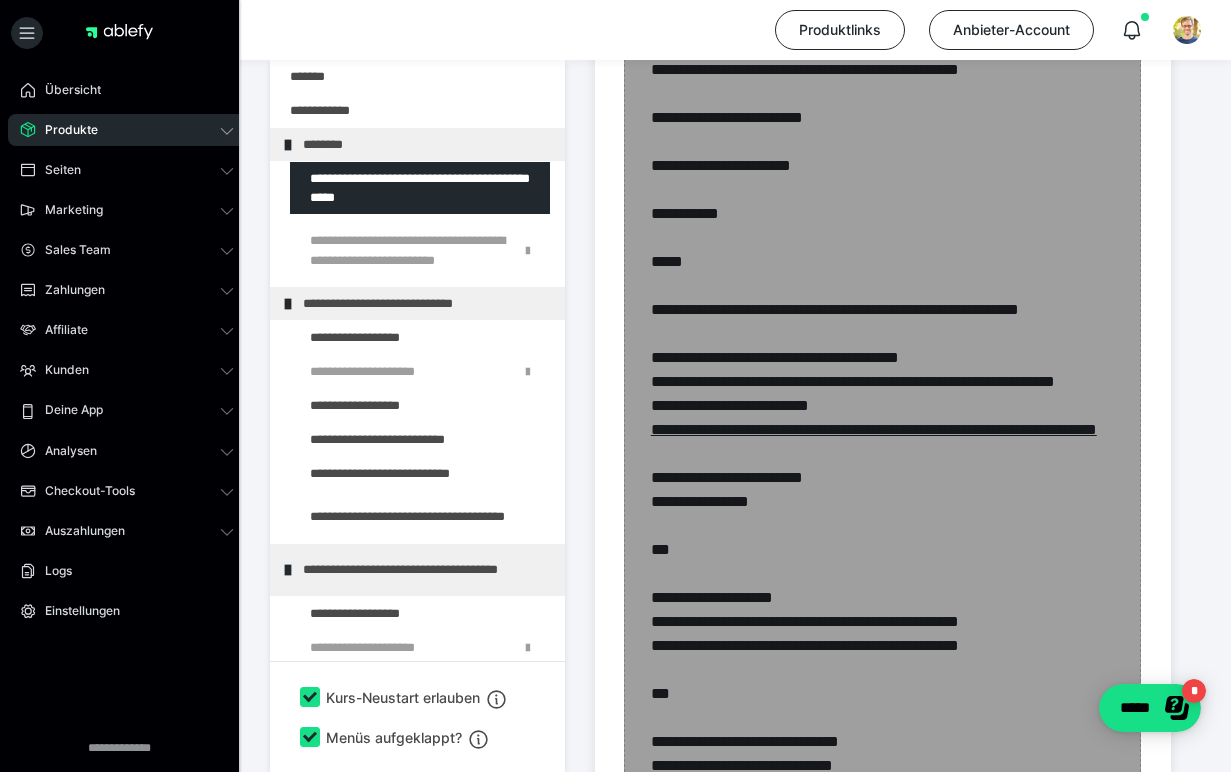 scroll, scrollTop: 1062, scrollLeft: 0, axis: vertical 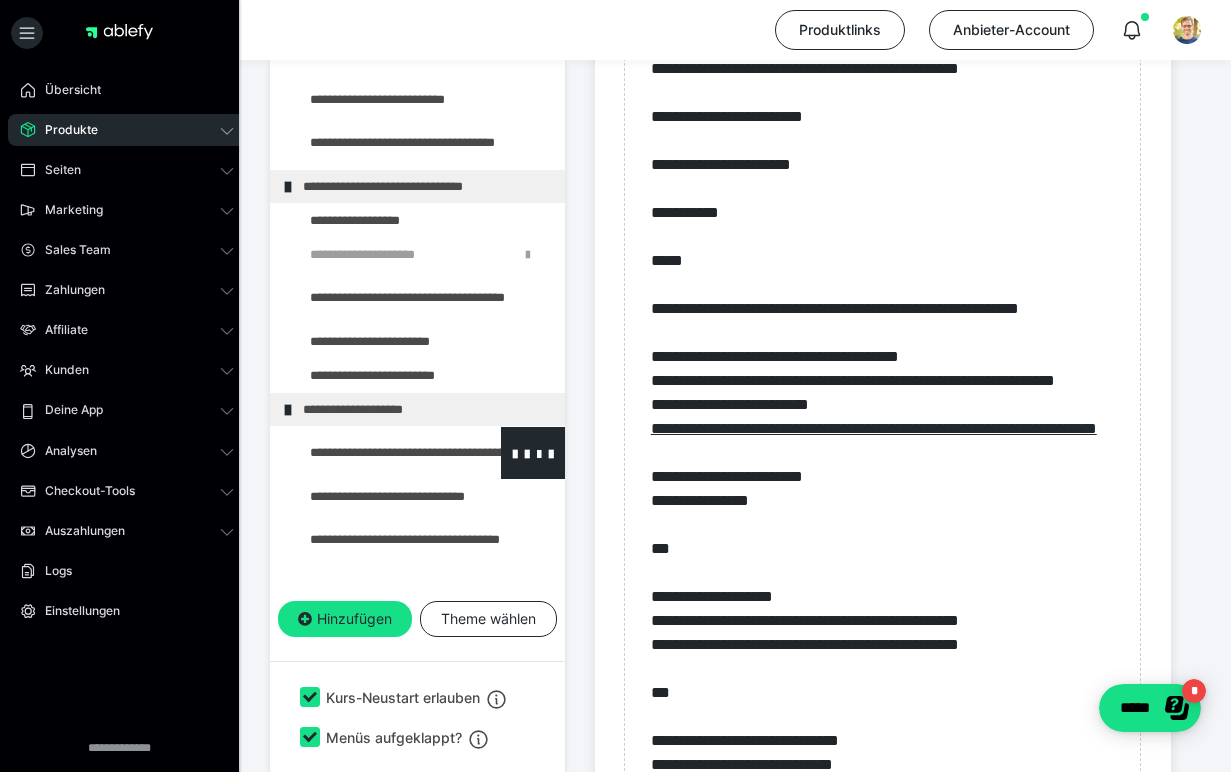 click at bounding box center [375, 453] 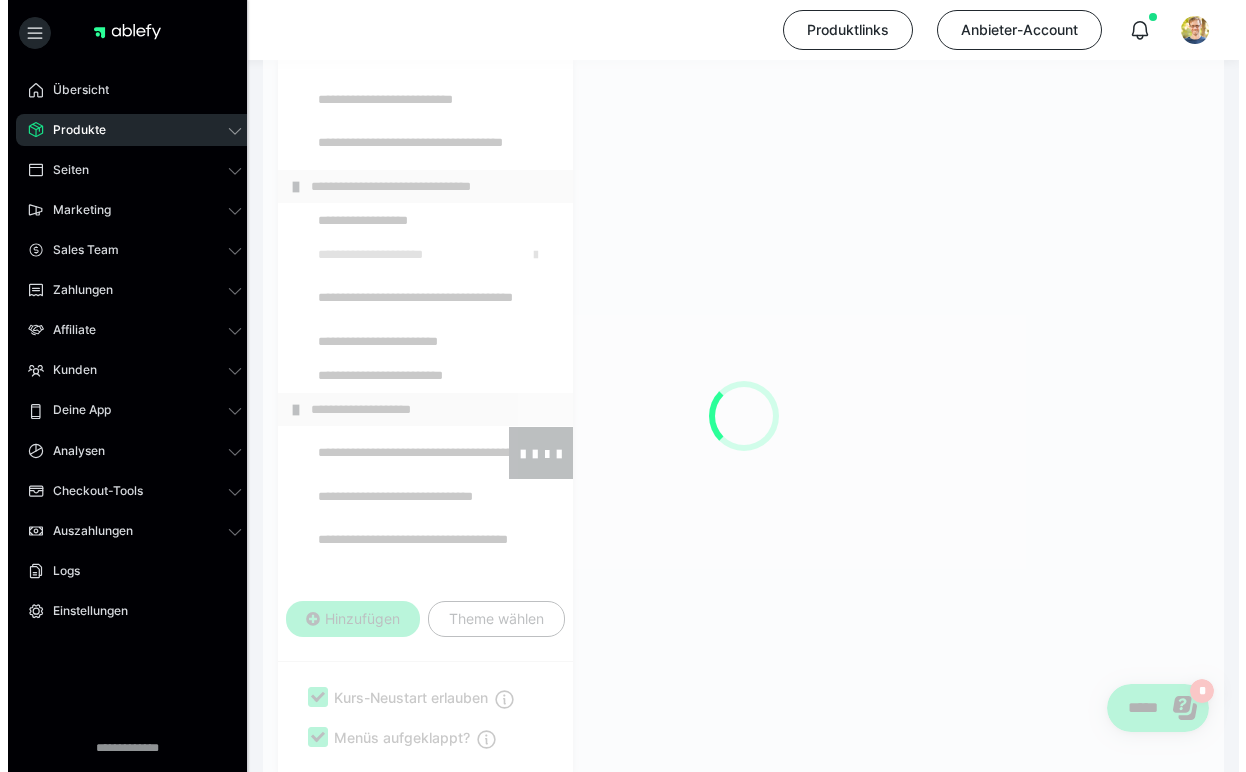 scroll, scrollTop: 416, scrollLeft: 0, axis: vertical 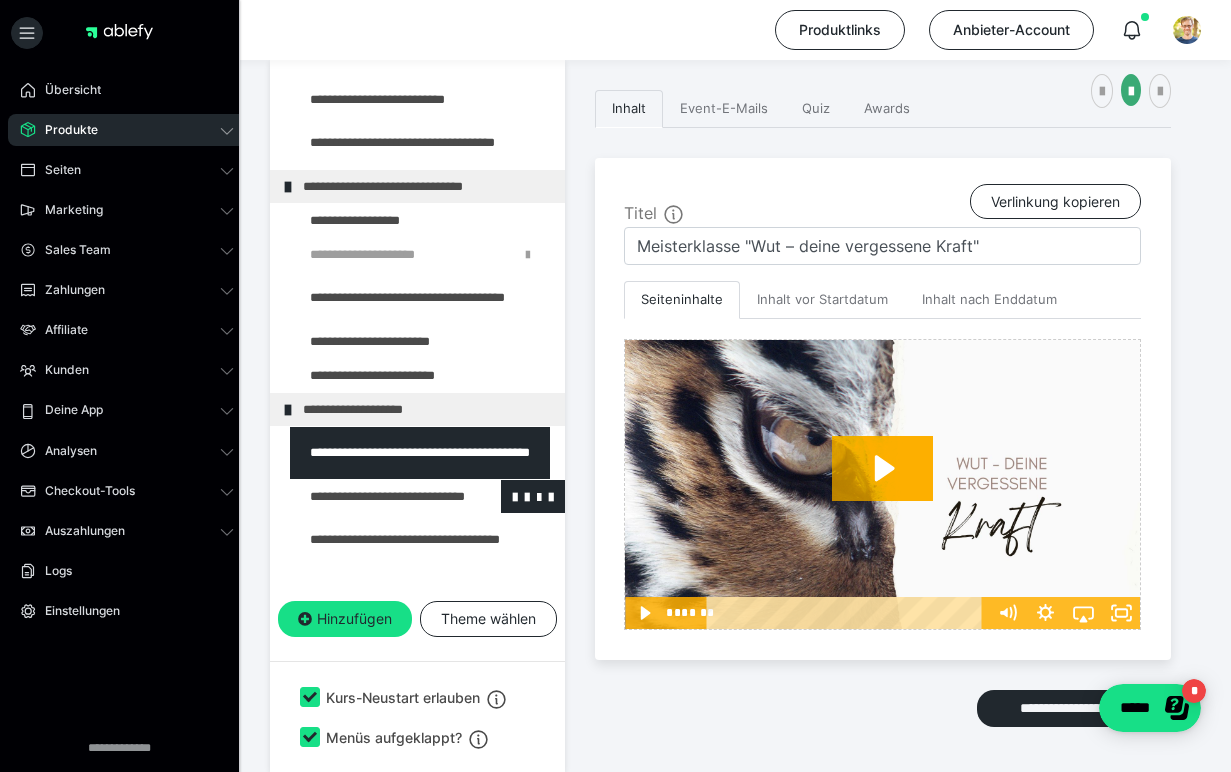 click at bounding box center [375, 496] 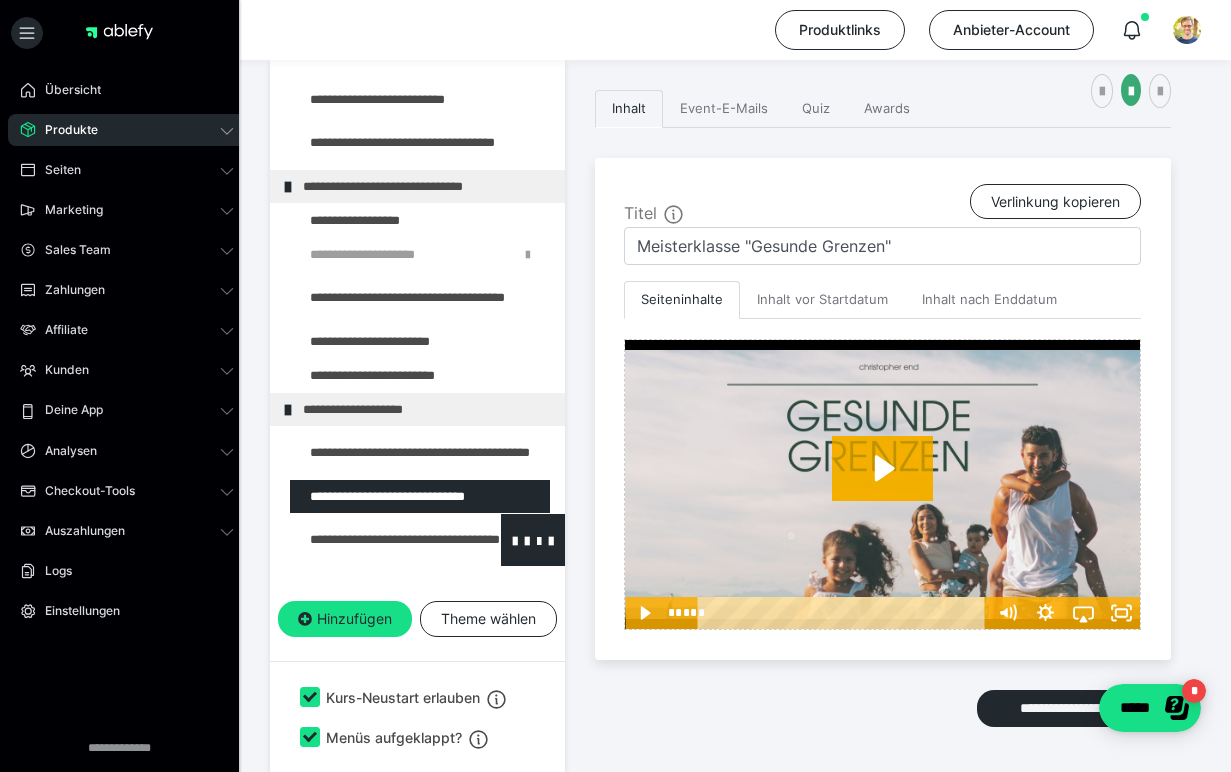 click at bounding box center [375, 540] 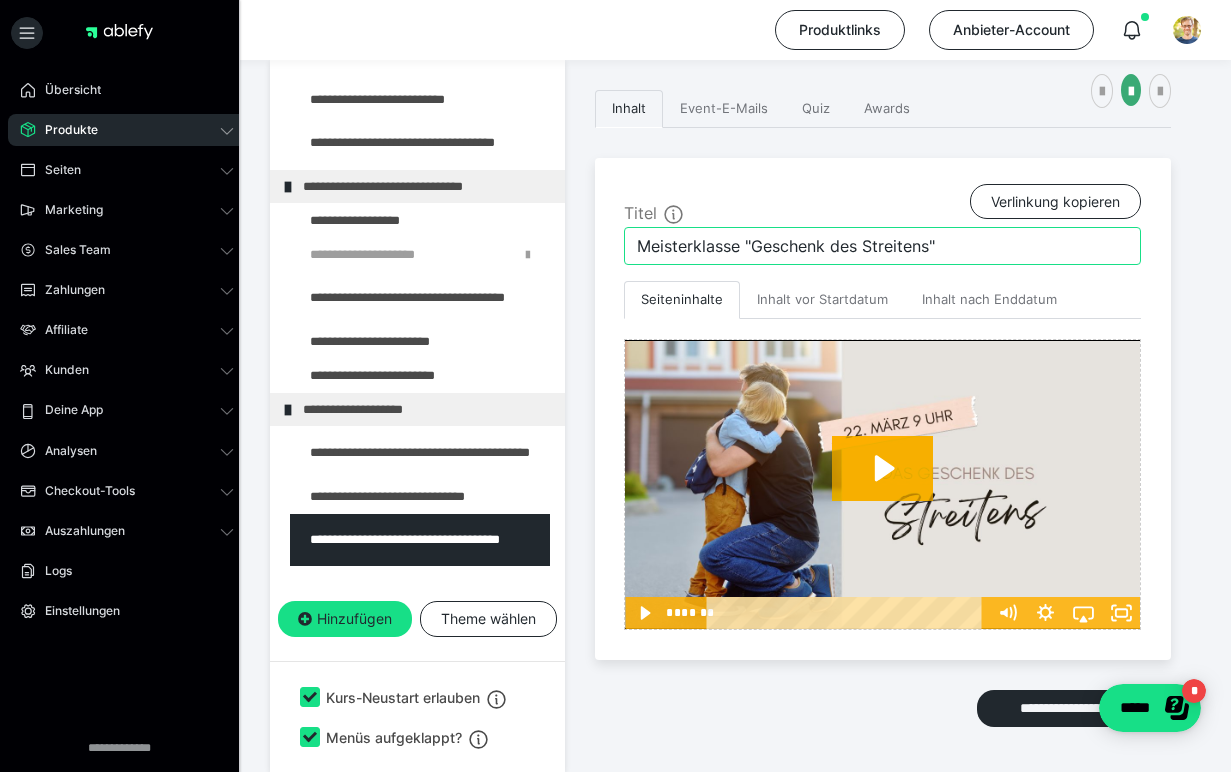 click on "Meisterklasse "Geschenk des Streitens"" at bounding box center [882, 246] 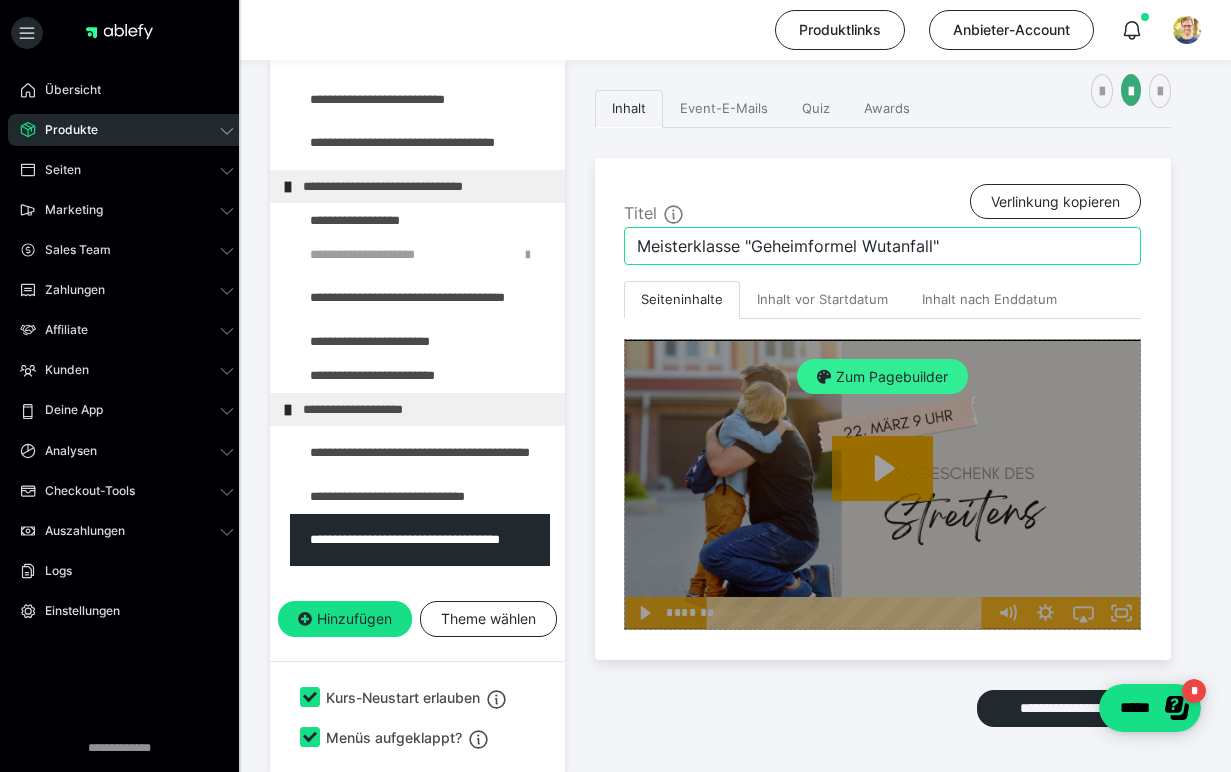 type on "Meisterklasse "Geheimformel Wutanfall"" 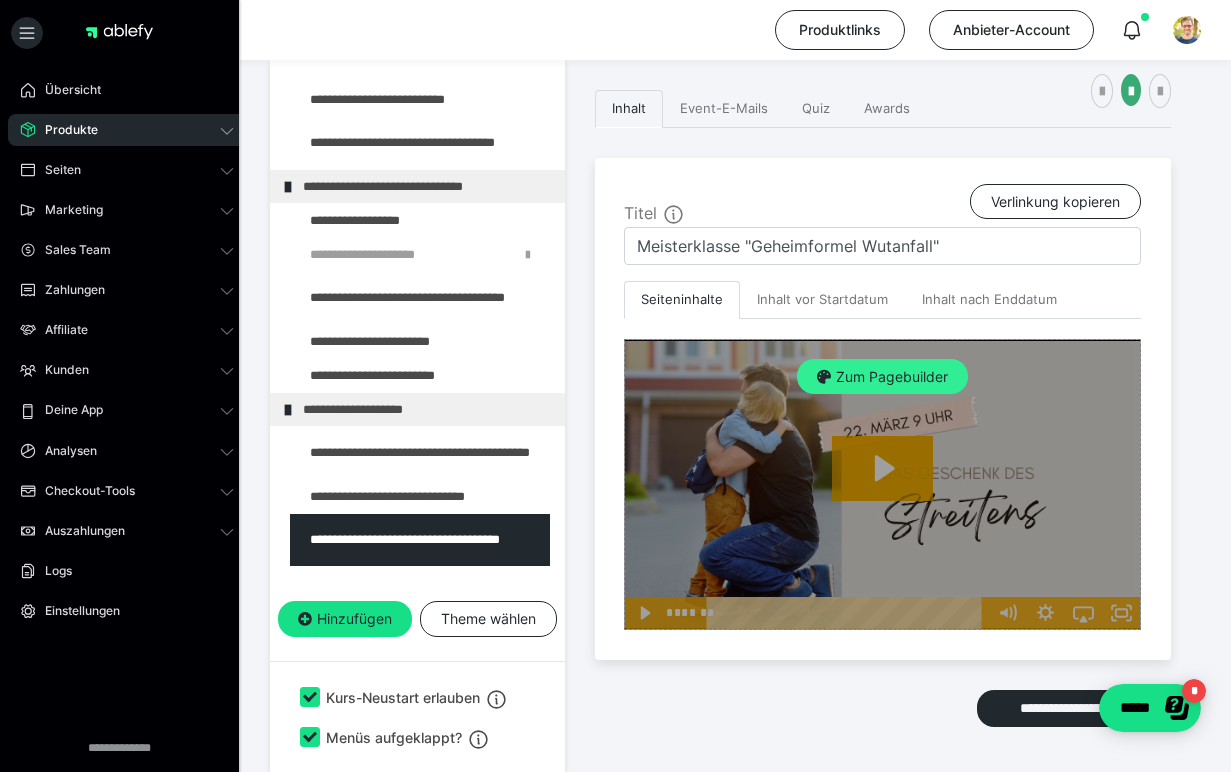 click on "Zum Pagebuilder" at bounding box center [882, 377] 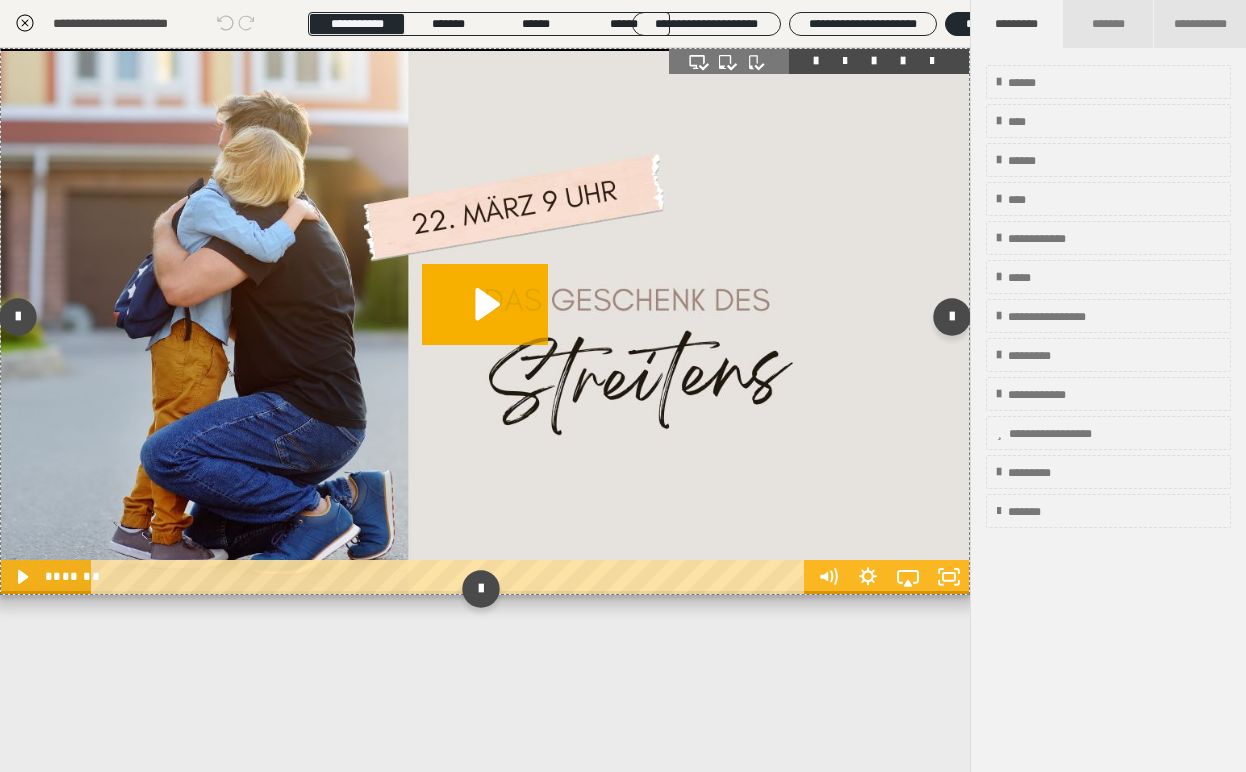 click at bounding box center [903, 61] 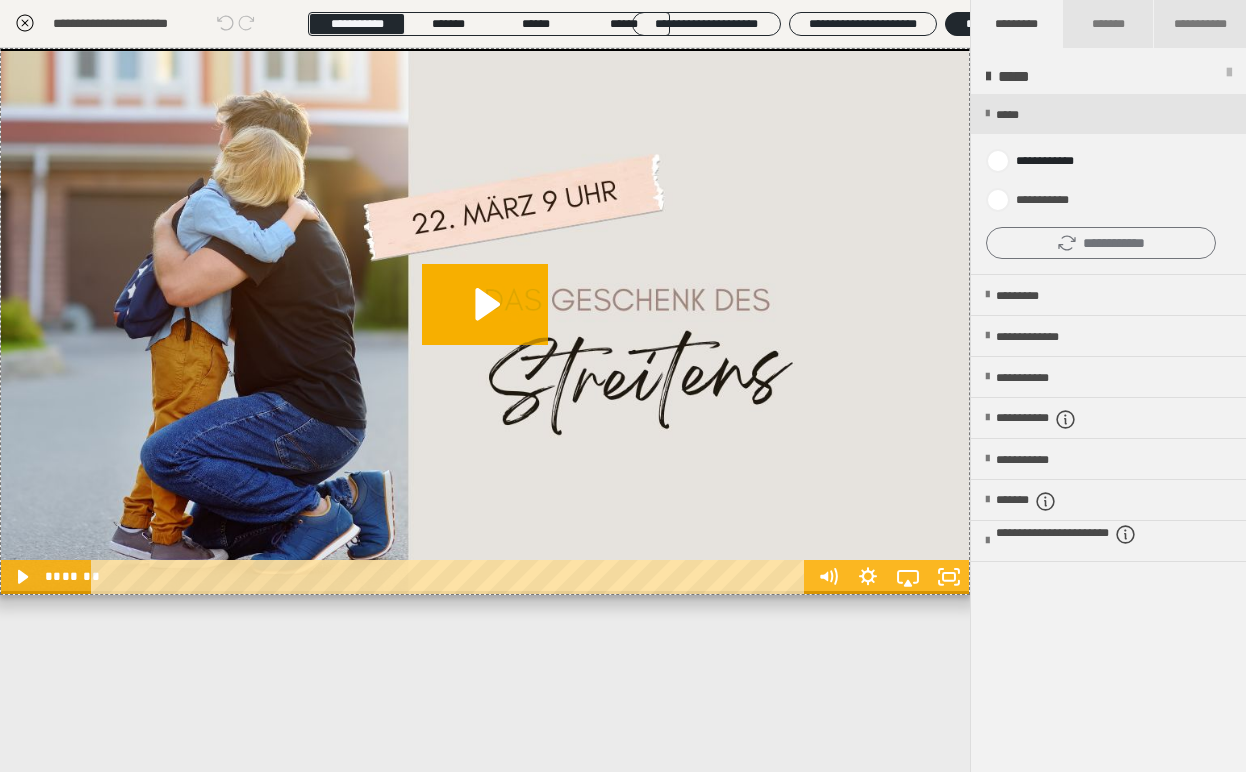 click on "**********" at bounding box center [1108, 184] 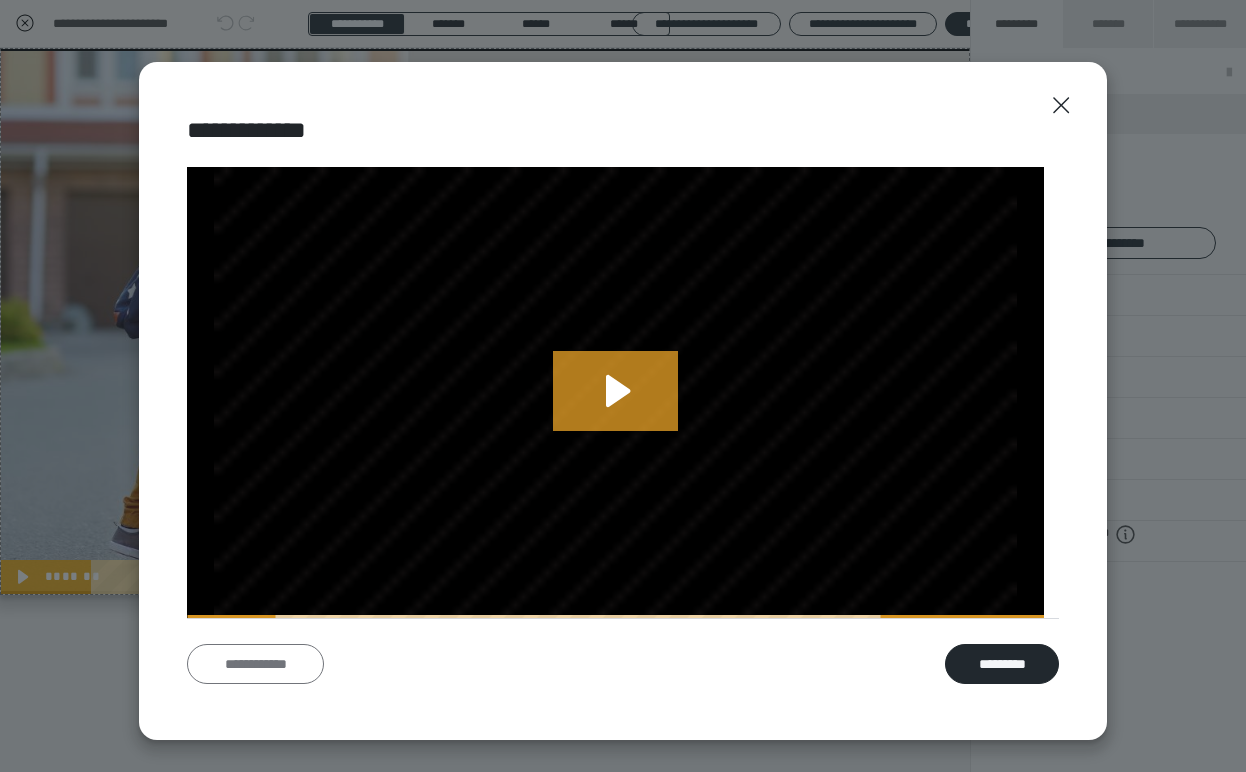 click on "**********" at bounding box center [255, 664] 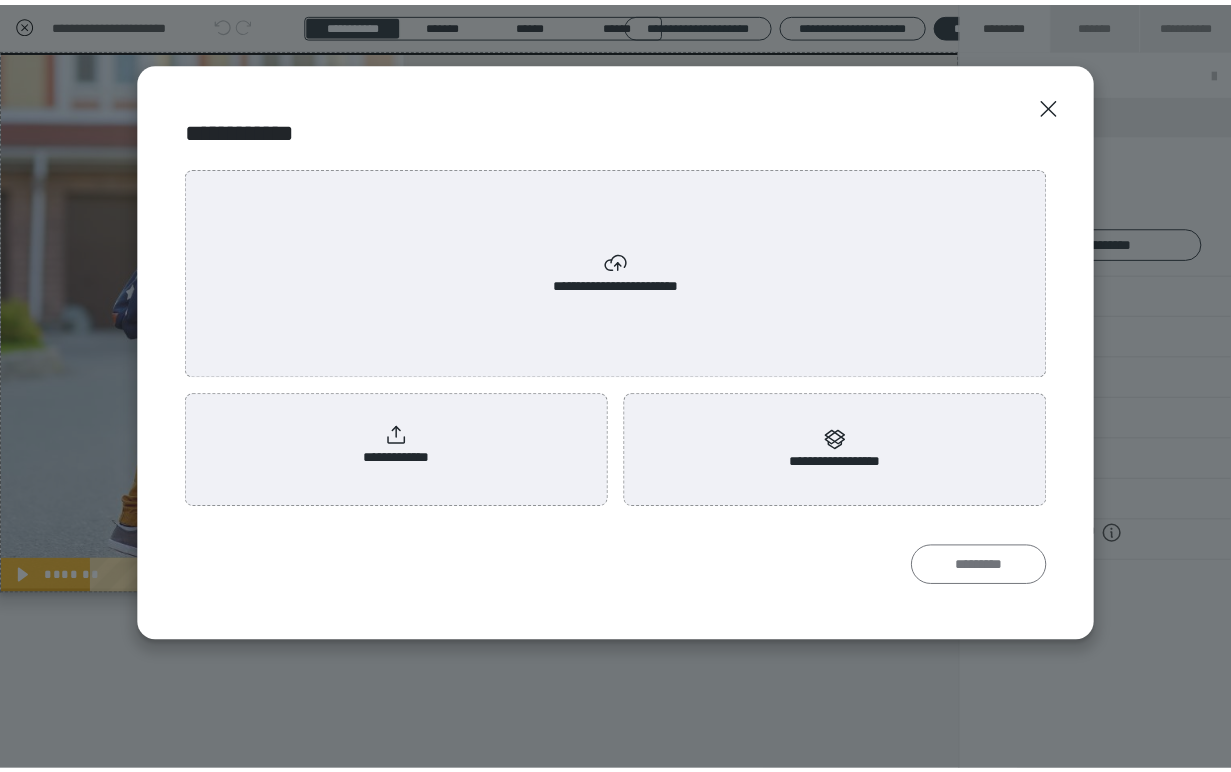 scroll, scrollTop: 0, scrollLeft: 0, axis: both 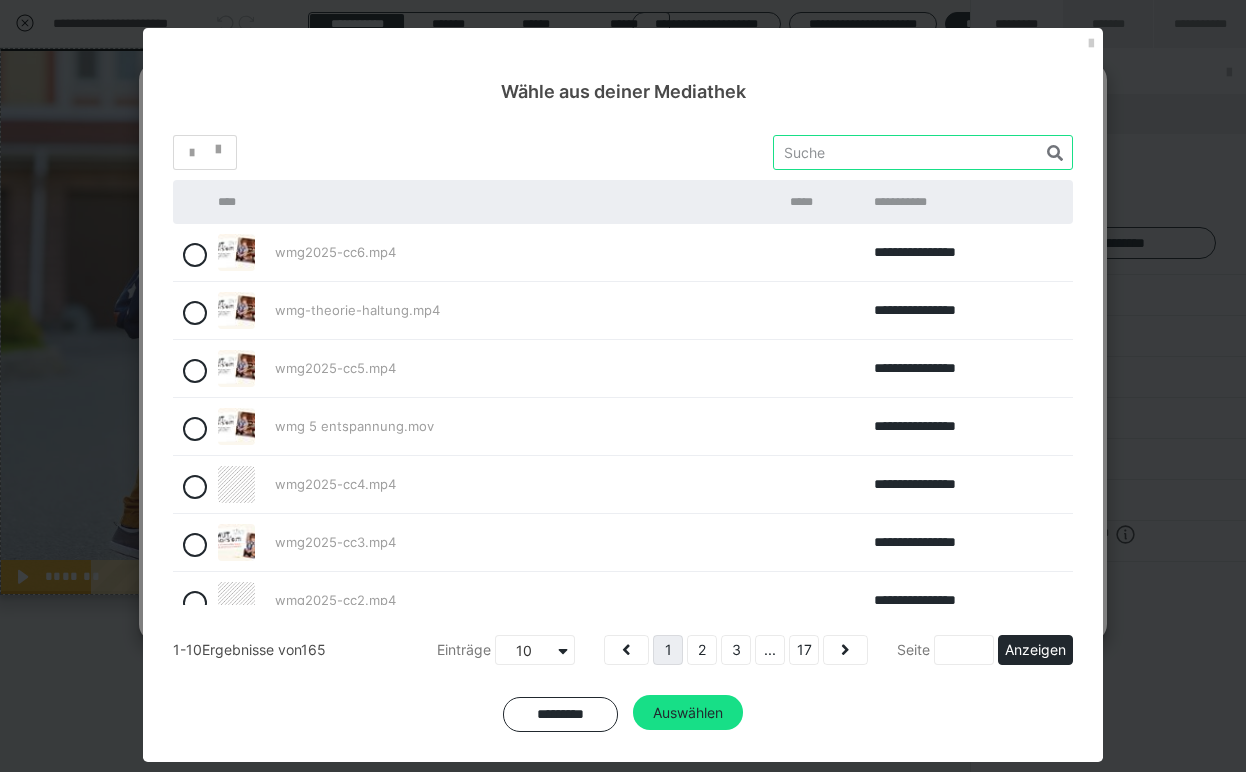 click at bounding box center (923, 152) 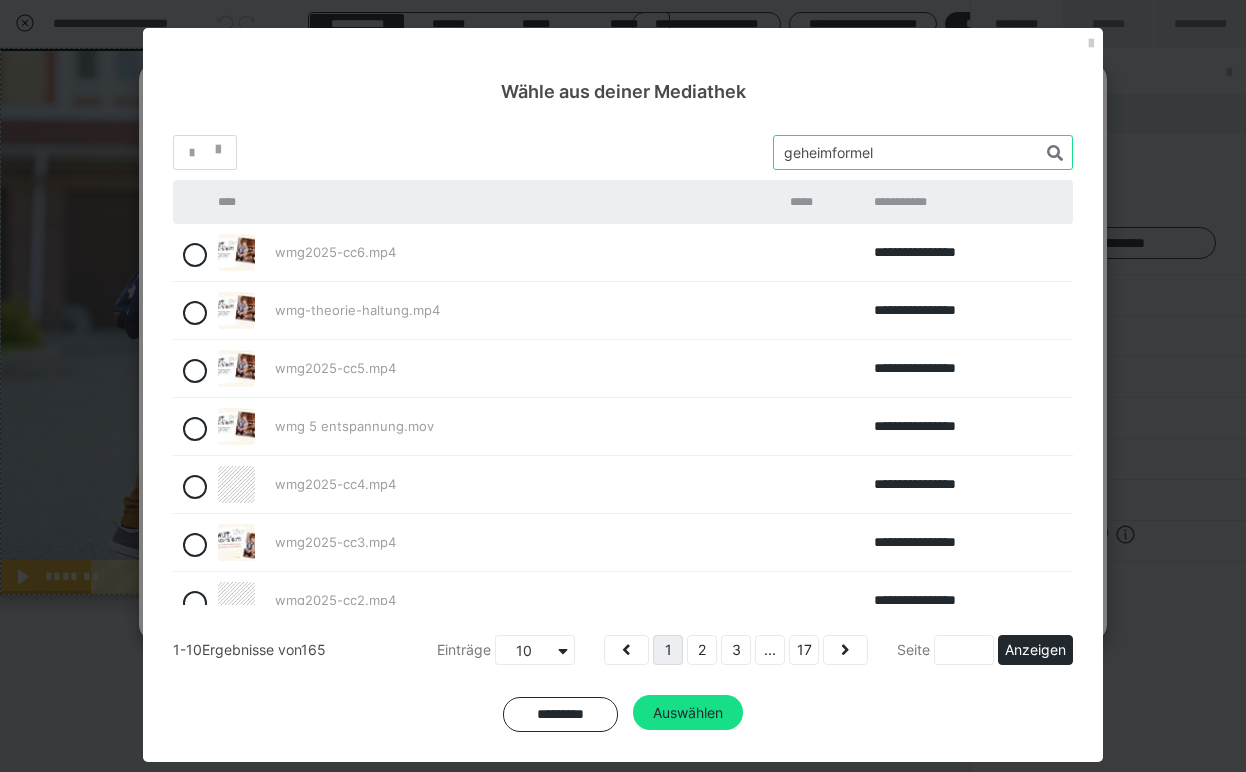 type on "geheimformel" 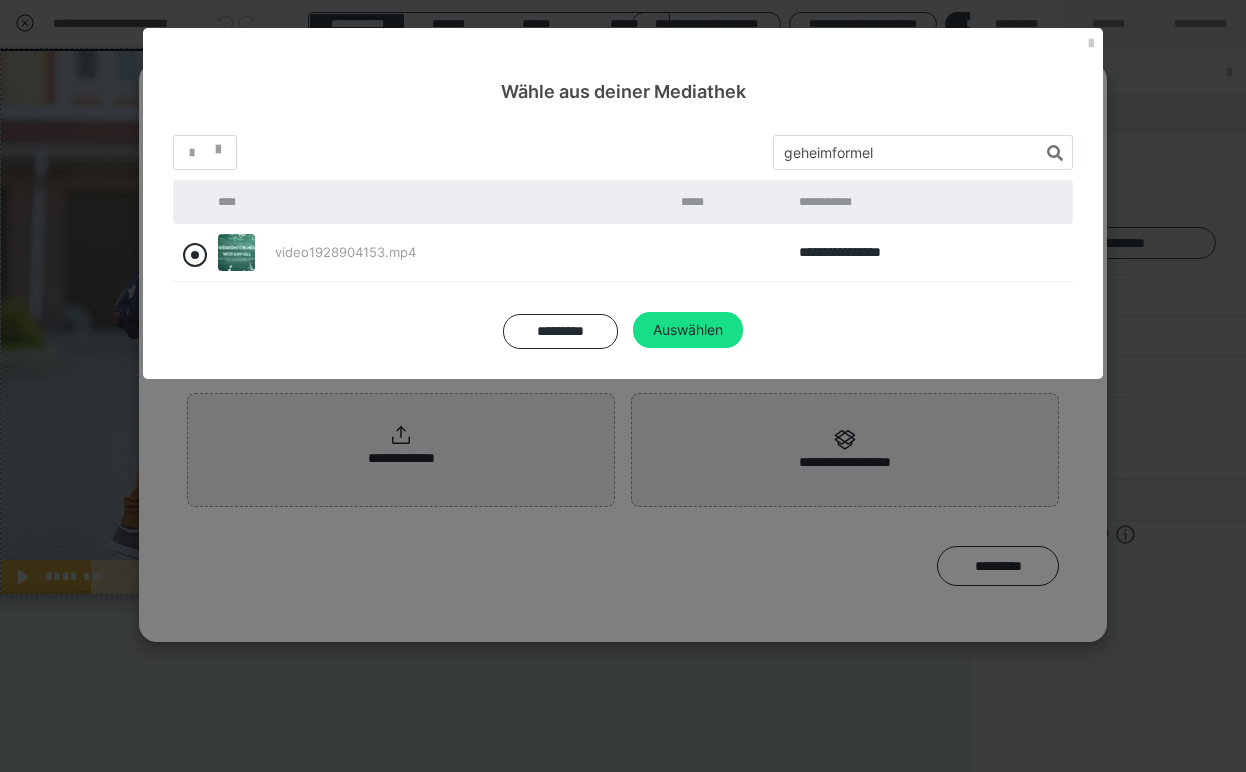 click at bounding box center (195, 255) 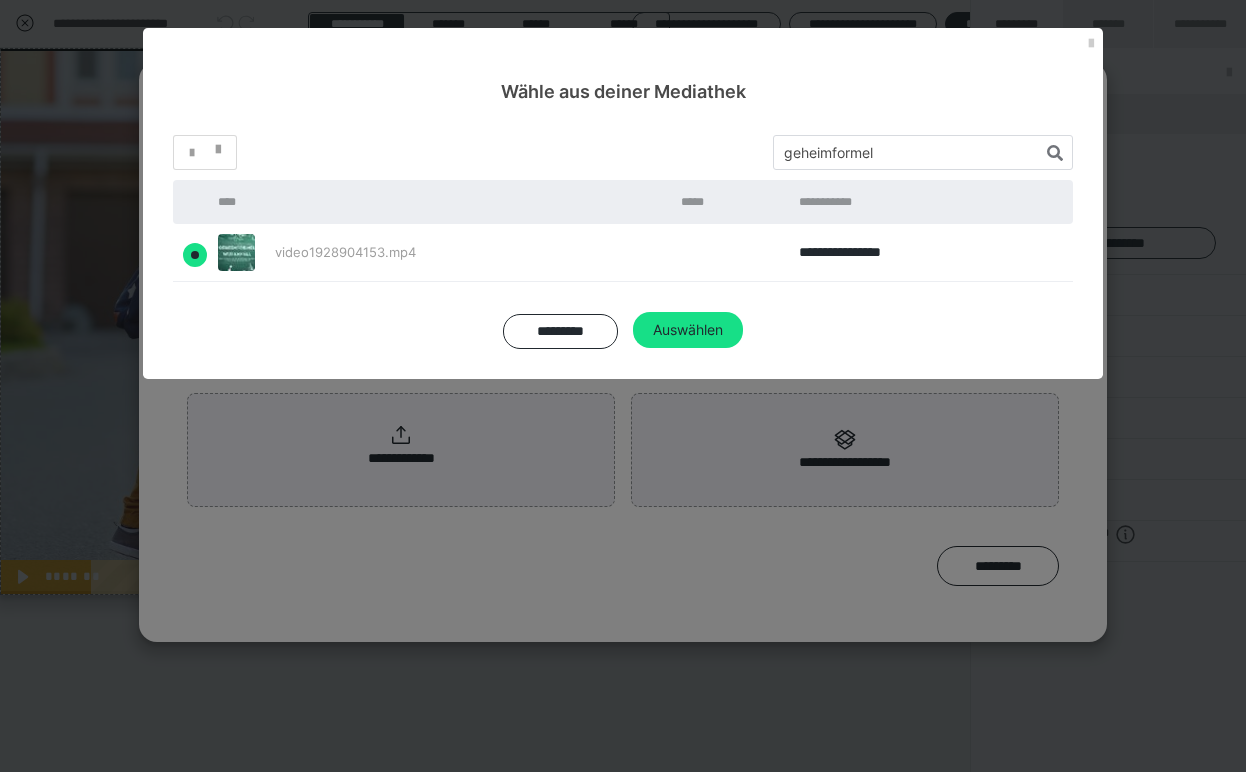 radio on "true" 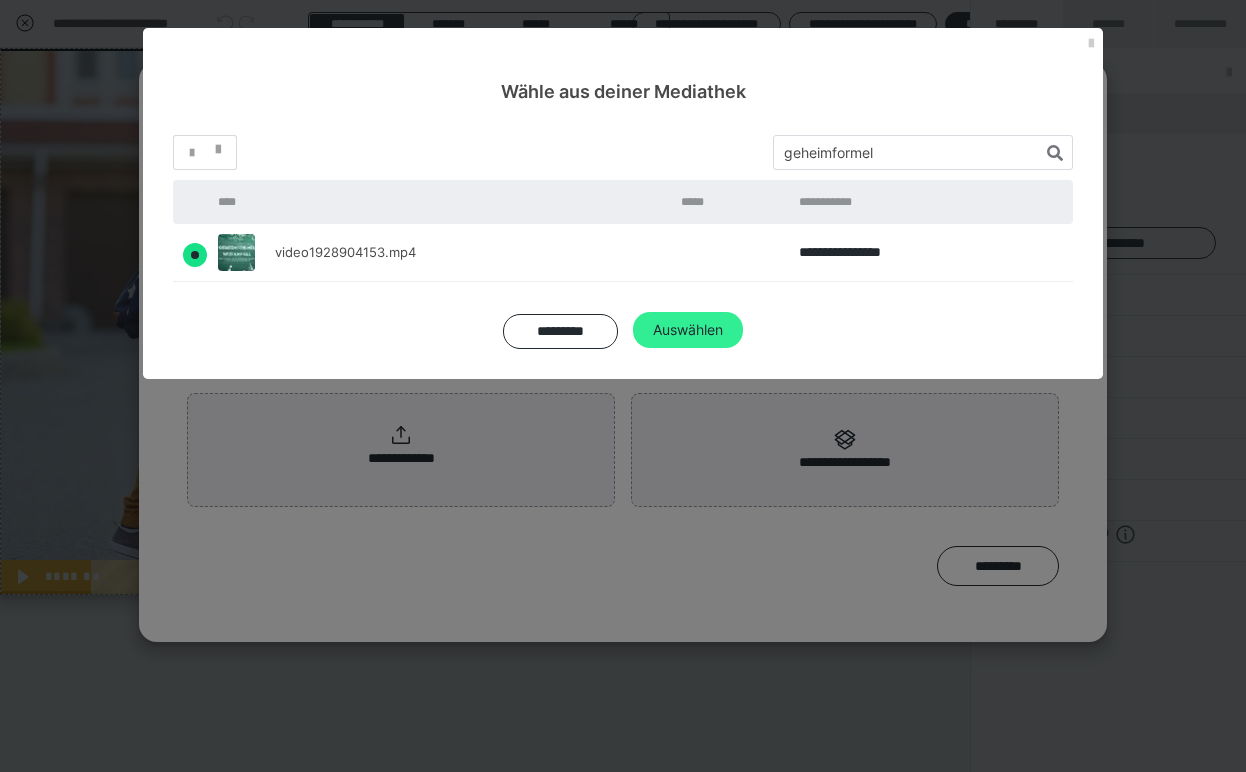 click on "Auswählen" at bounding box center (688, 330) 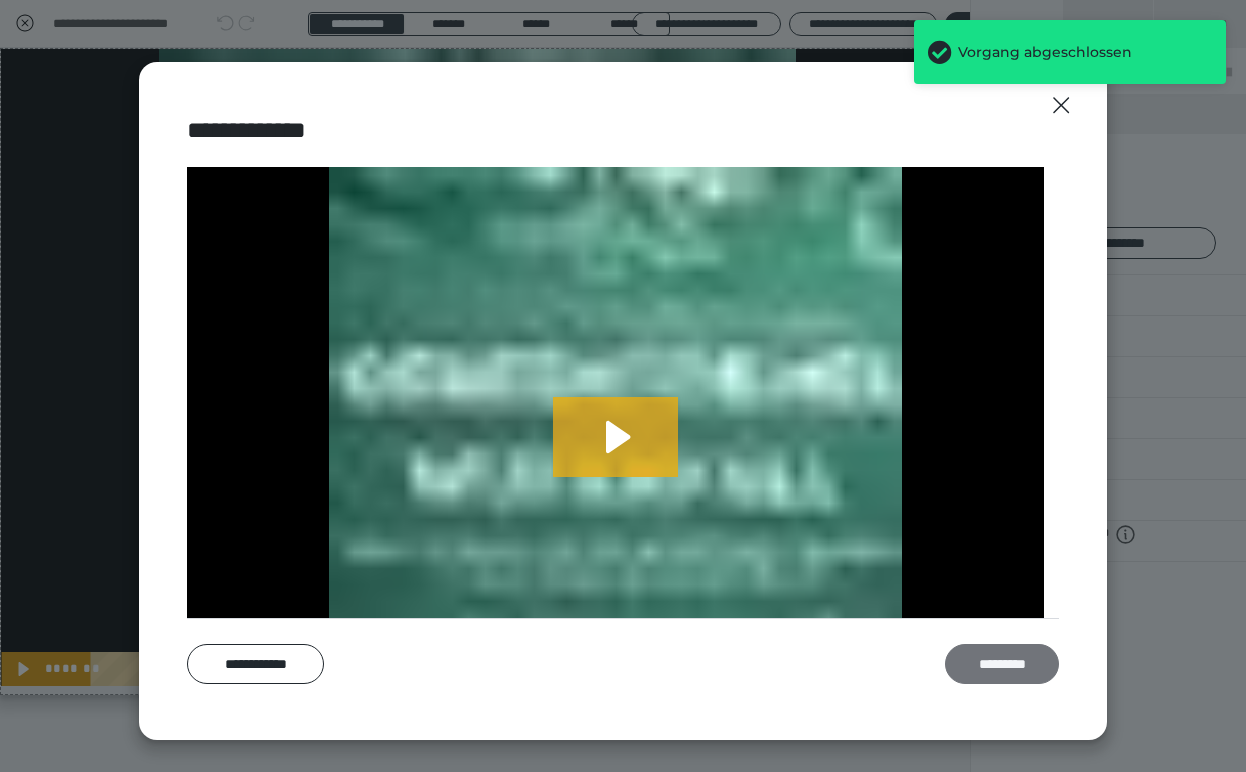click on "*********" at bounding box center (1002, 664) 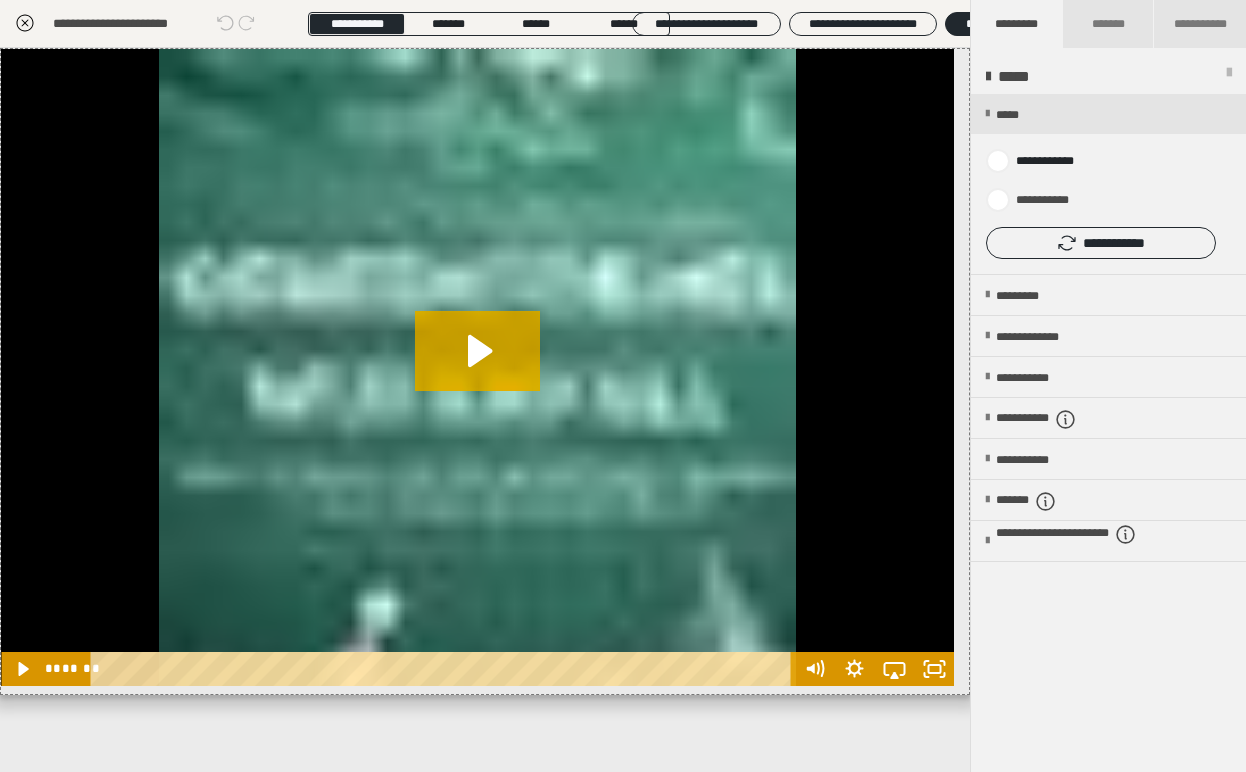click 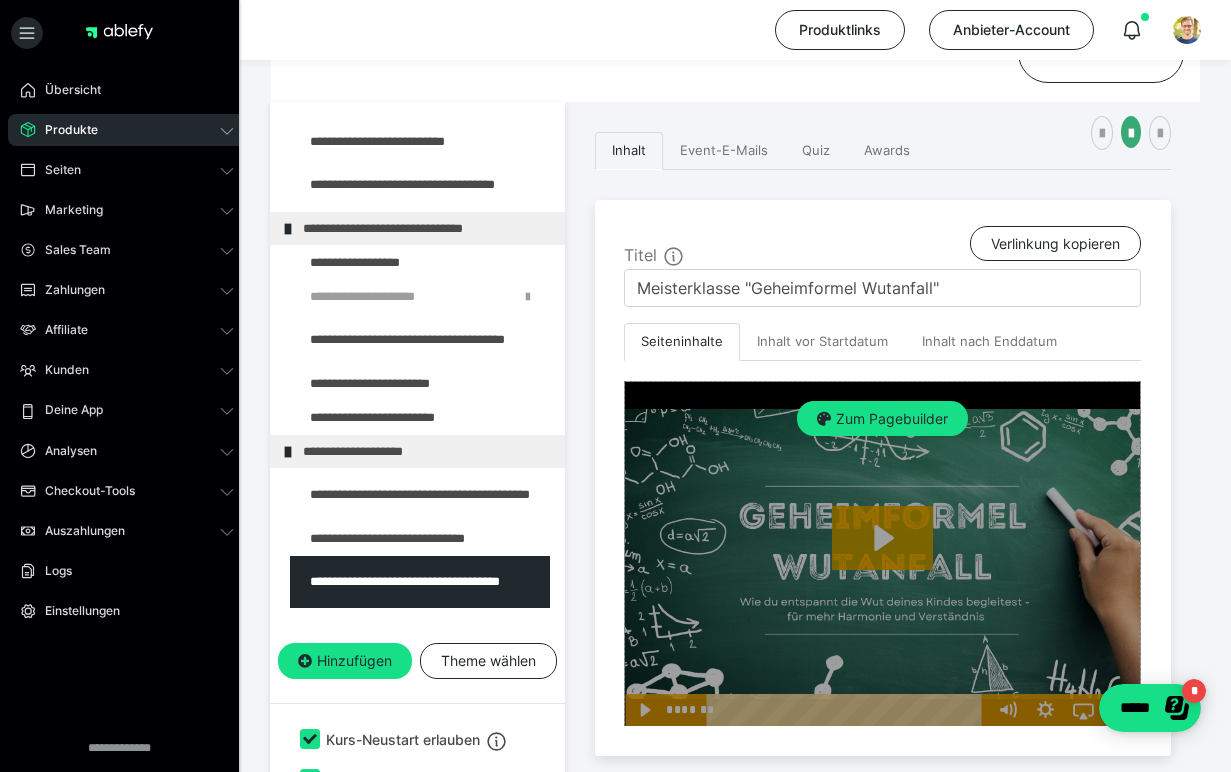 scroll, scrollTop: 364, scrollLeft: 0, axis: vertical 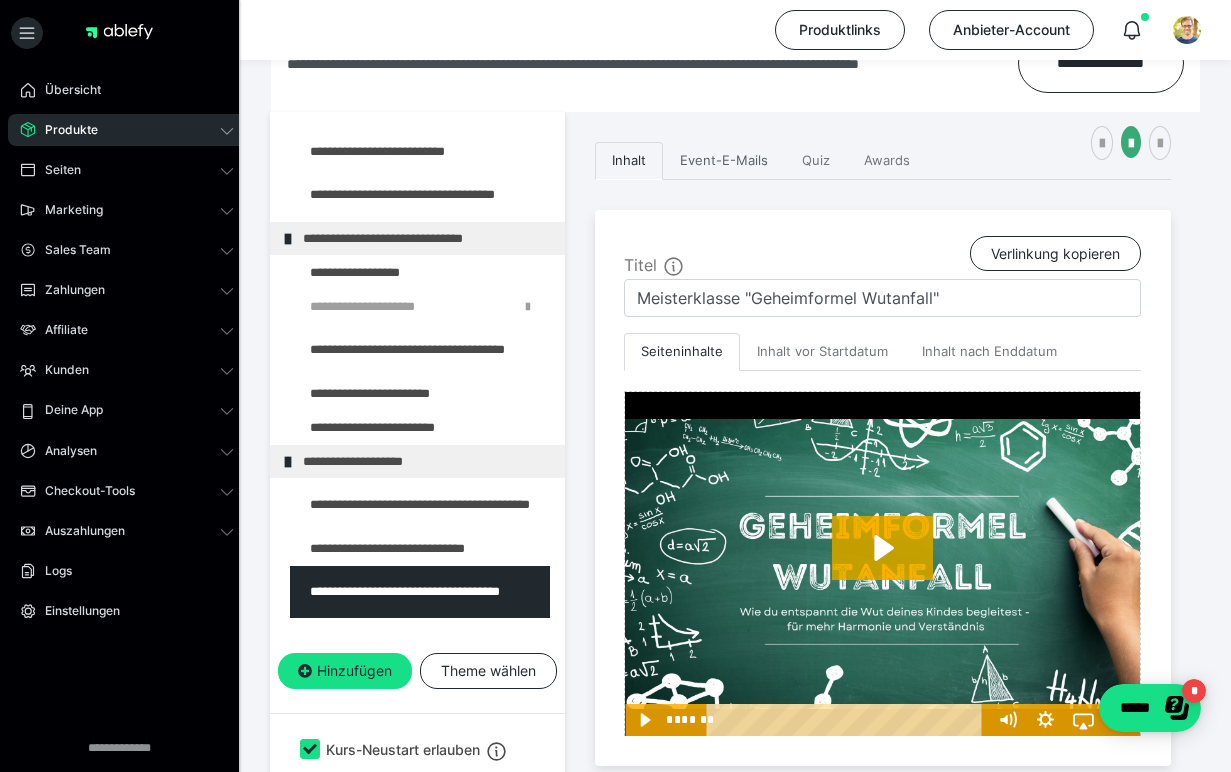 click on "Event-E-Mails" at bounding box center [724, 161] 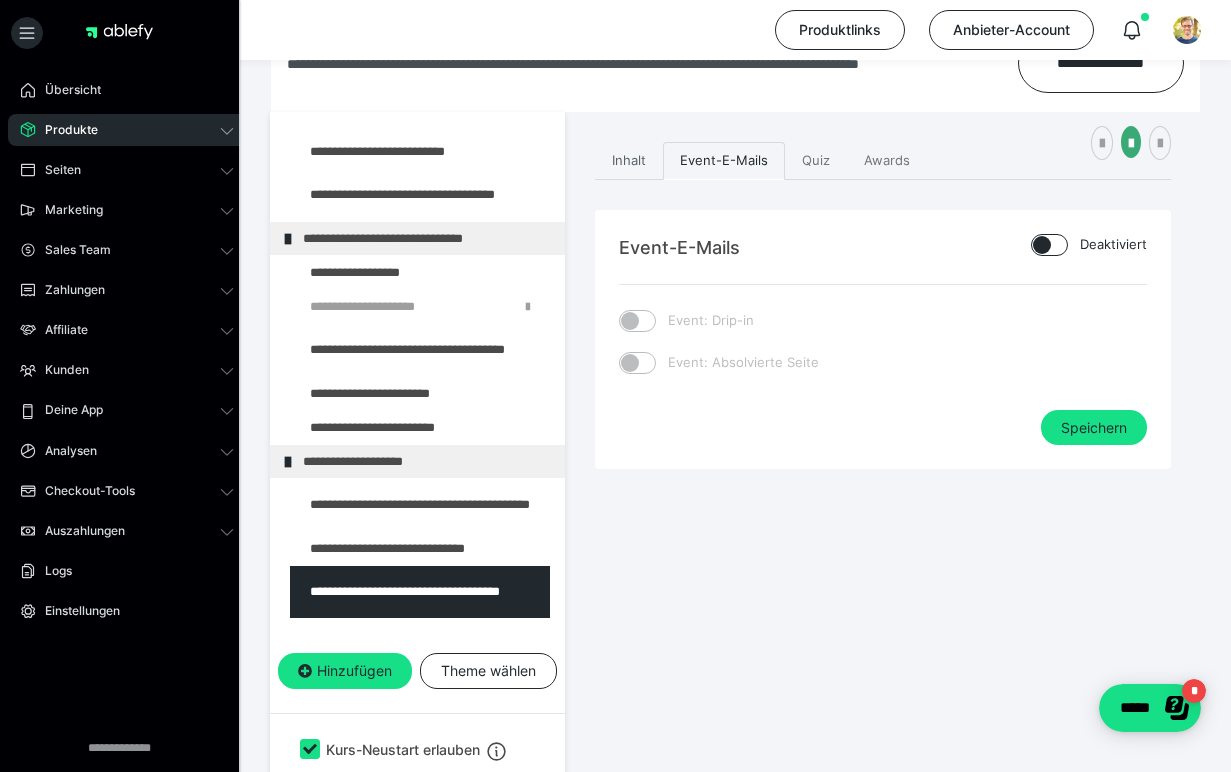 click on "Inhalt" at bounding box center [629, 161] 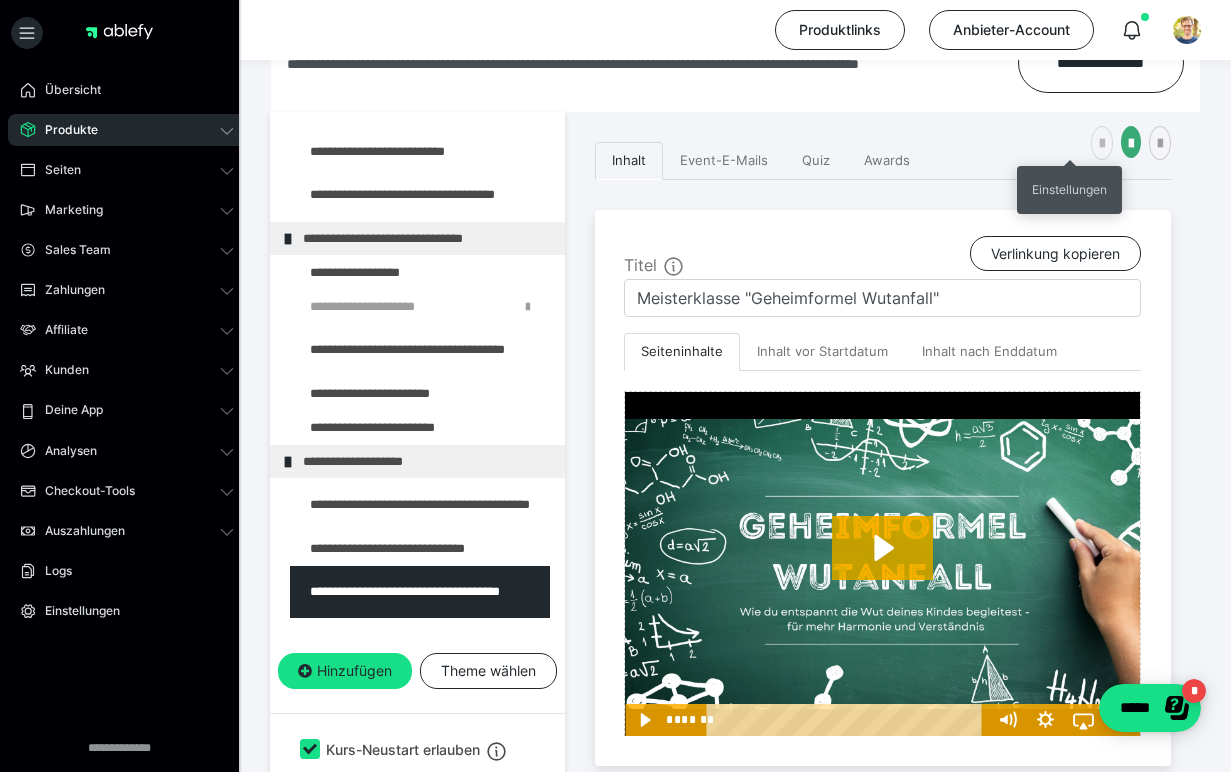 click at bounding box center (1102, 144) 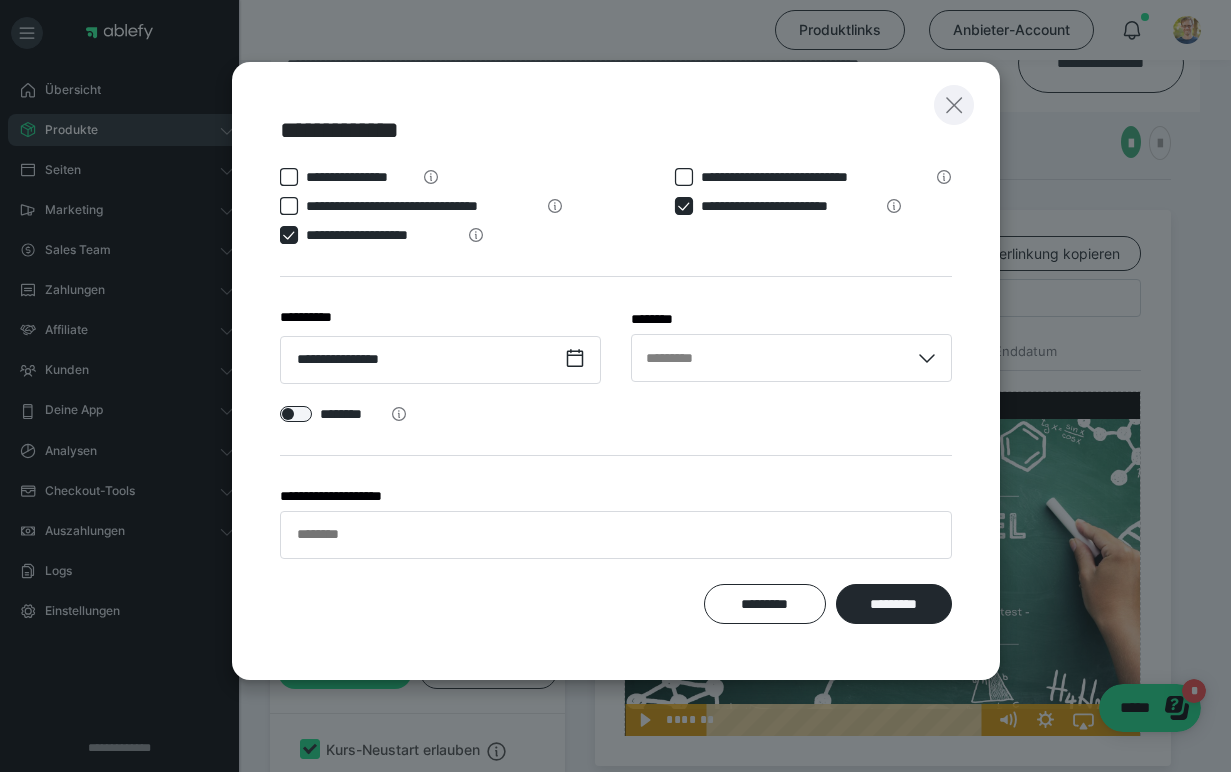 click 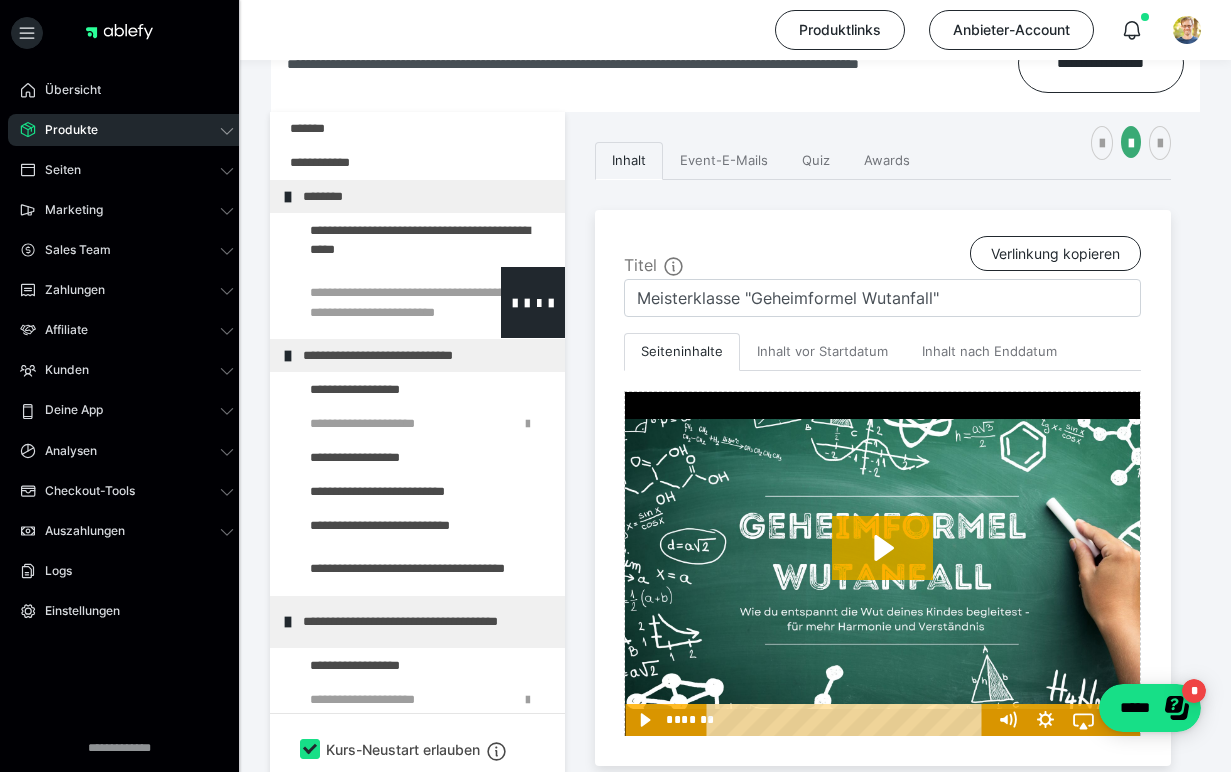 scroll, scrollTop: 0, scrollLeft: 0, axis: both 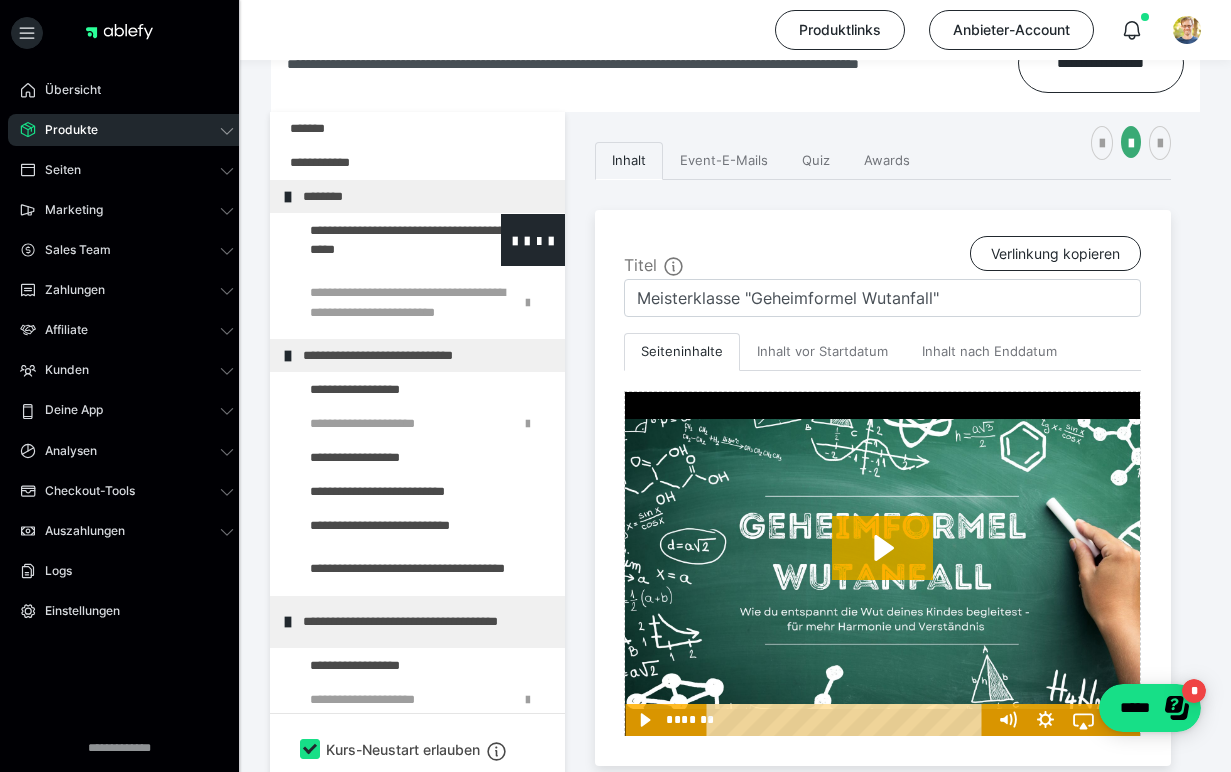 click at bounding box center [375, 240] 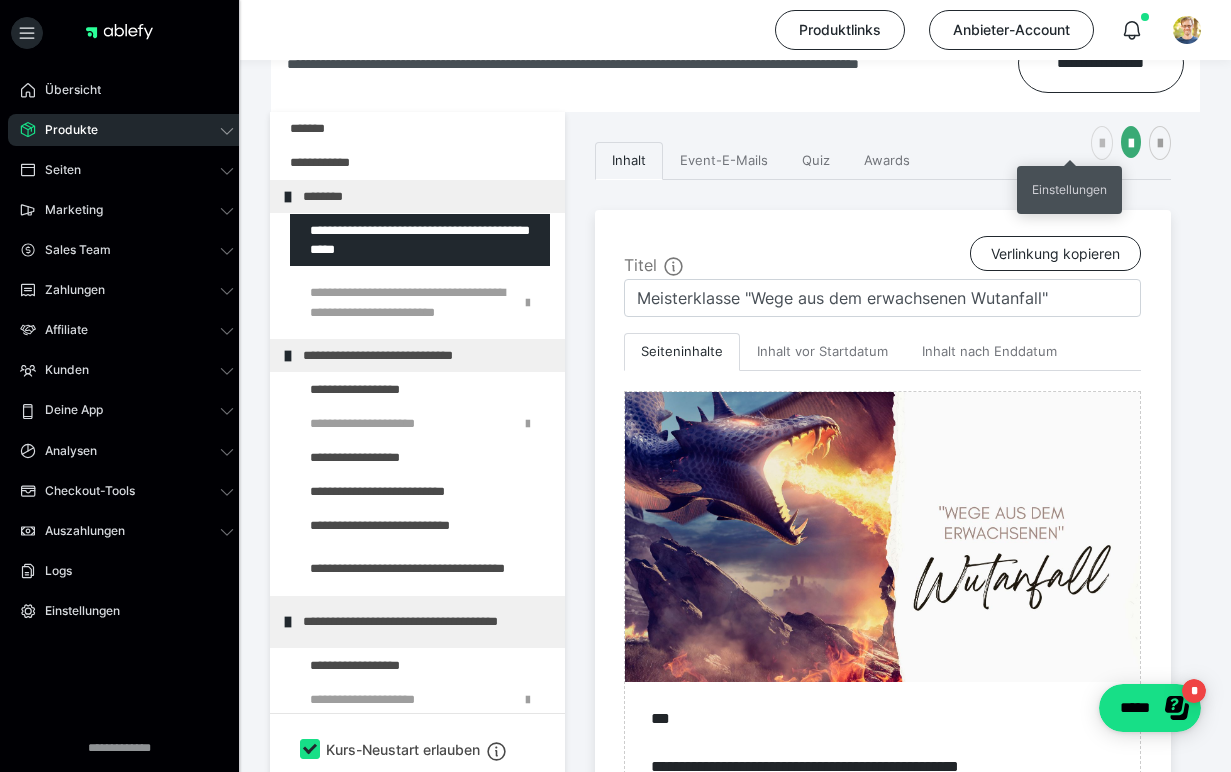 click at bounding box center (1102, 143) 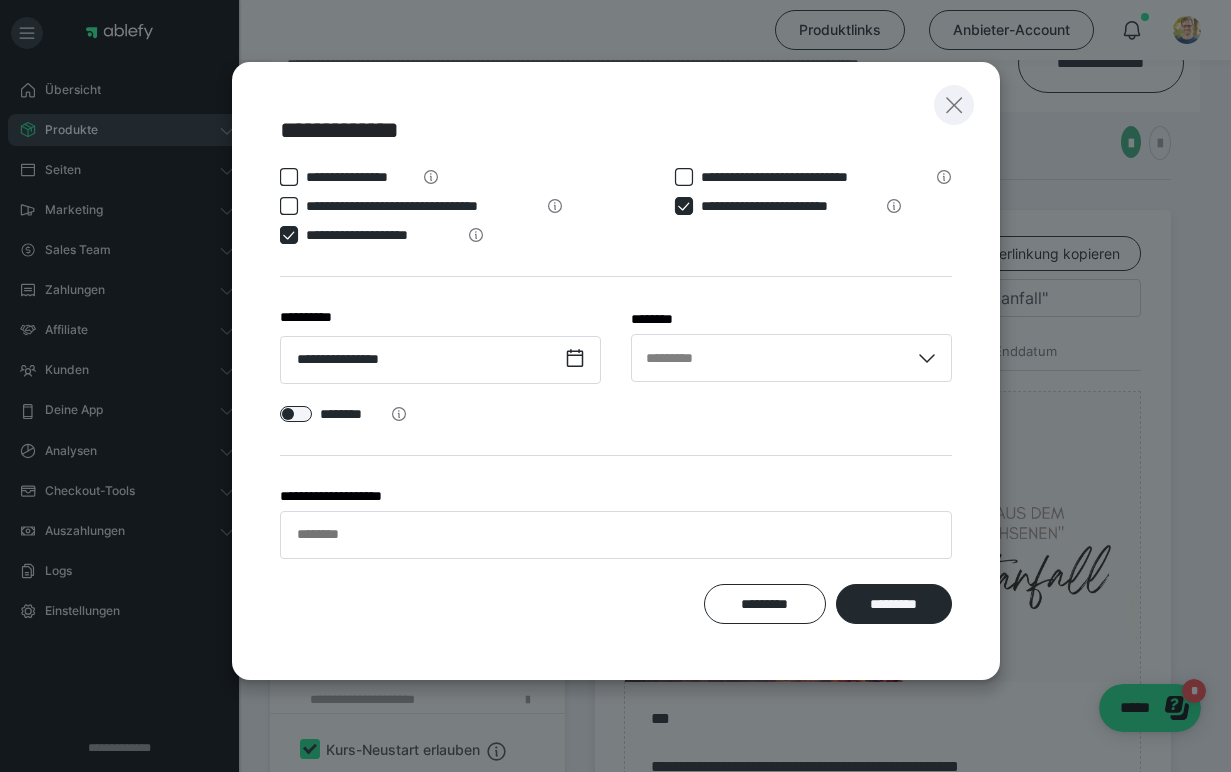 click 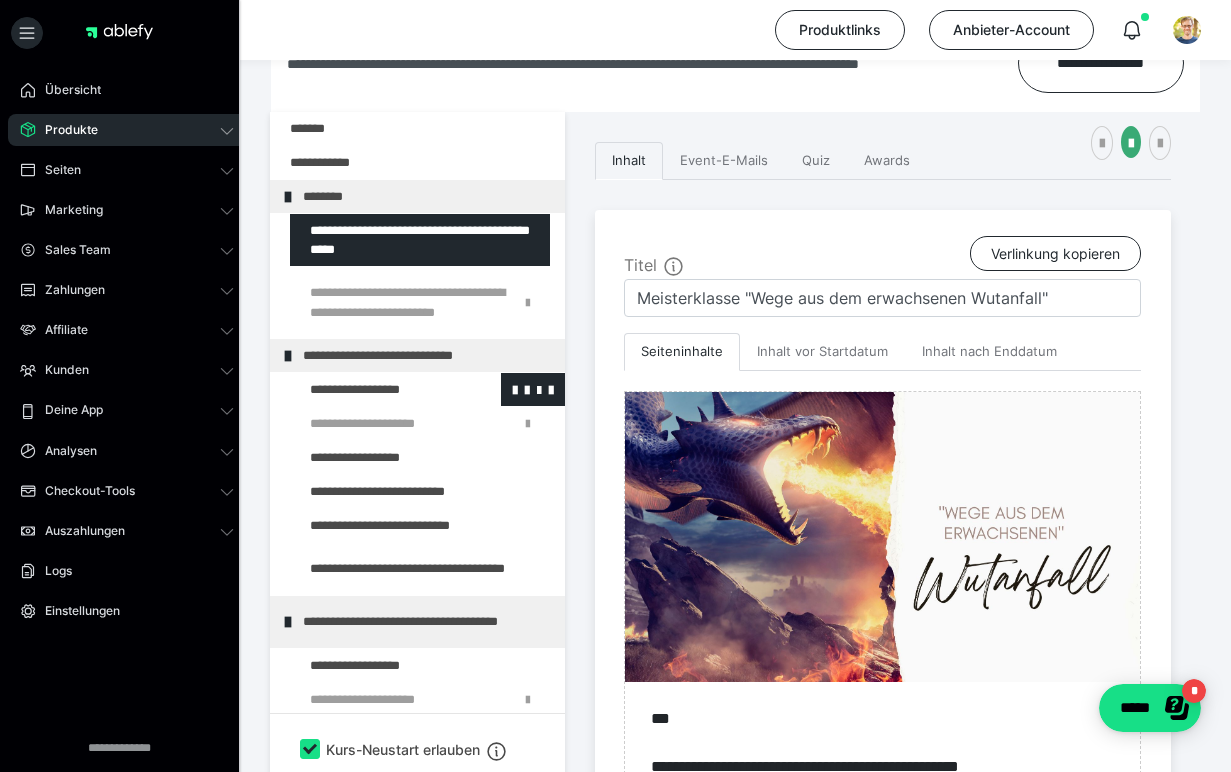 click at bounding box center (375, 389) 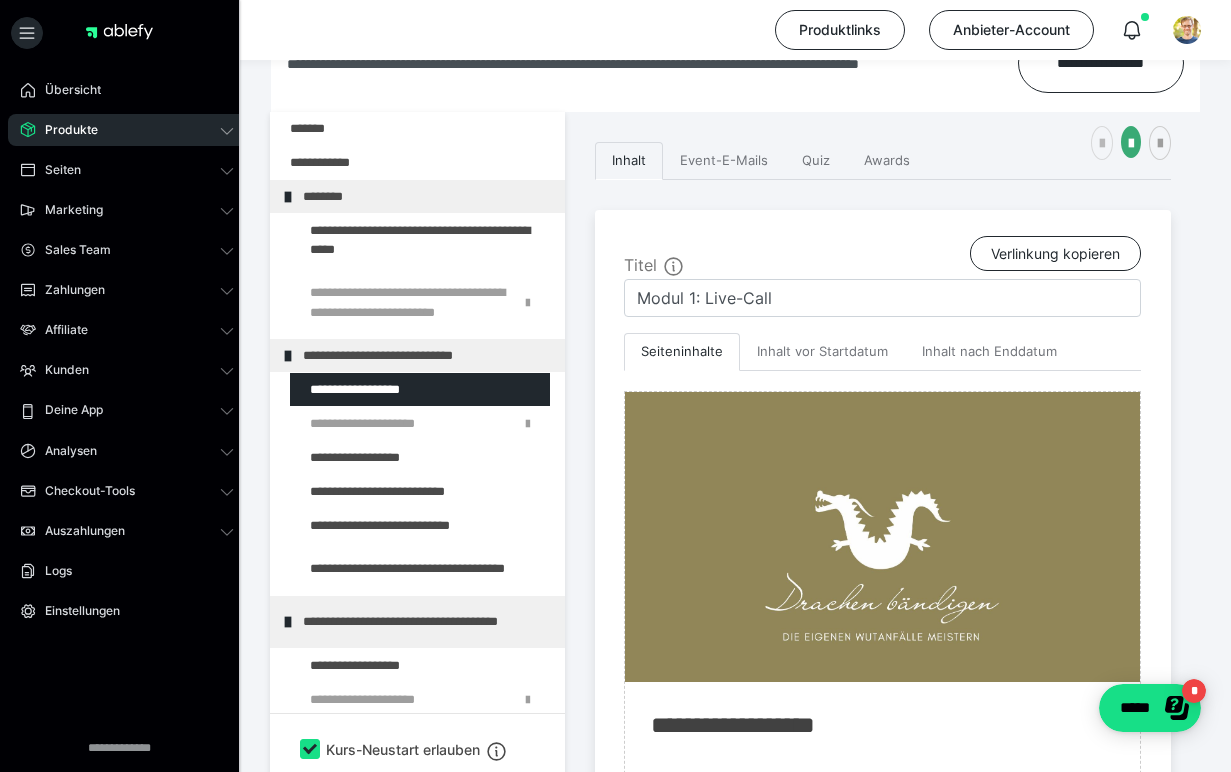 click at bounding box center (1102, 144) 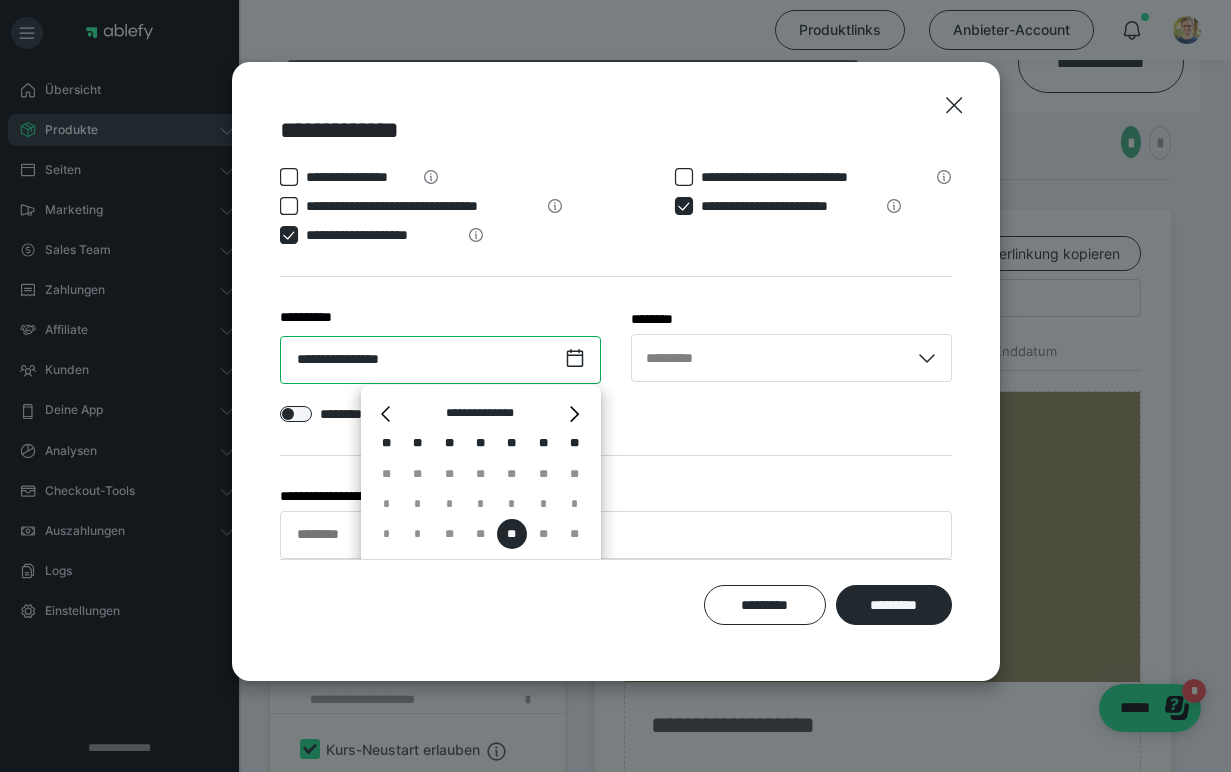 scroll, scrollTop: 118, scrollLeft: 0, axis: vertical 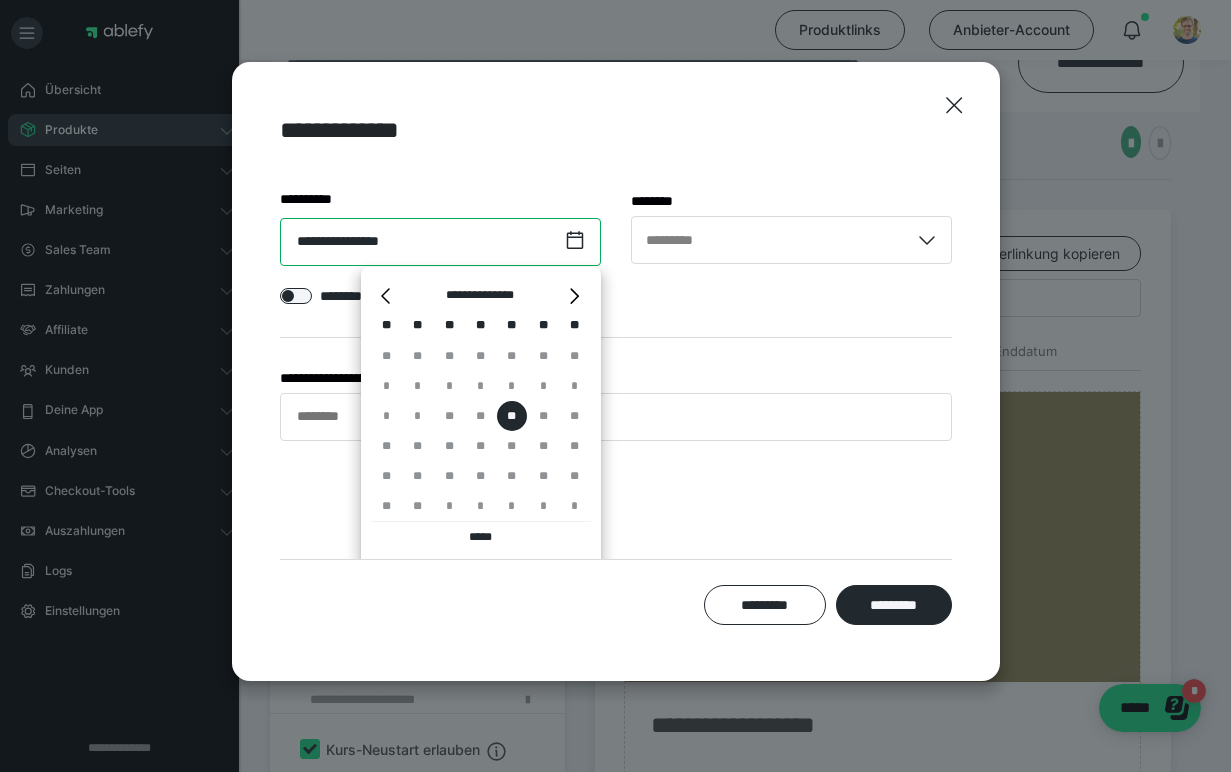 click on "**********" at bounding box center (440, 242) 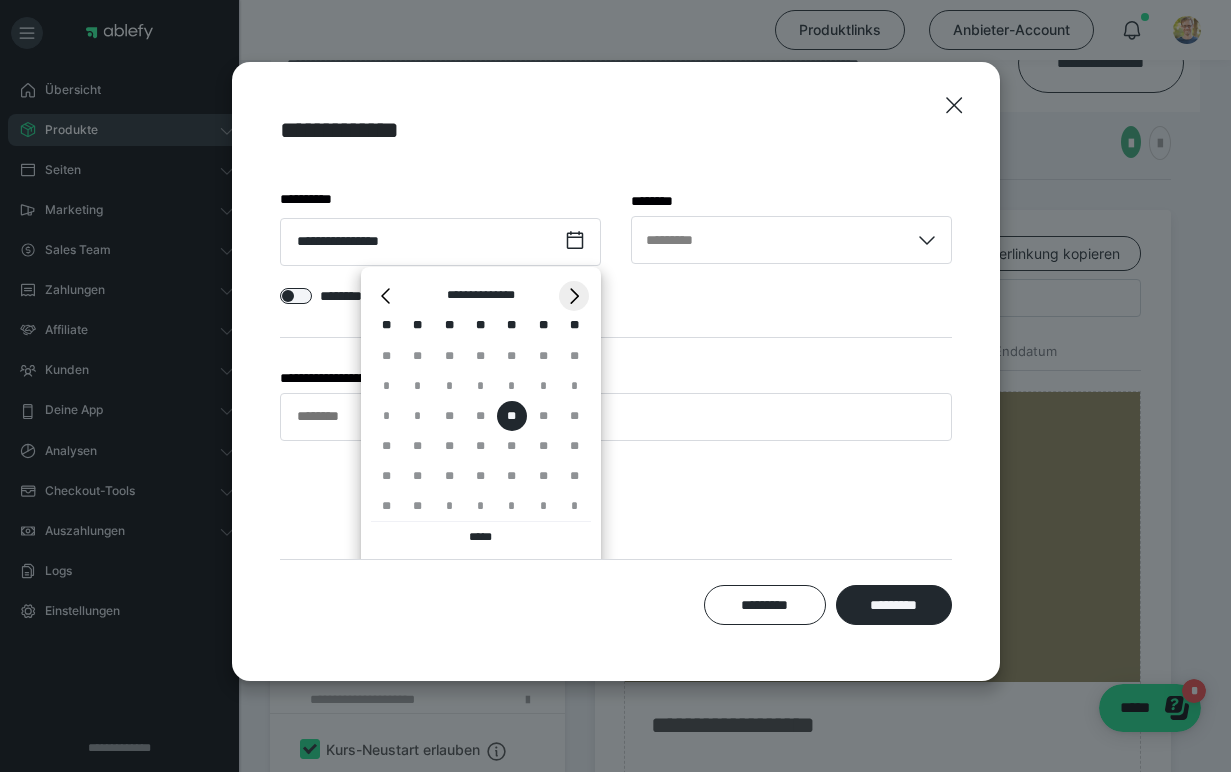 click on "*" at bounding box center [574, 296] 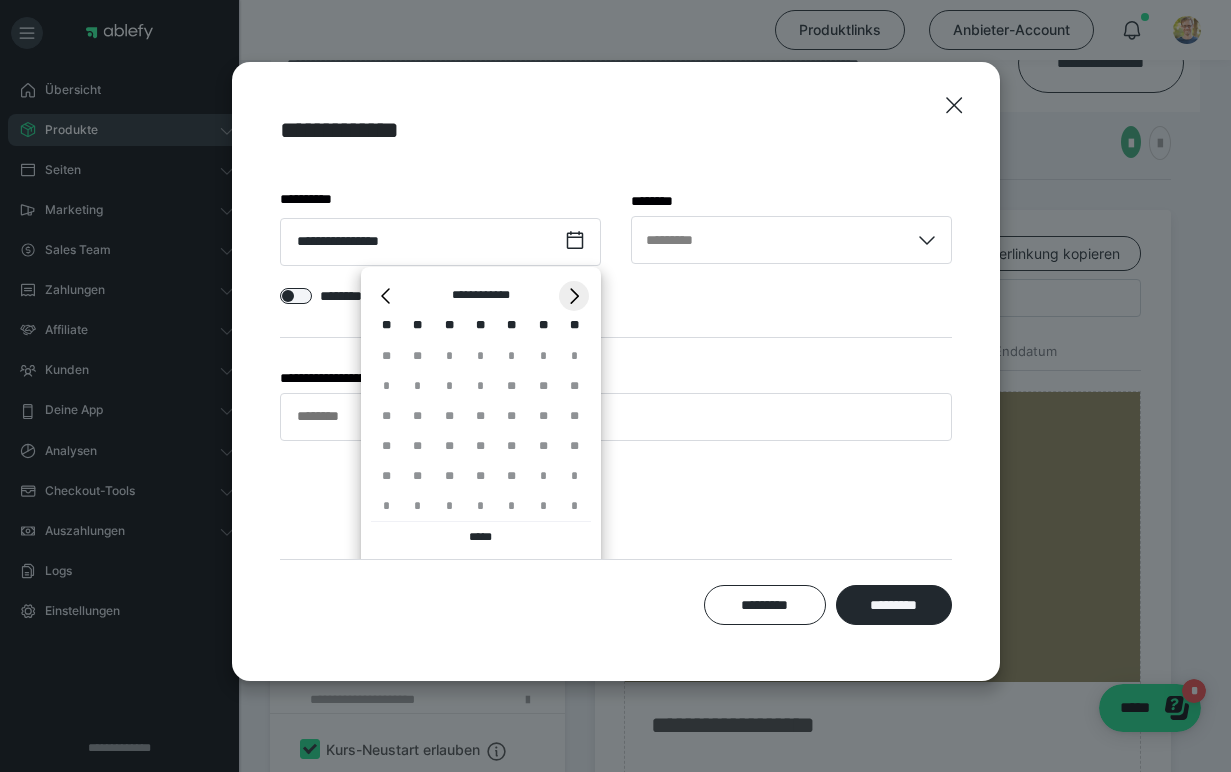 click on "*" at bounding box center [574, 296] 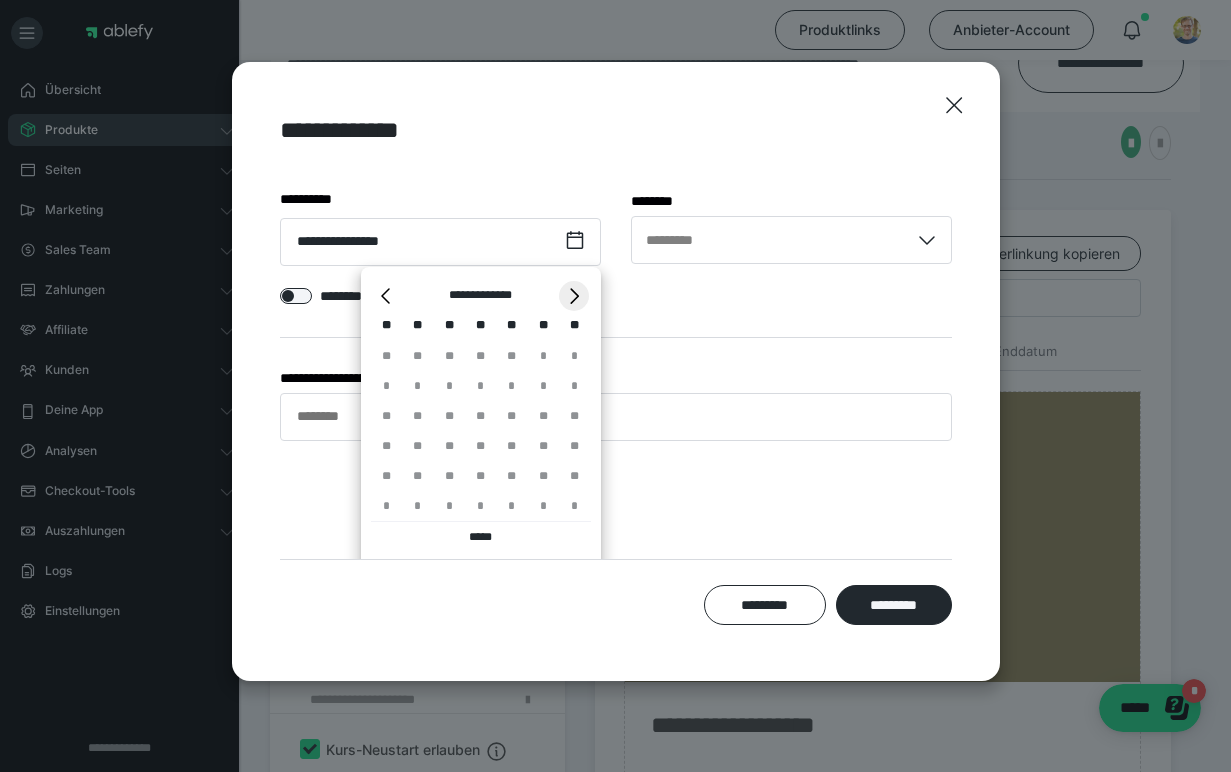 click on "*" at bounding box center [574, 296] 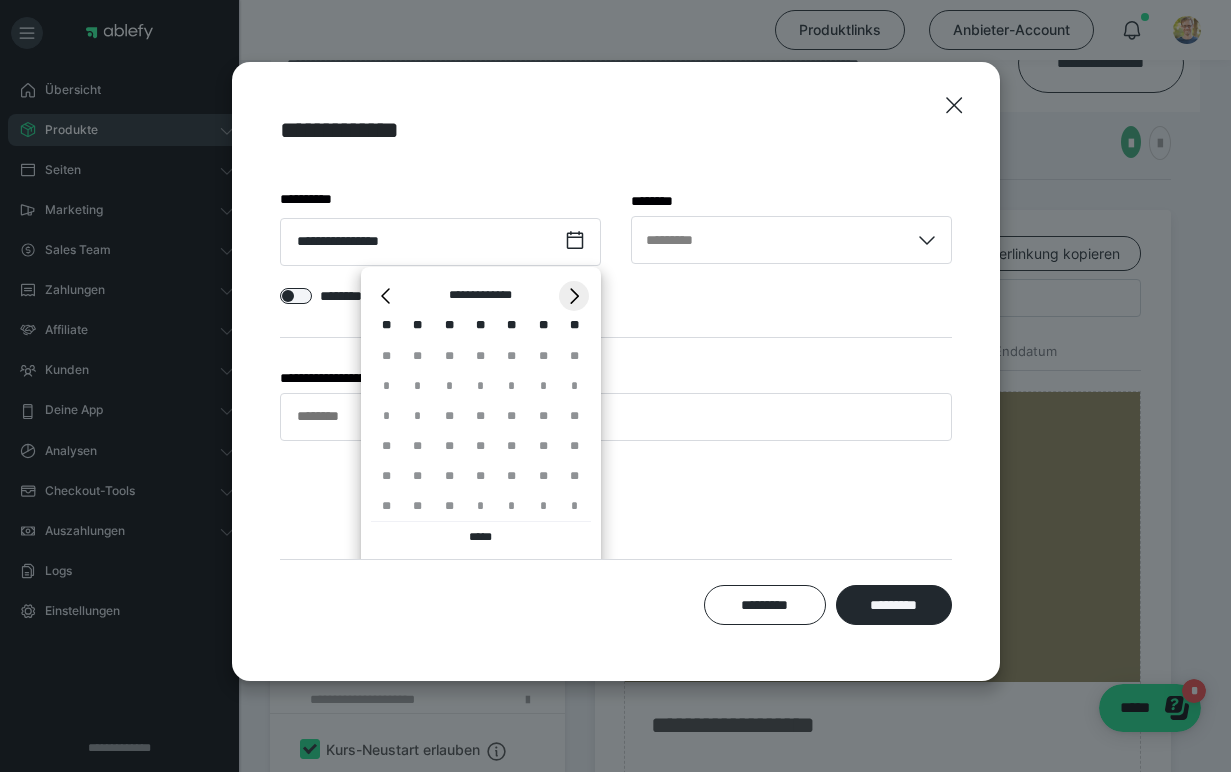 click on "*" at bounding box center (574, 296) 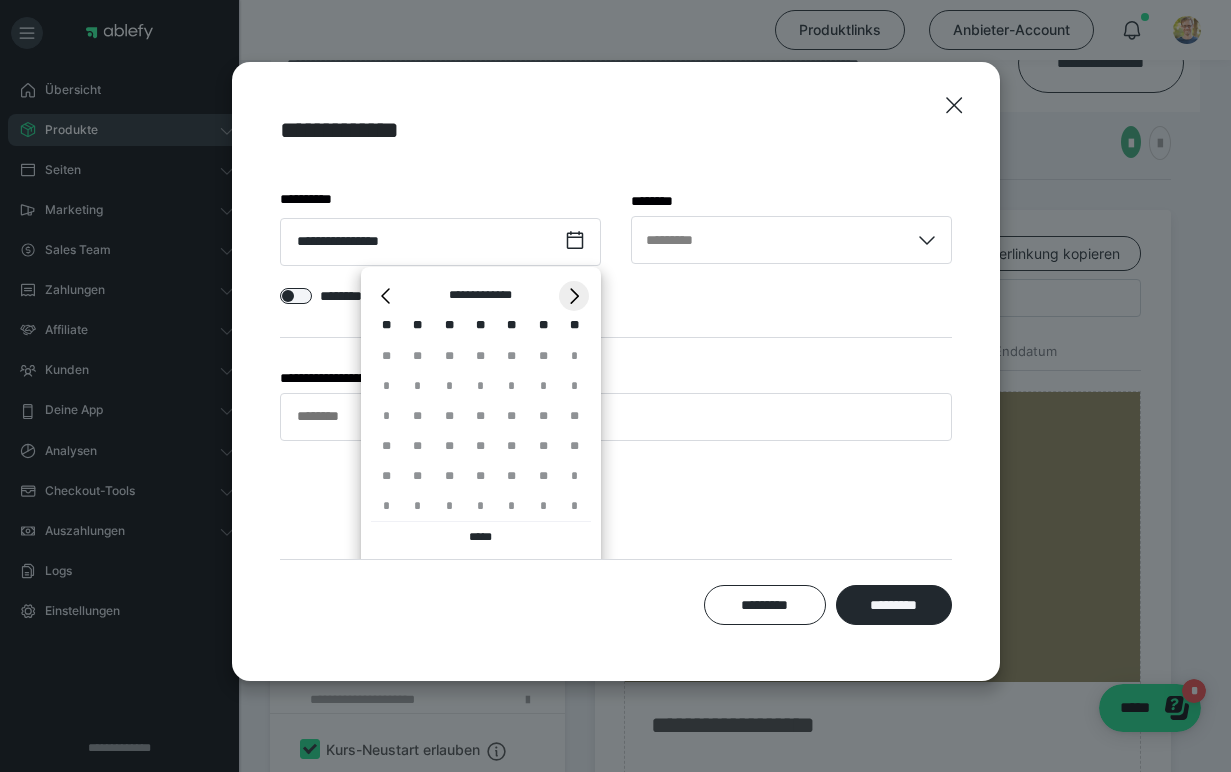 click on "*" at bounding box center (574, 296) 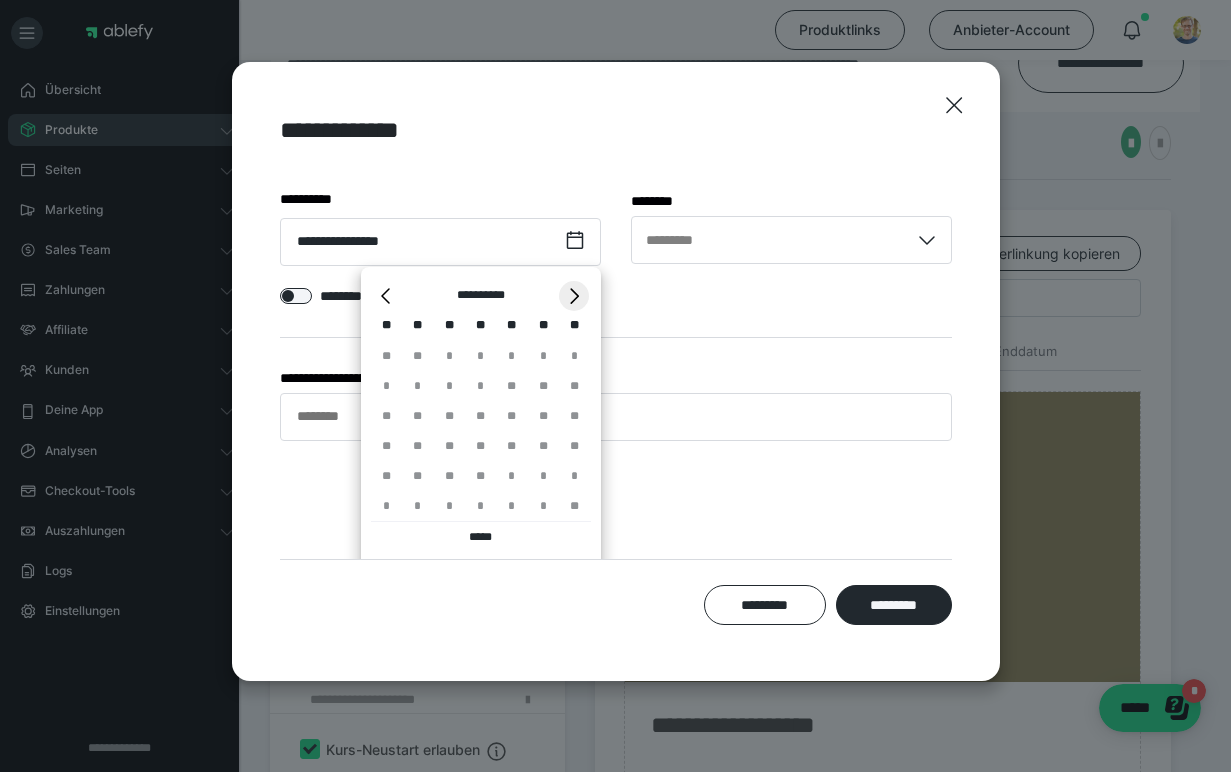 click on "*" at bounding box center (574, 296) 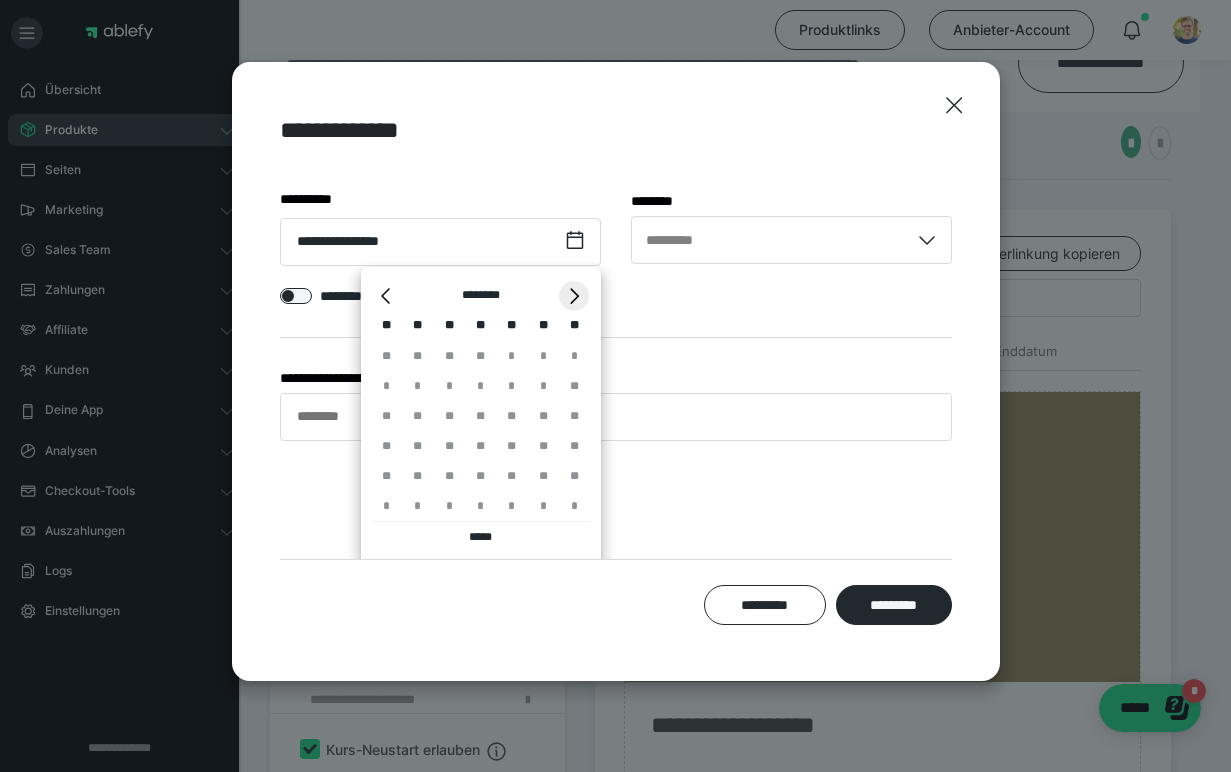 click on "*" at bounding box center (574, 296) 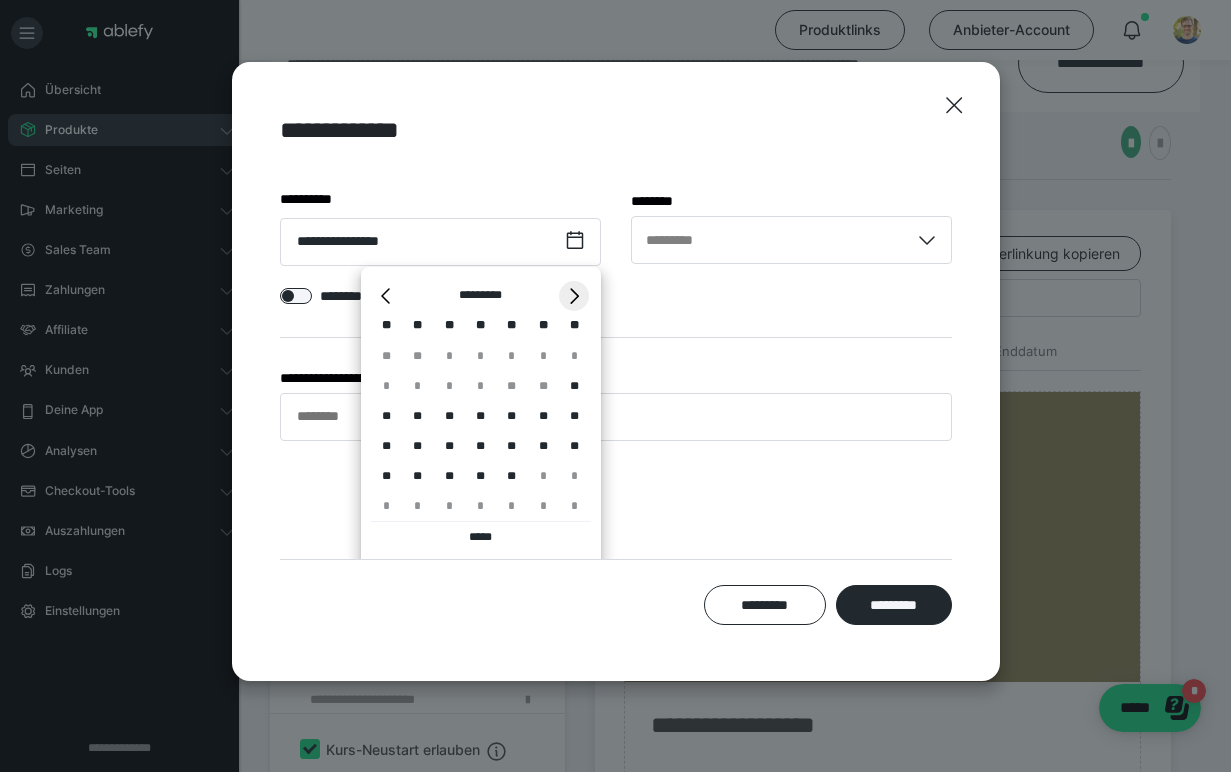 click on "*" at bounding box center [574, 296] 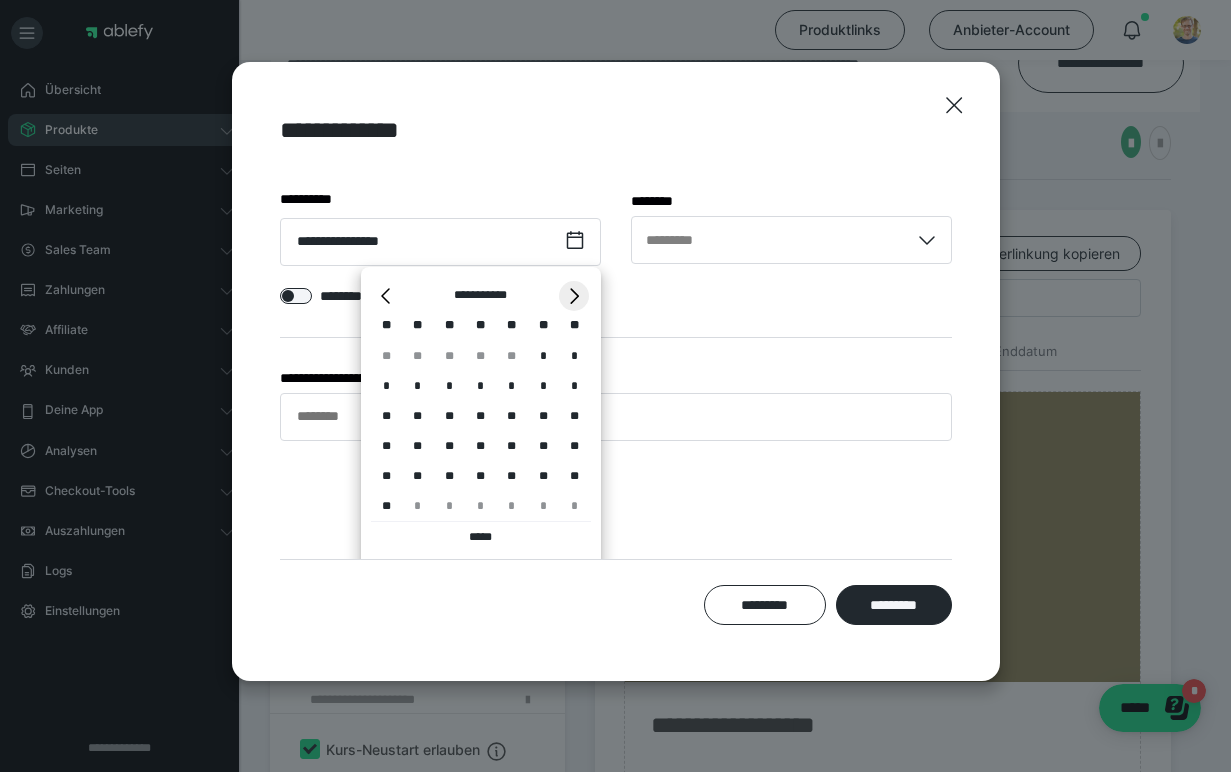 click on "*" at bounding box center (574, 296) 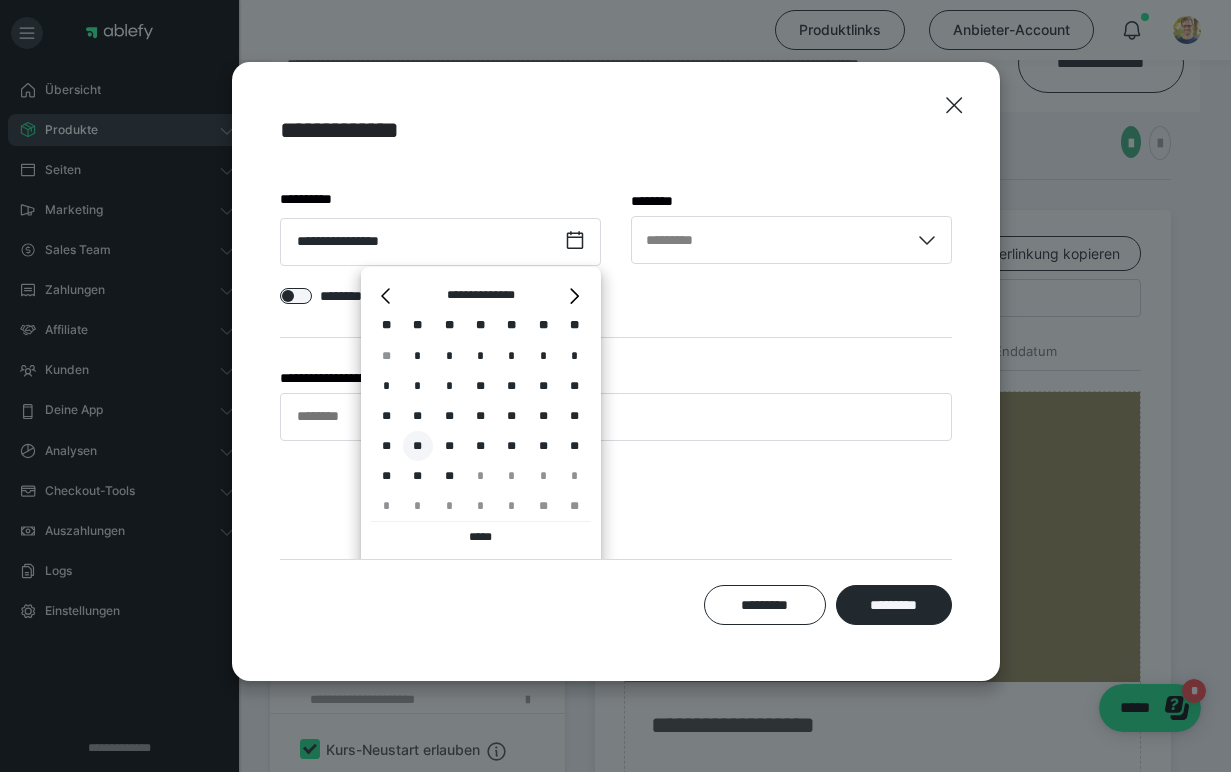 click on "**" at bounding box center (418, 446) 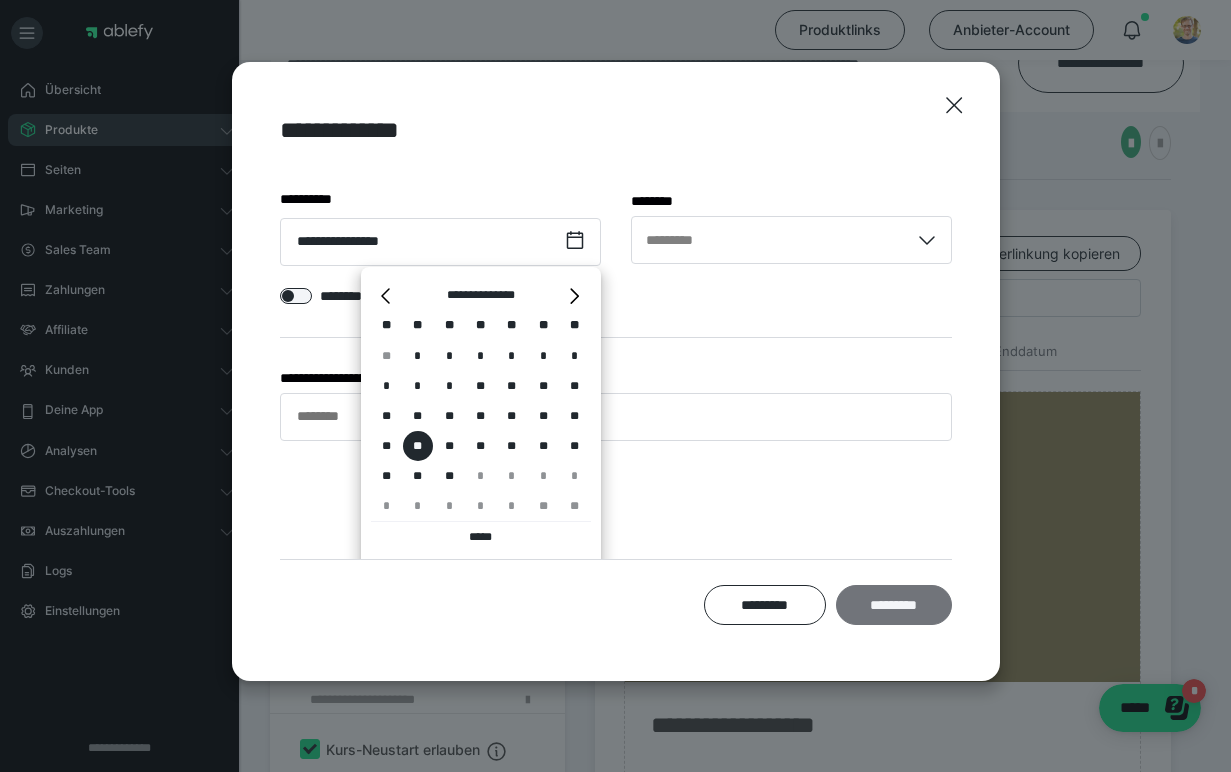 click on "*********" at bounding box center [894, 605] 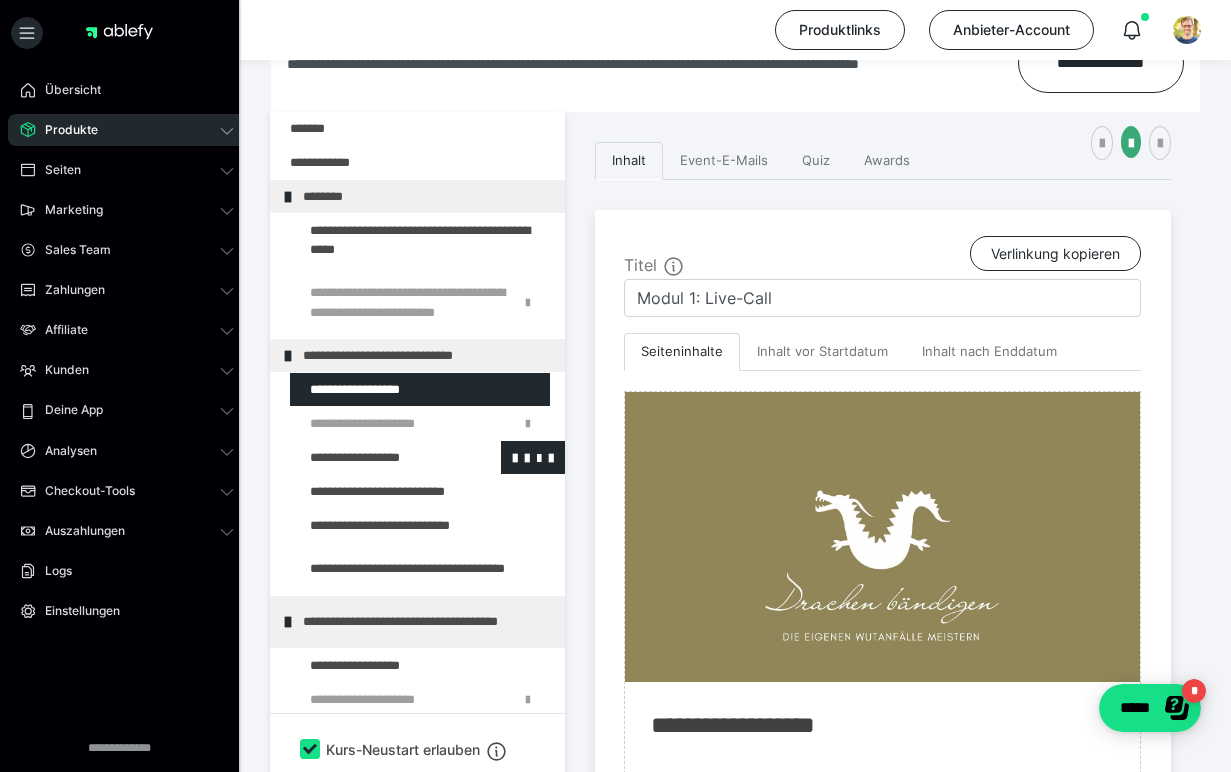 click at bounding box center [375, 457] 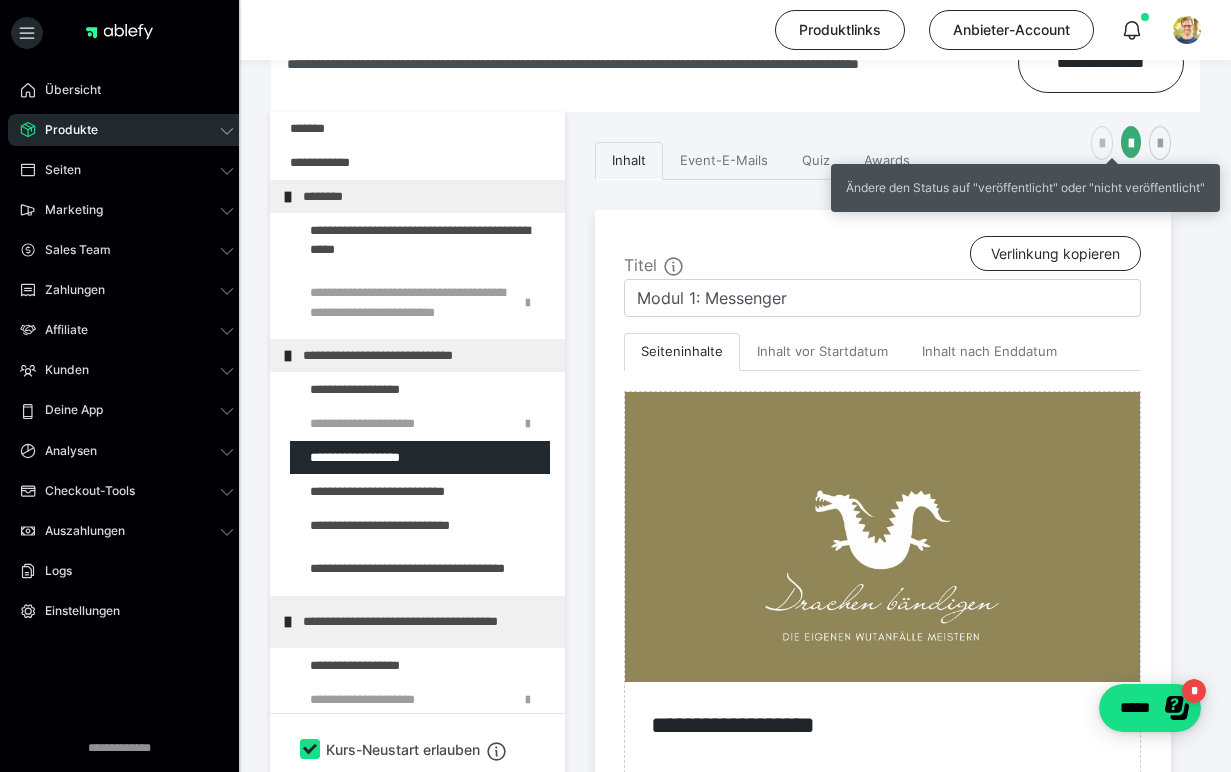 click at bounding box center [1102, 144] 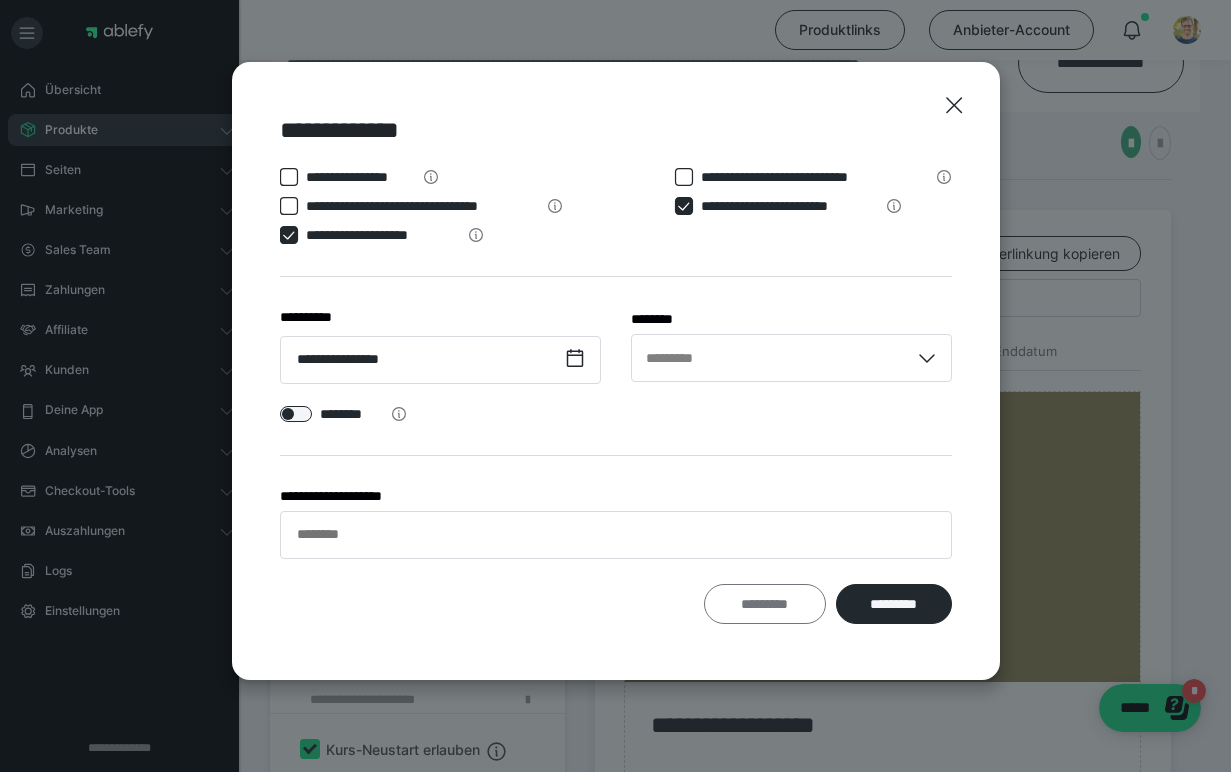 click on "*********" at bounding box center [765, 604] 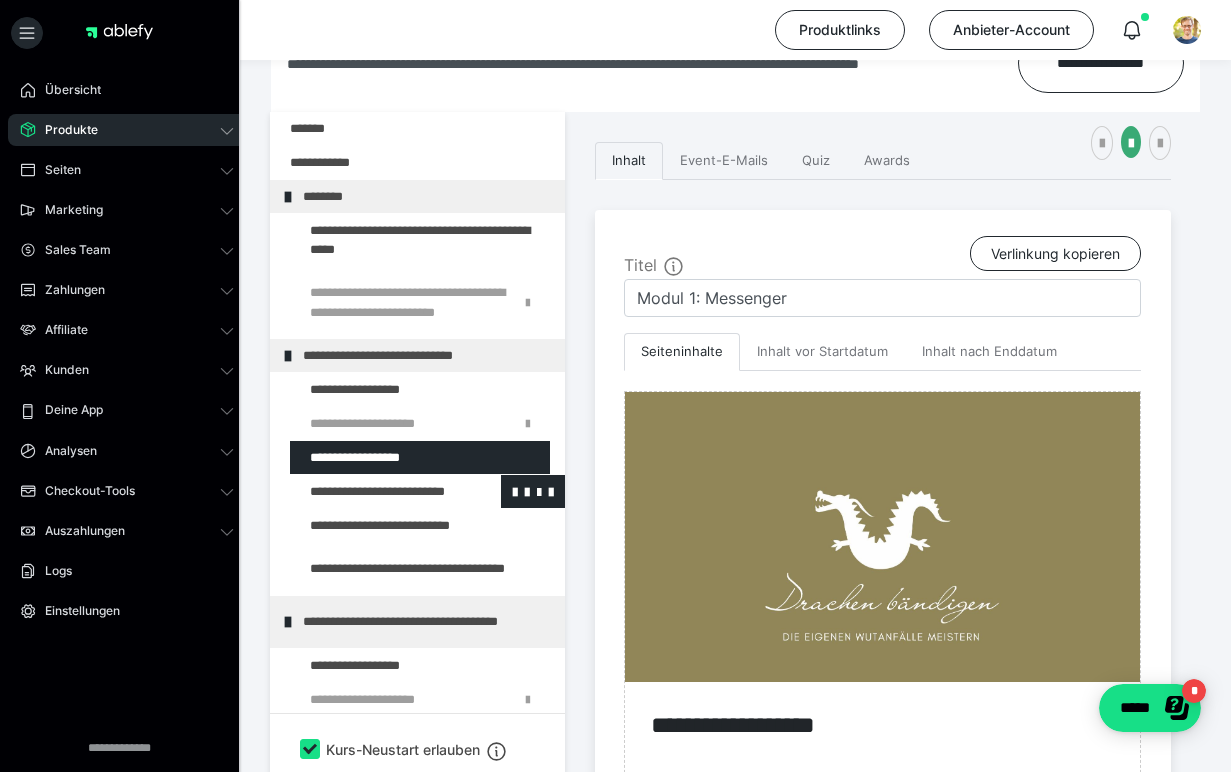 click at bounding box center [375, 491] 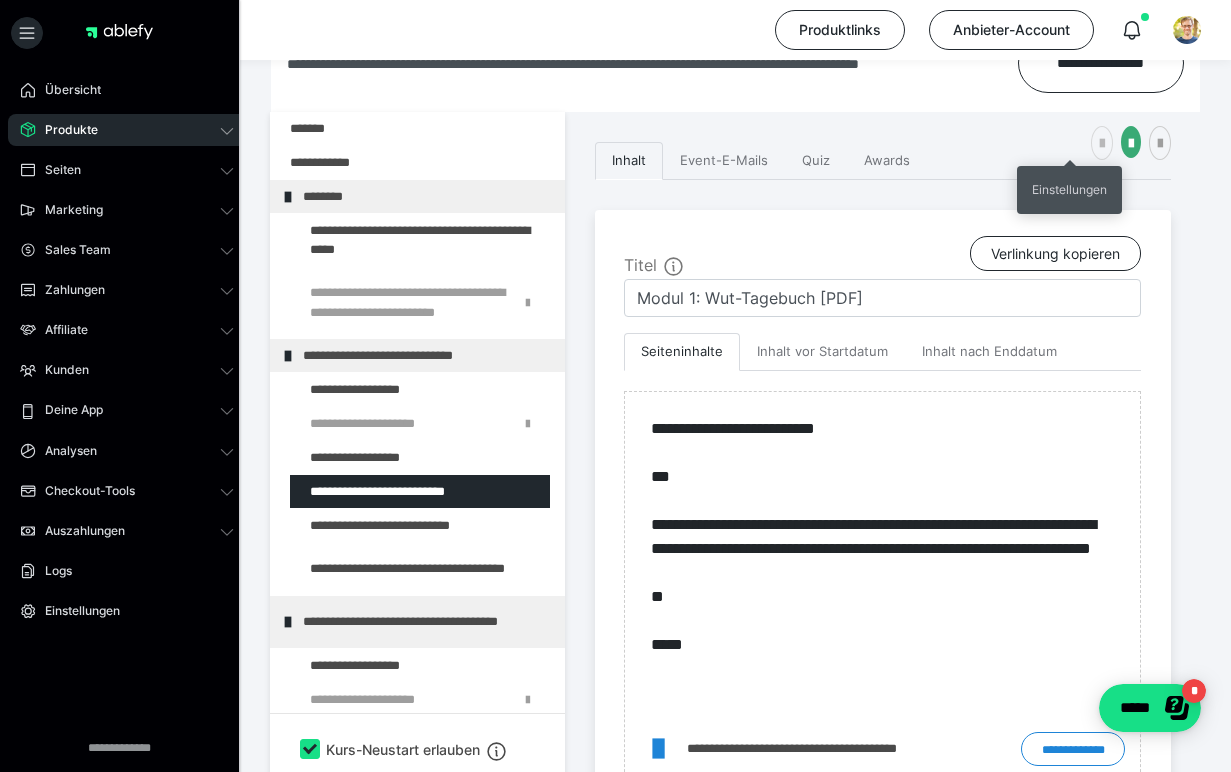click at bounding box center (1102, 144) 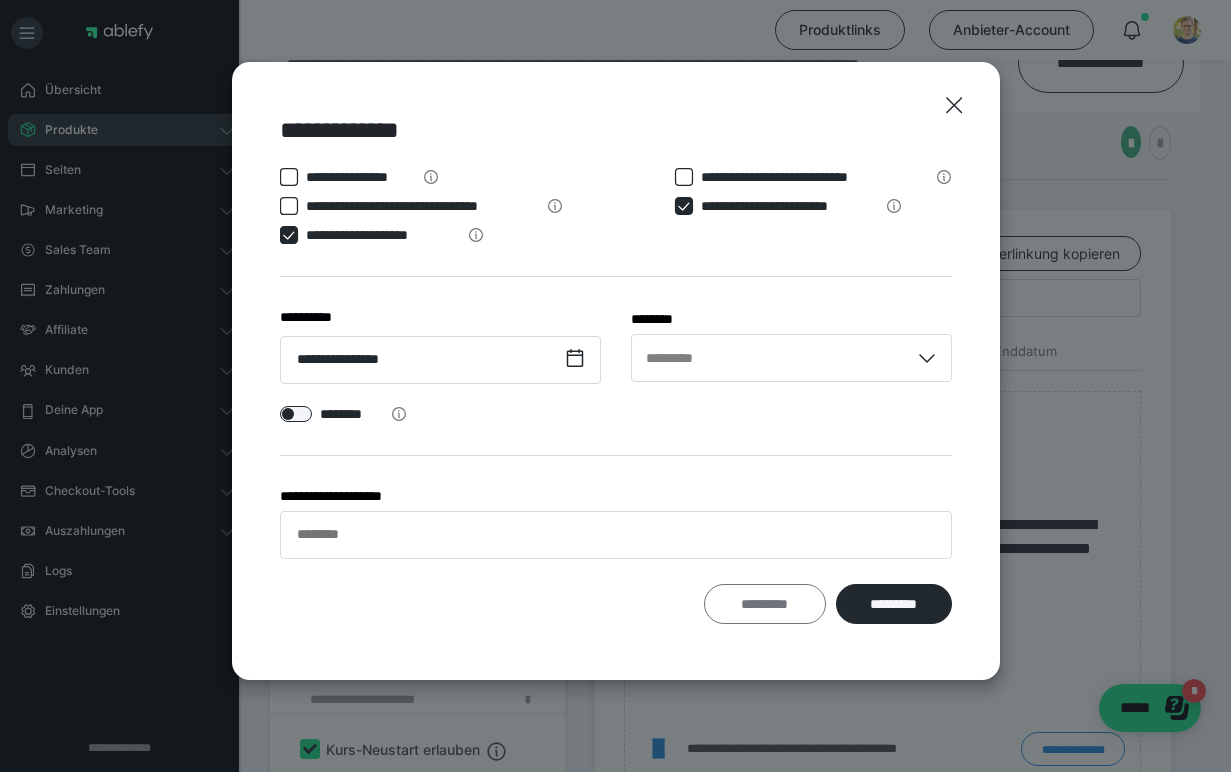 click on "*********" at bounding box center (765, 604) 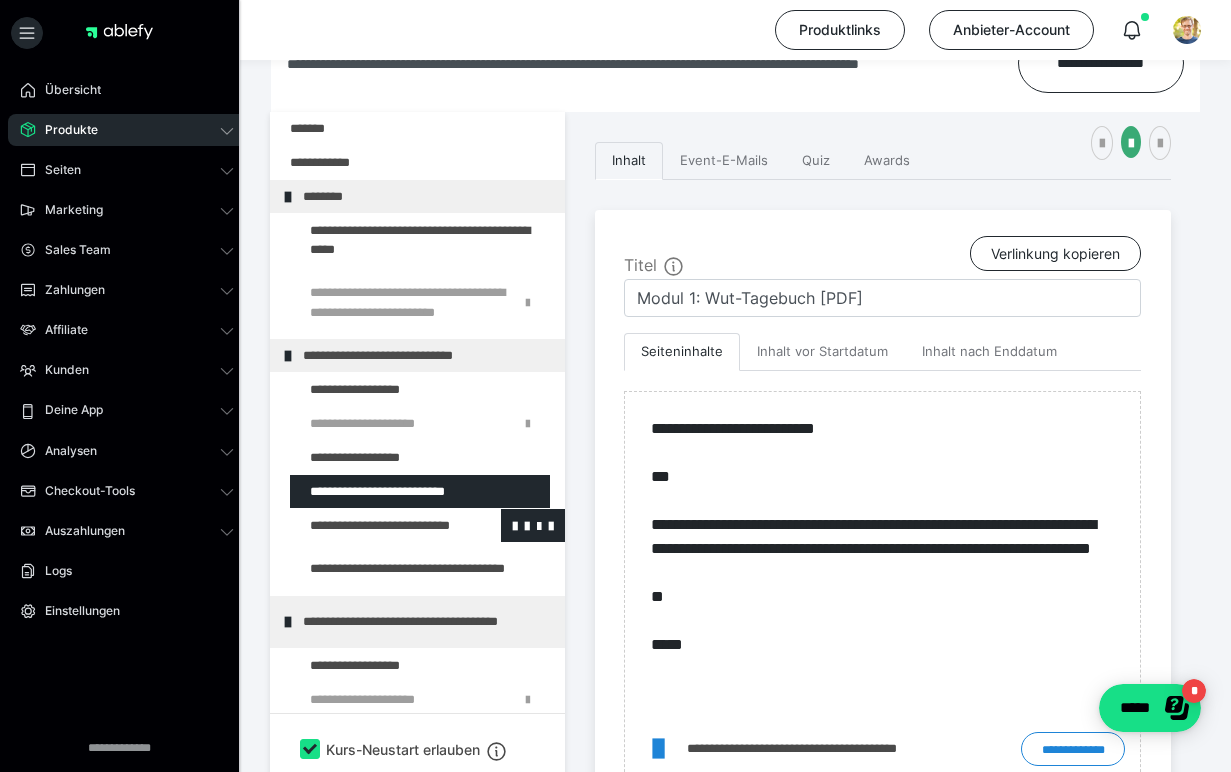 click at bounding box center (375, 525) 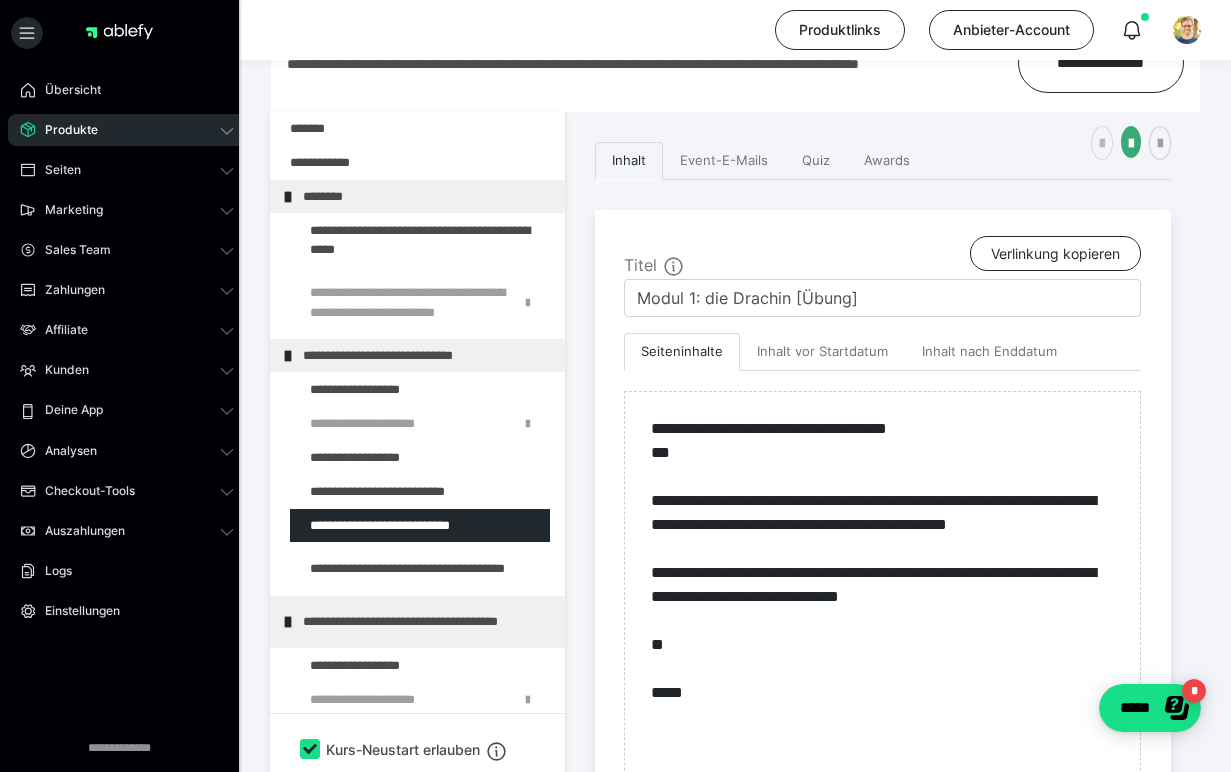 click at bounding box center (1102, 144) 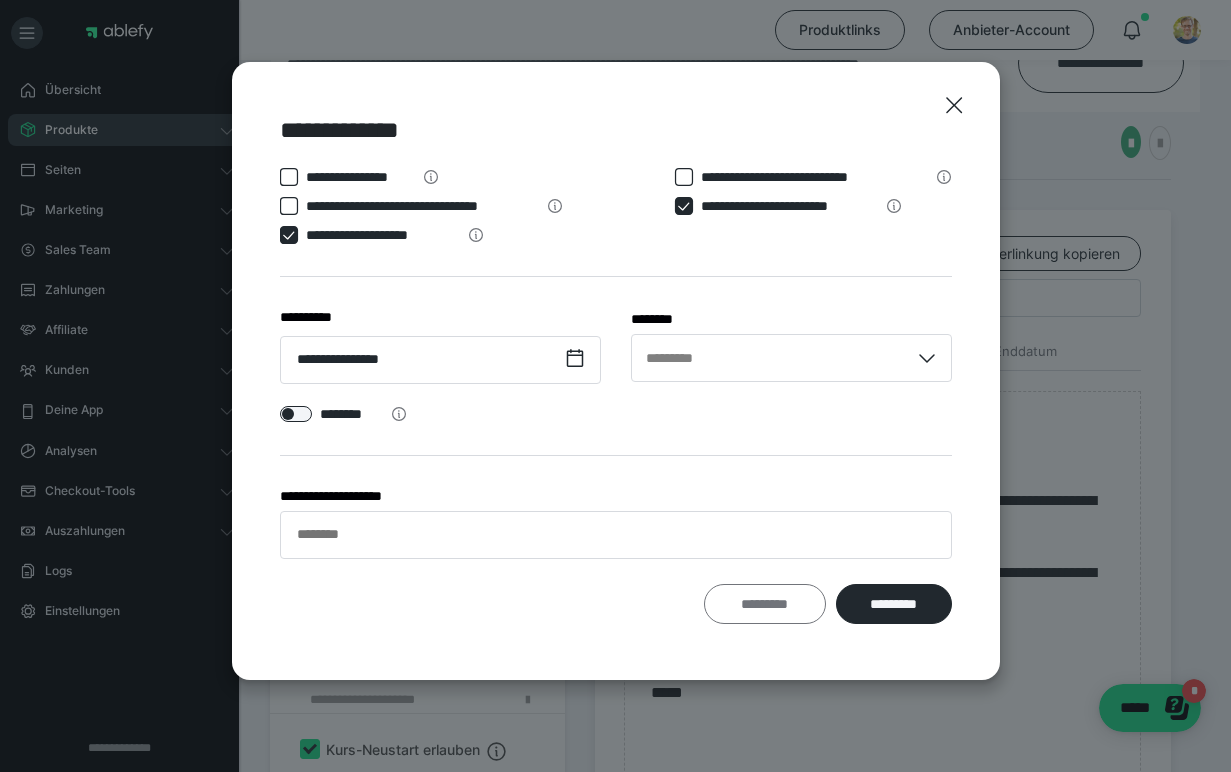 click on "*********" at bounding box center (765, 604) 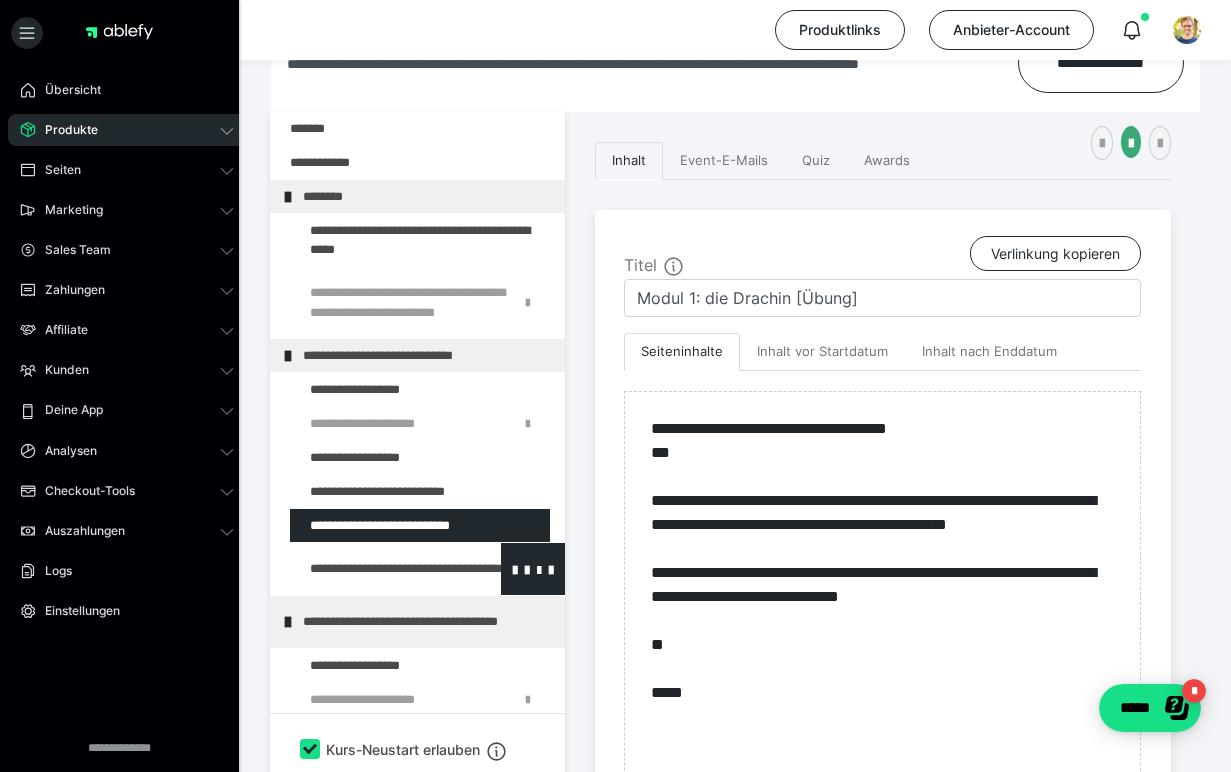 click at bounding box center [375, 569] 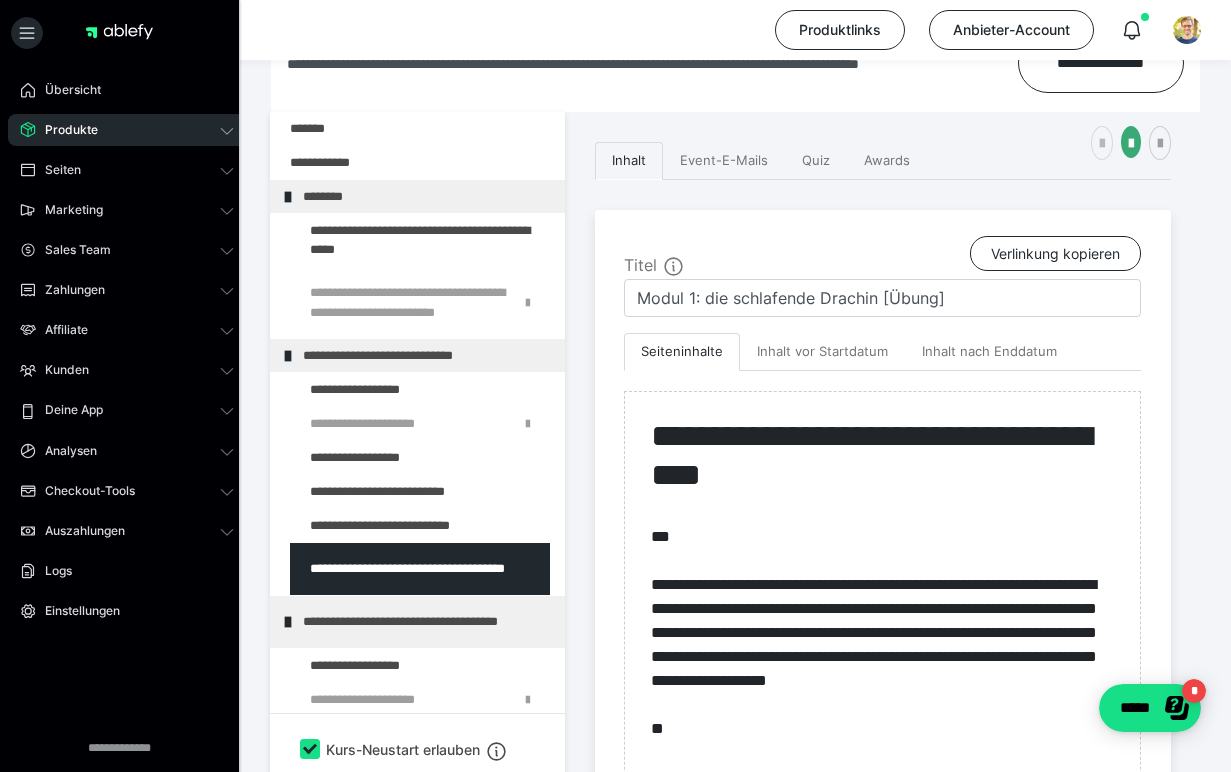click at bounding box center (1102, 143) 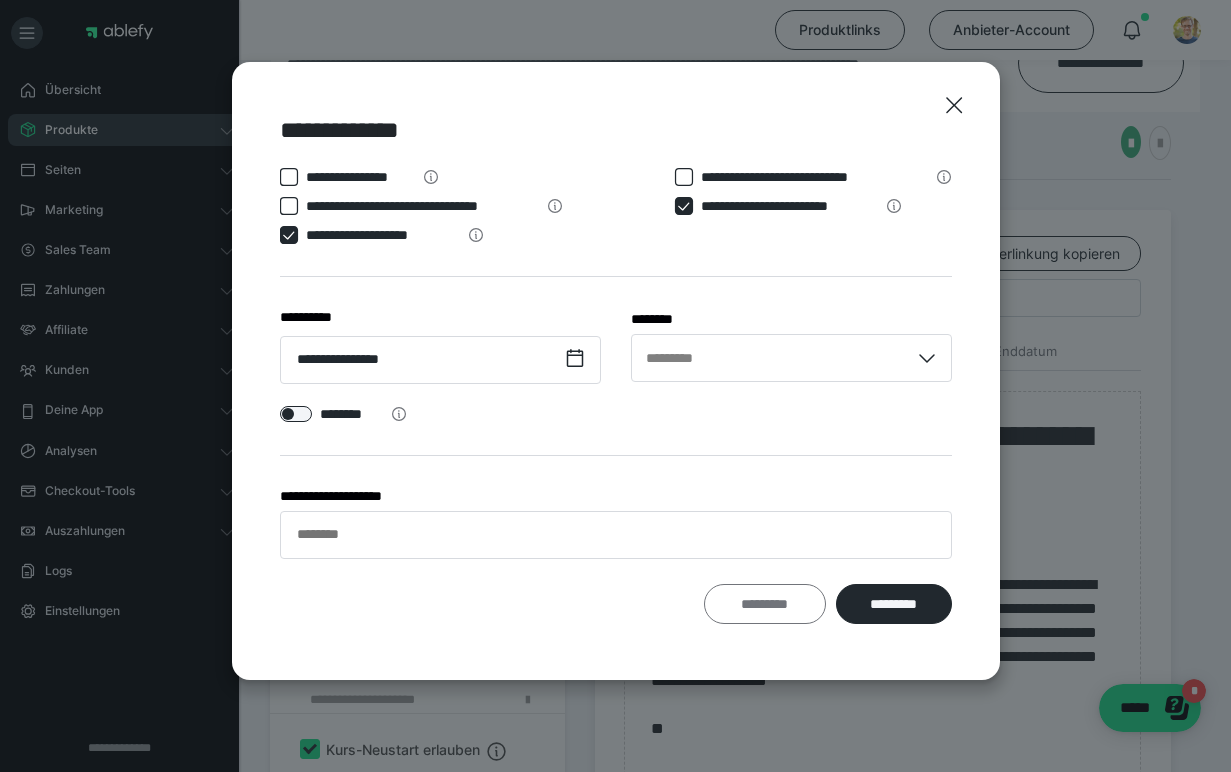 click on "*********" at bounding box center [765, 604] 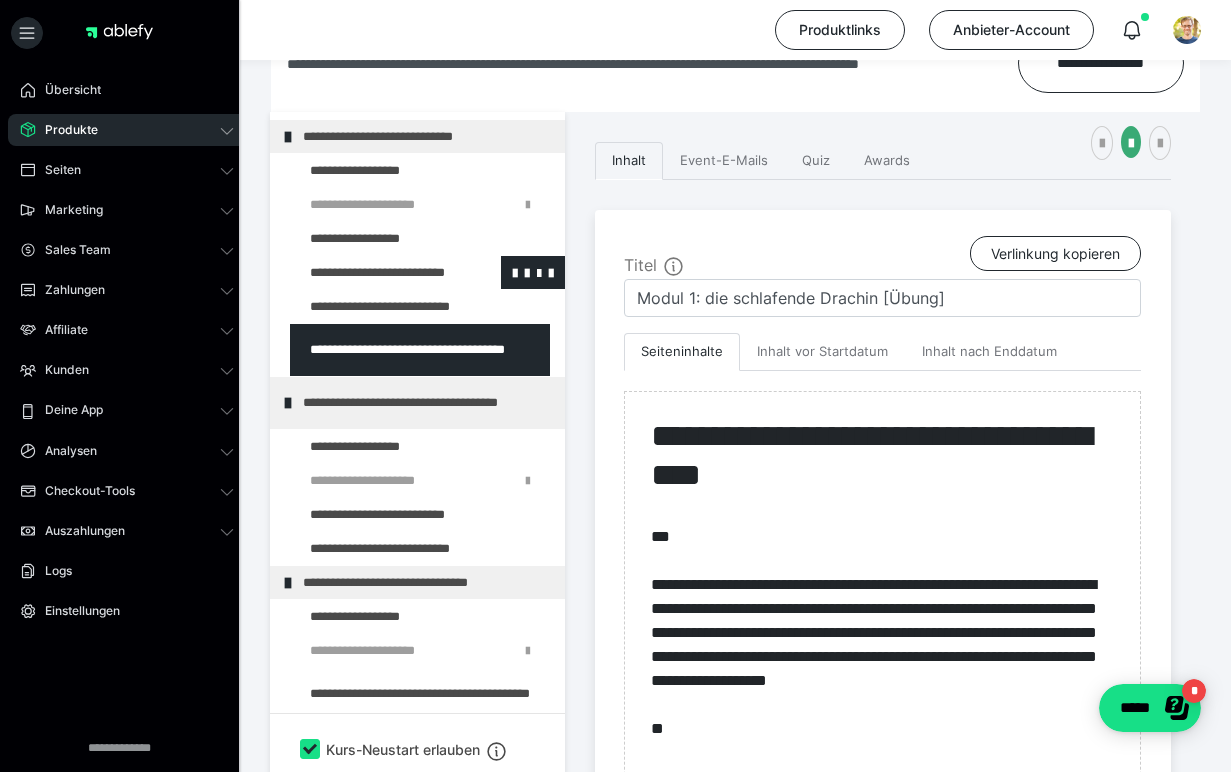 scroll, scrollTop: 325, scrollLeft: 0, axis: vertical 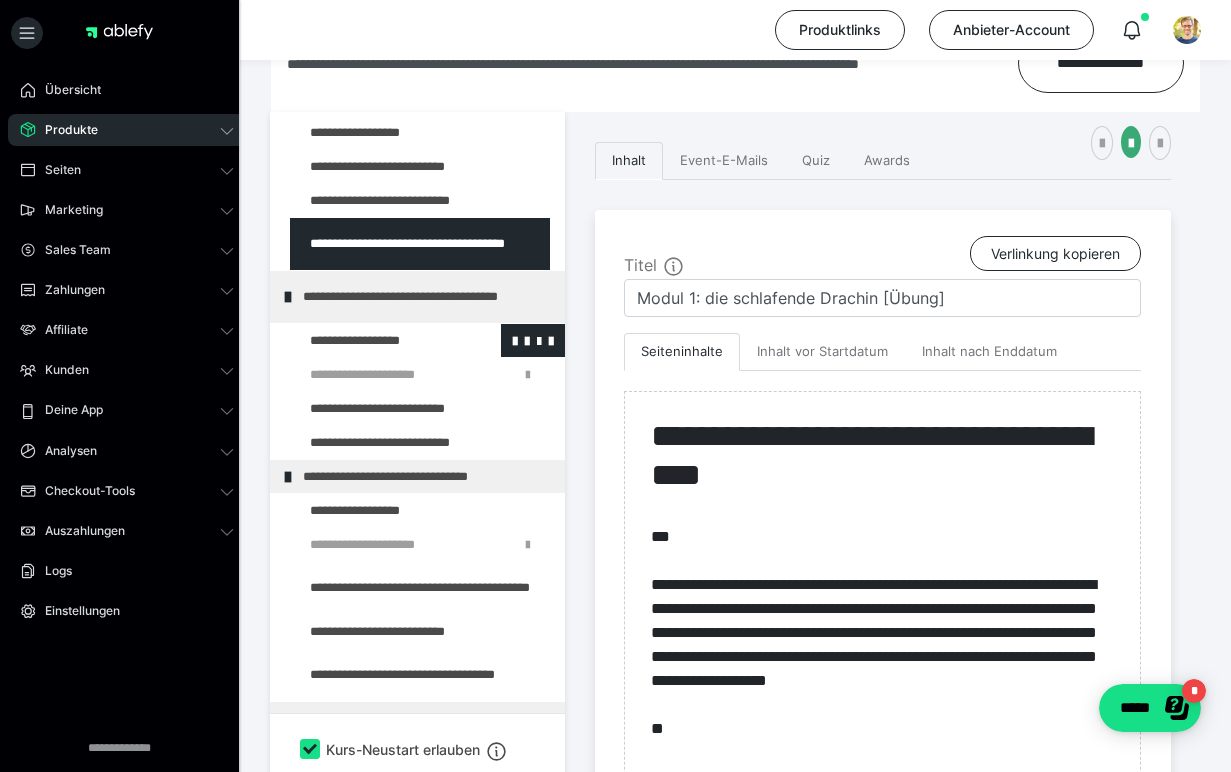 click at bounding box center [375, 340] 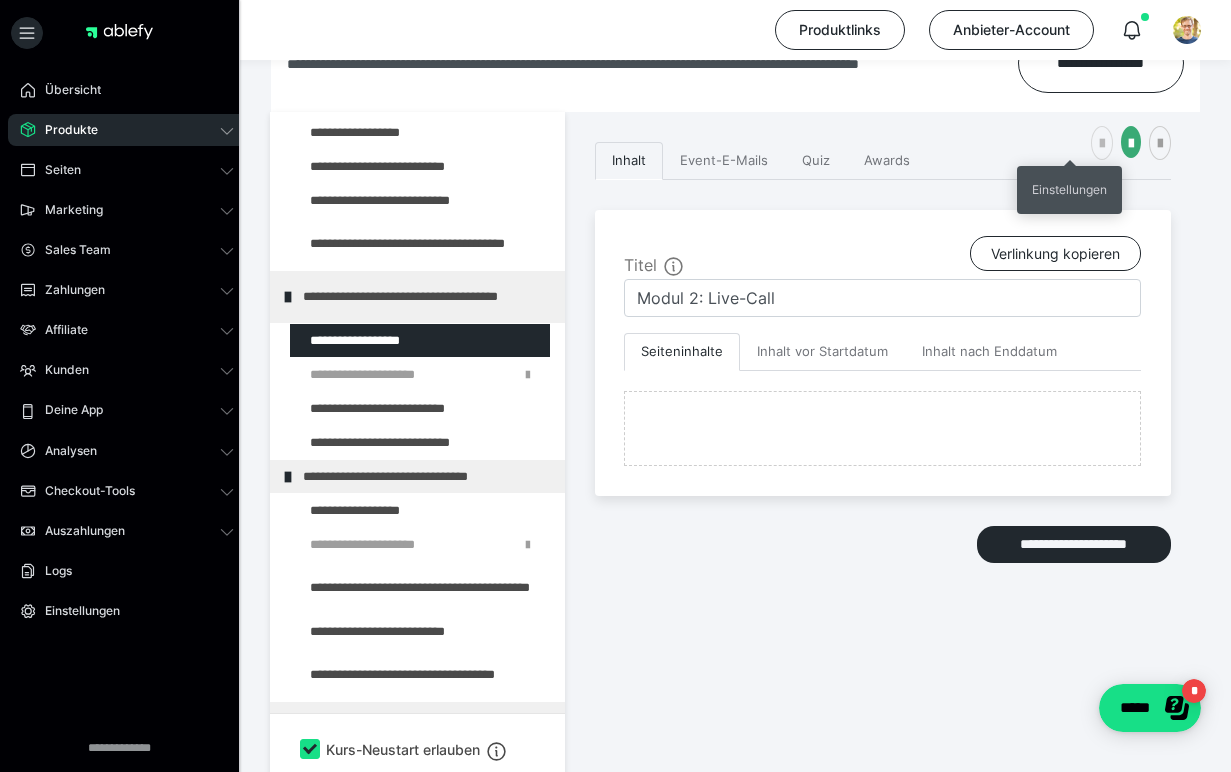 click at bounding box center (1102, 143) 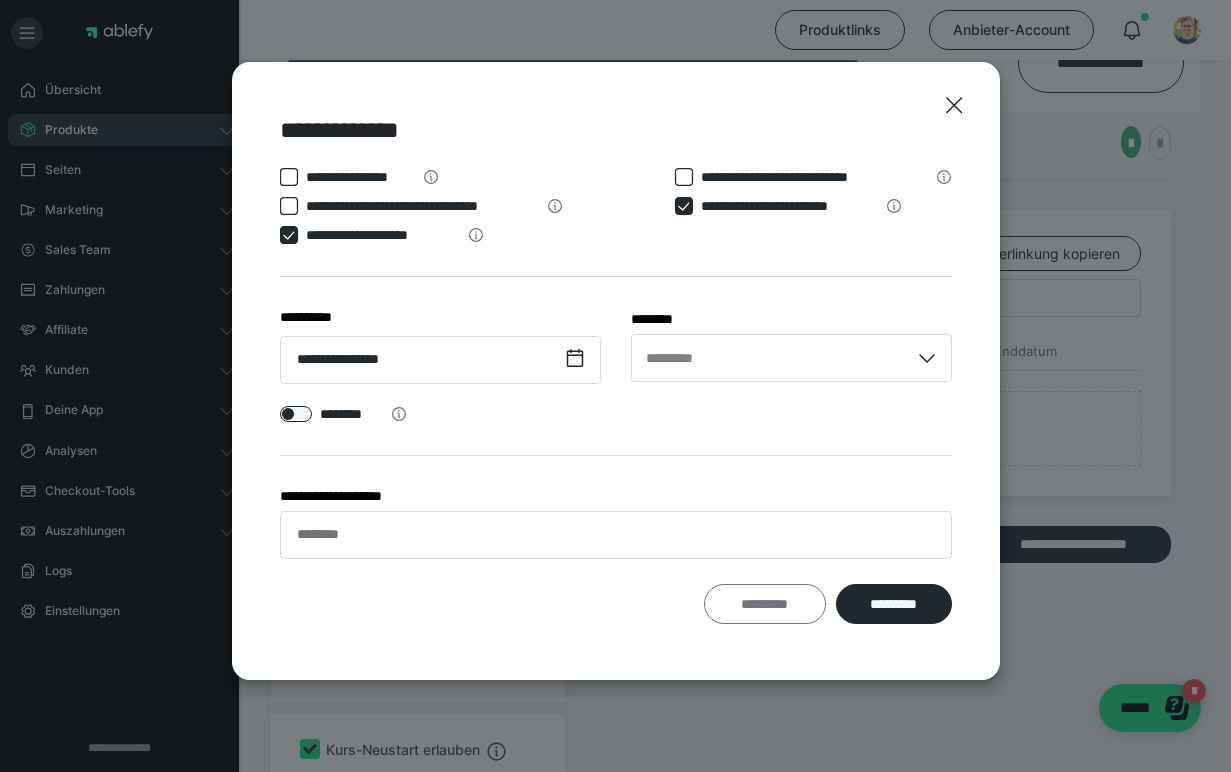 click on "*********" at bounding box center (765, 604) 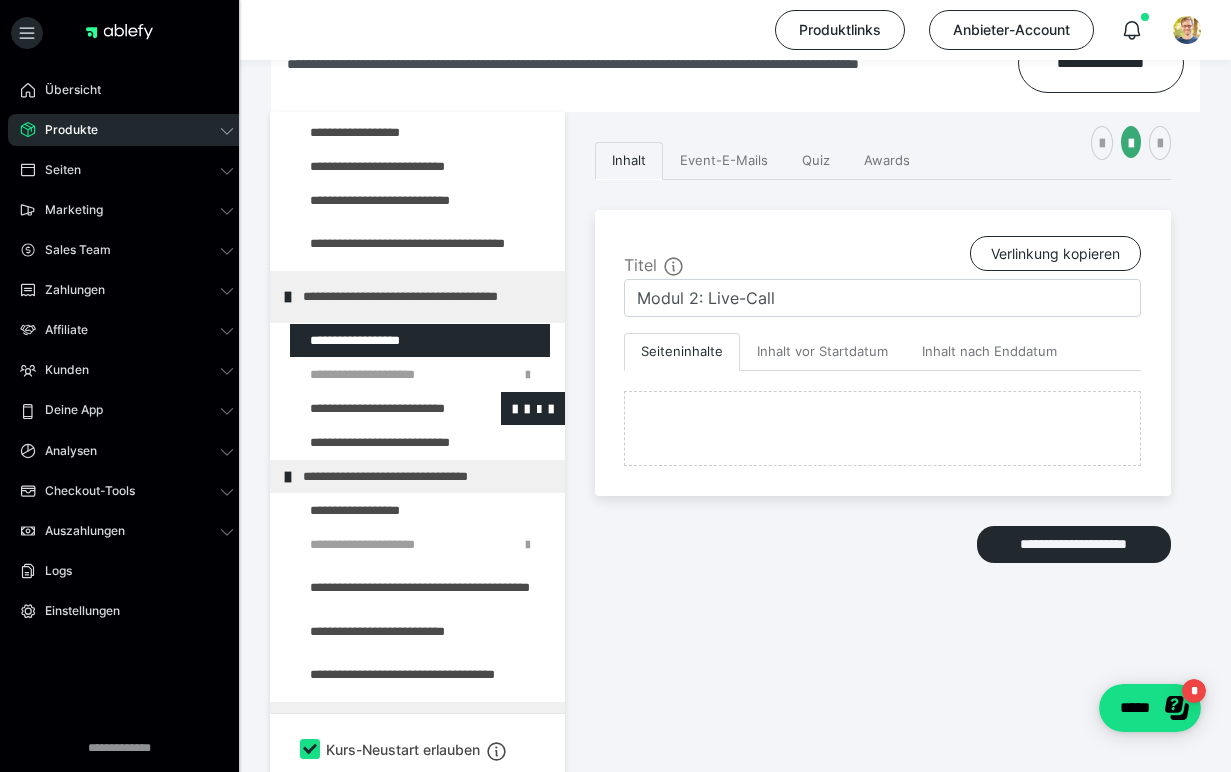 click at bounding box center [375, 408] 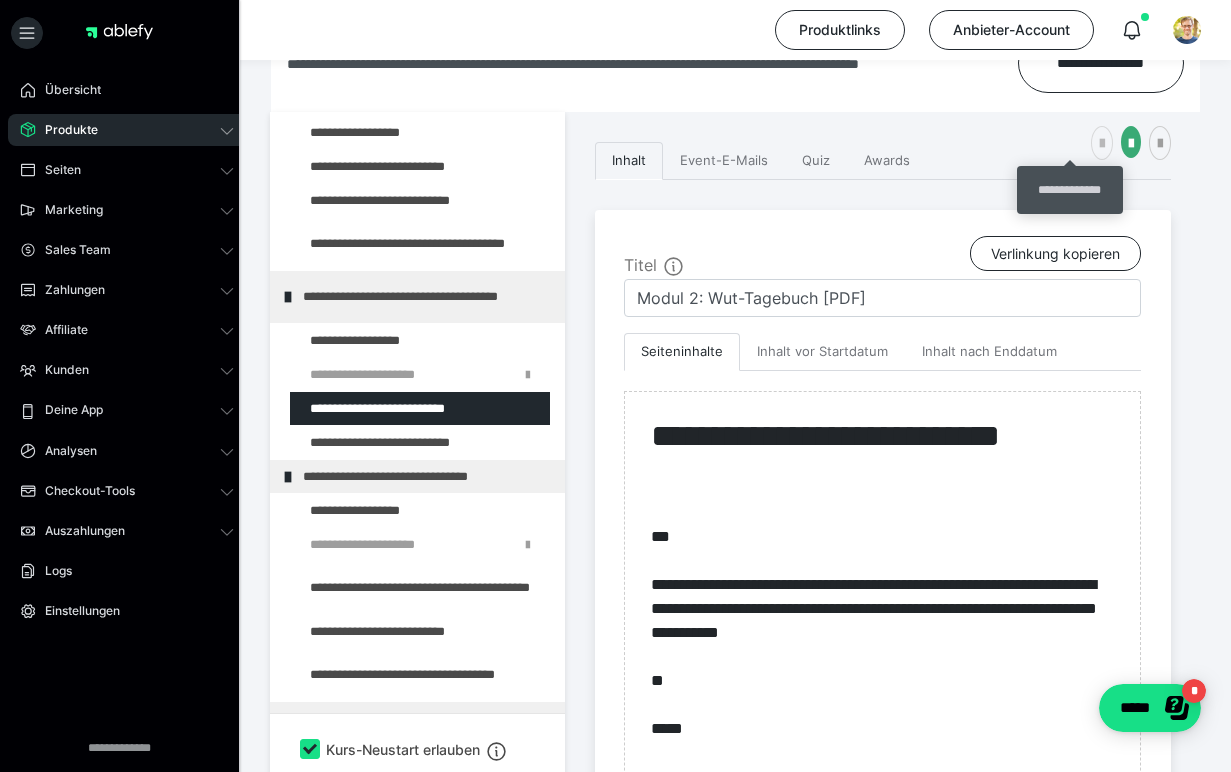 click at bounding box center (1102, 143) 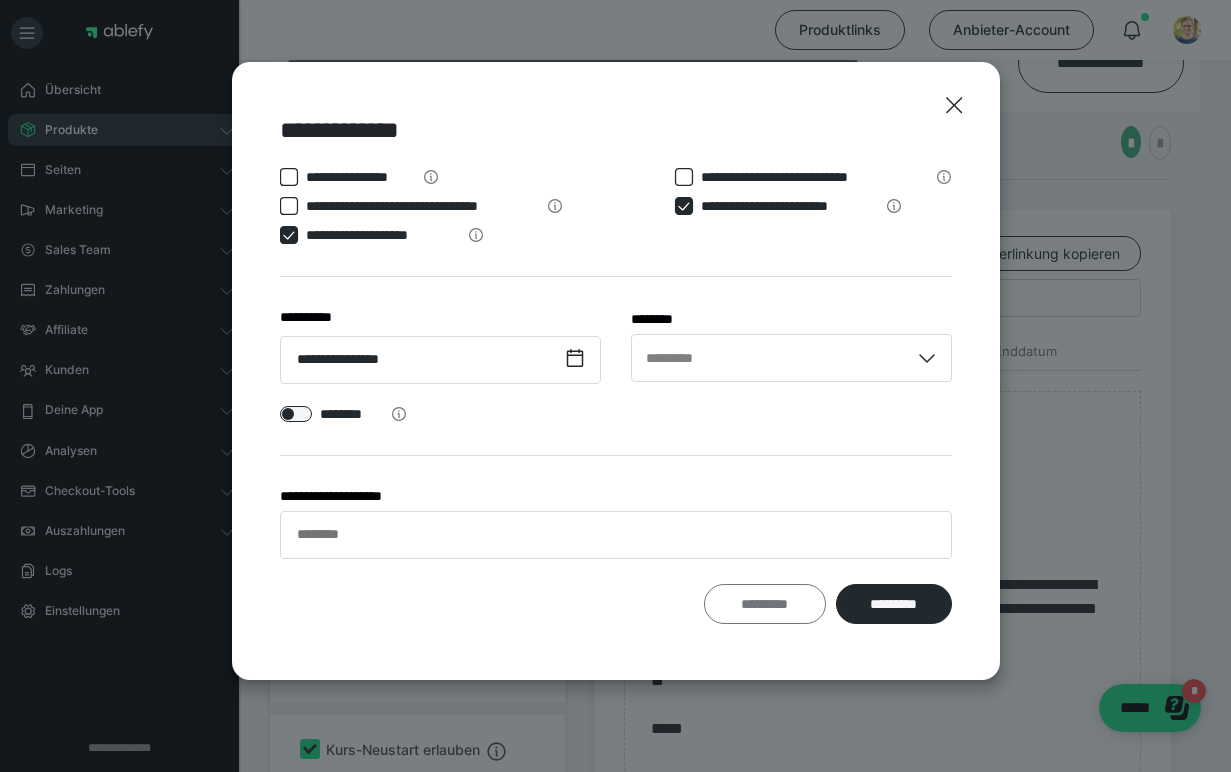 click on "*********" at bounding box center (765, 604) 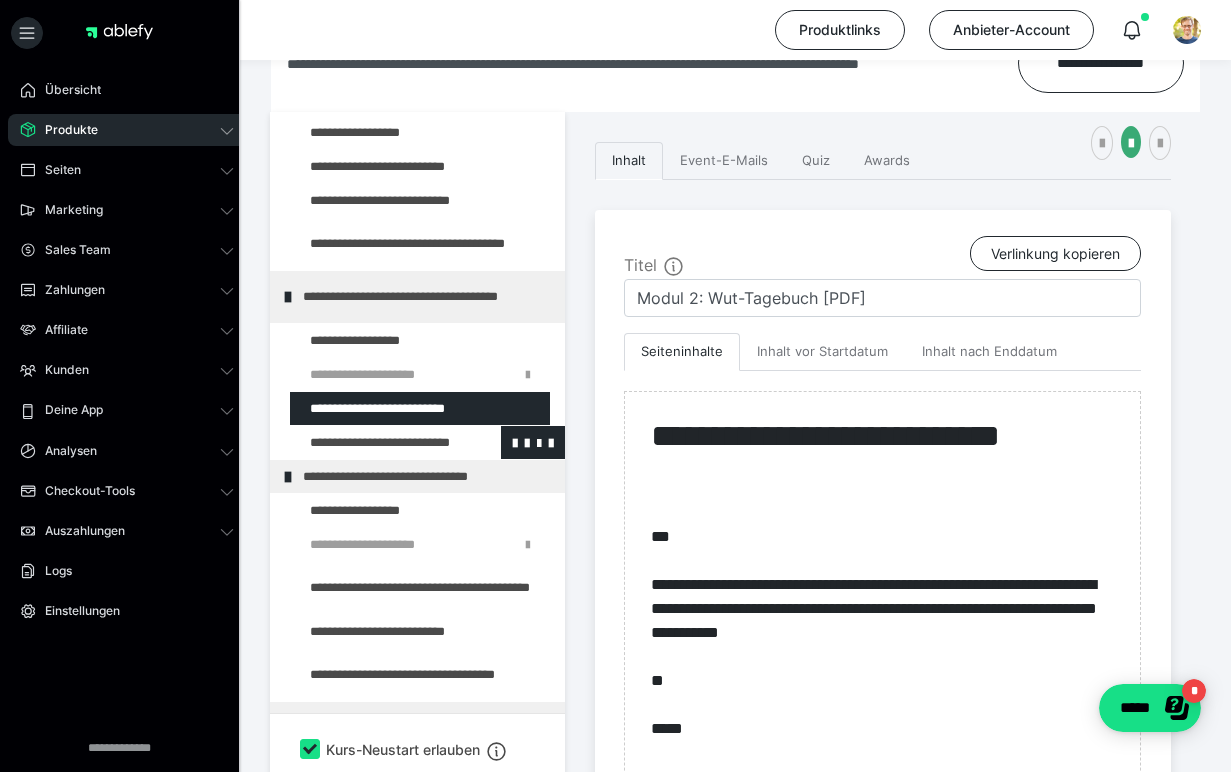 click at bounding box center [375, 442] 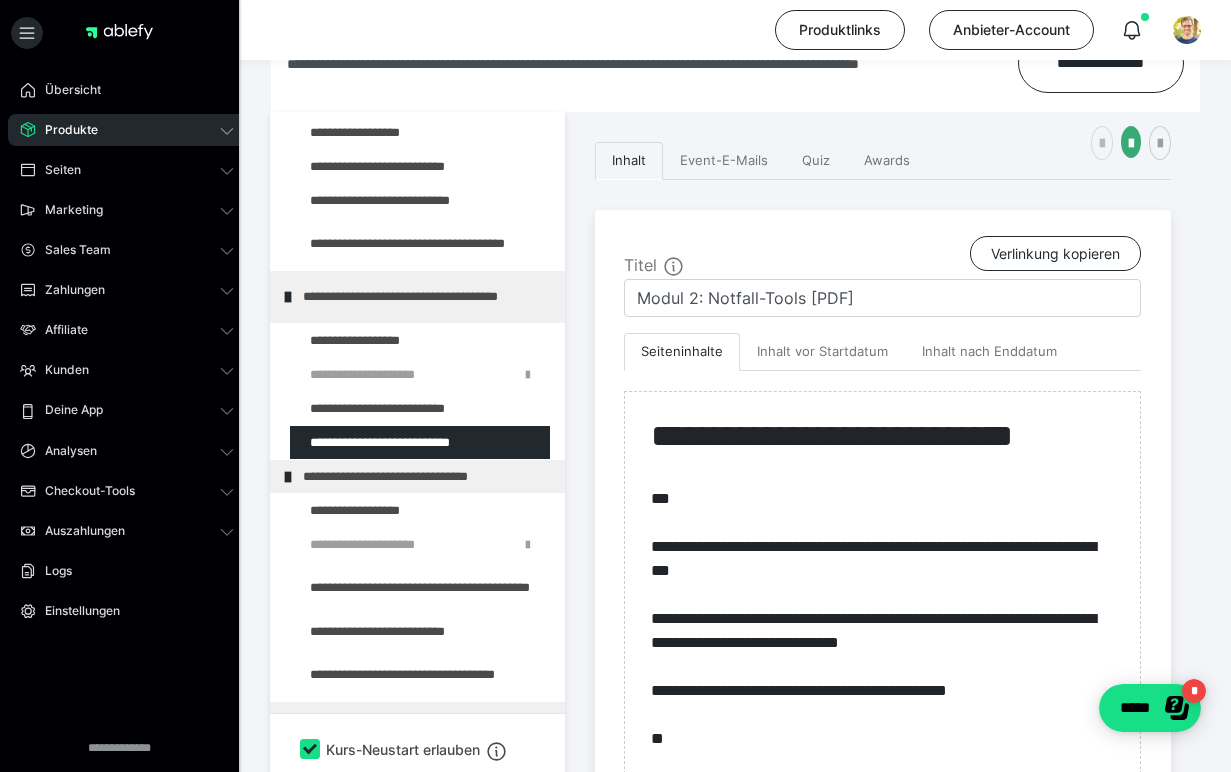 click at bounding box center [1102, 143] 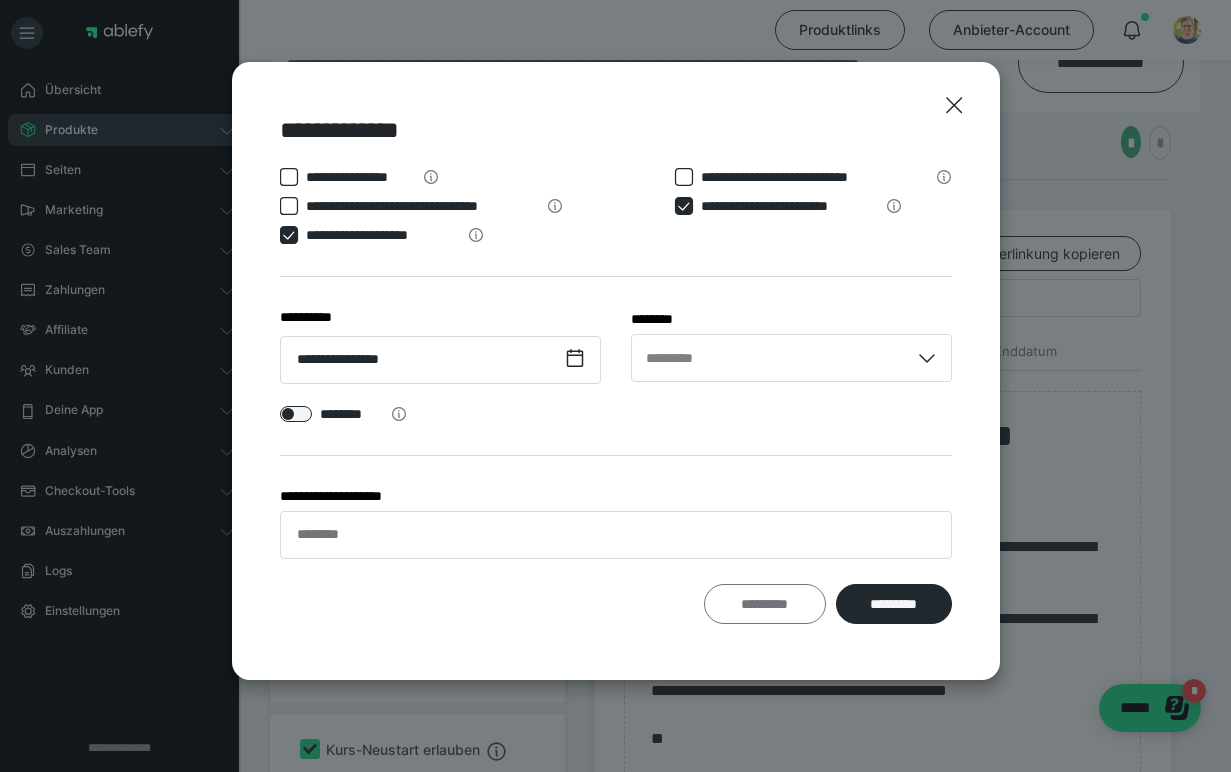 click on "*********" at bounding box center [765, 604] 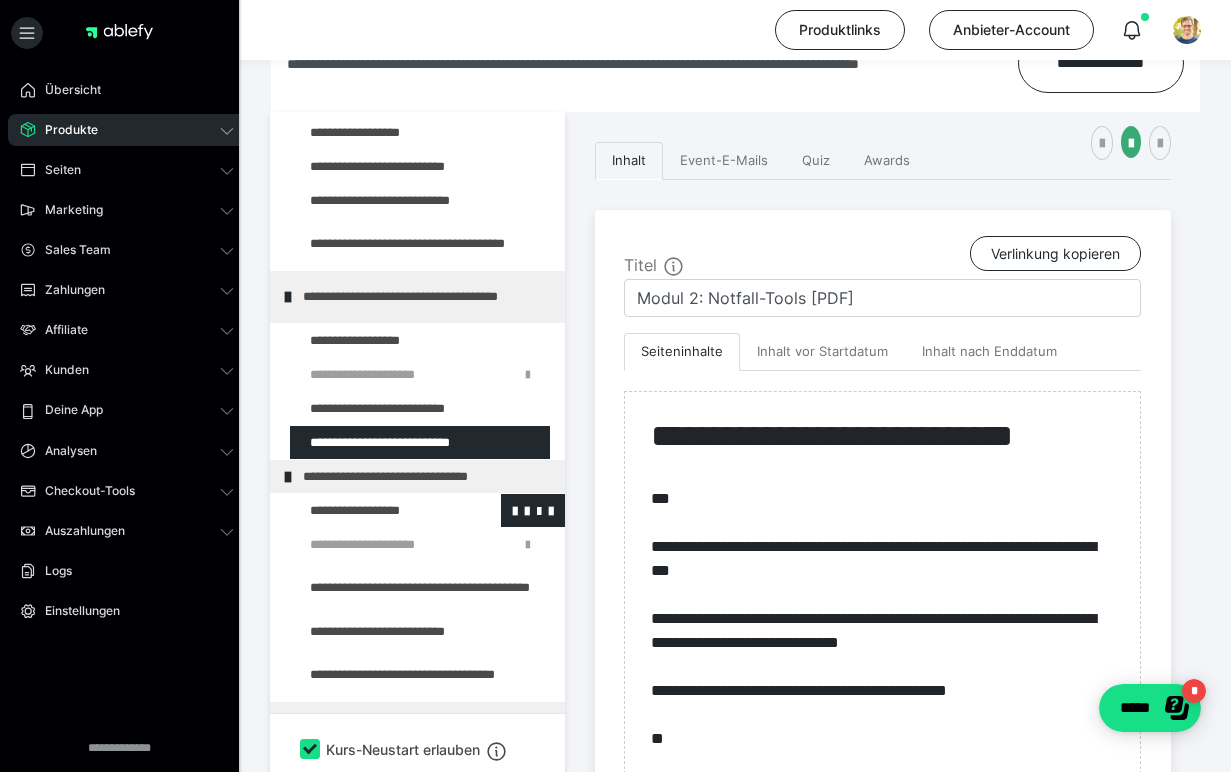 click at bounding box center [375, 510] 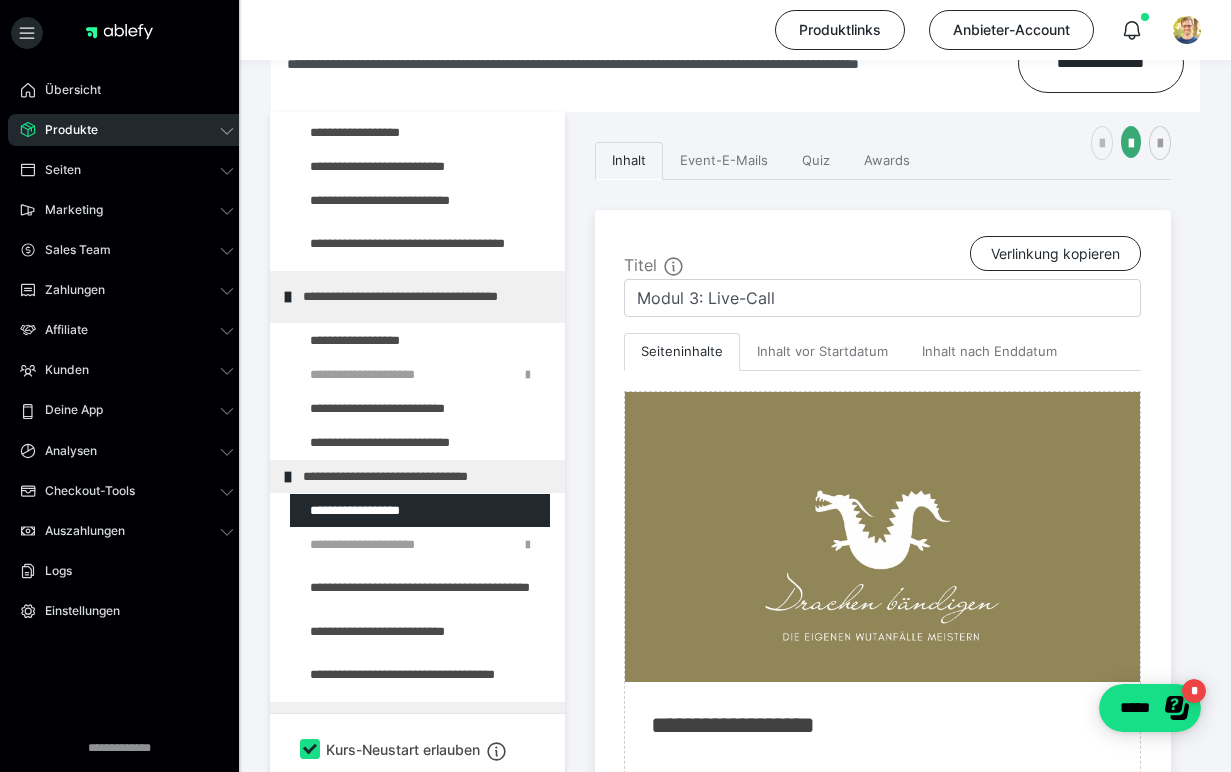 click at bounding box center (1102, 144) 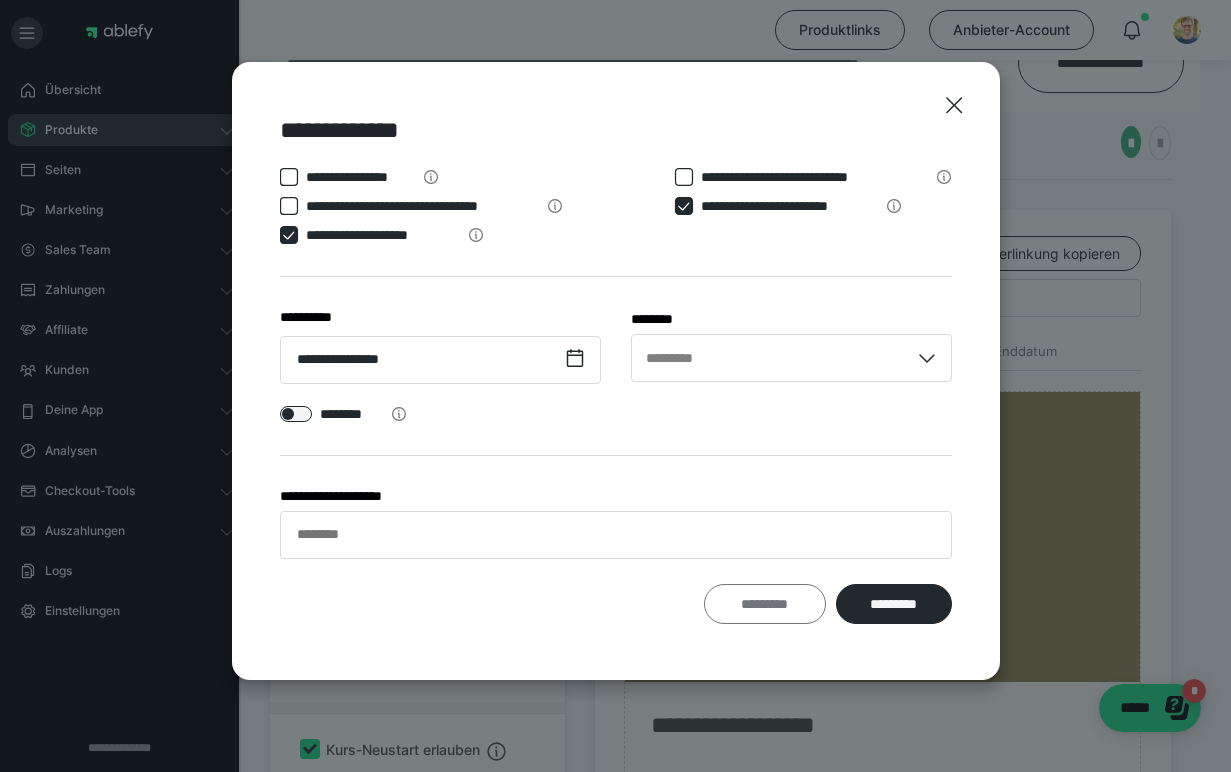 click on "*********" at bounding box center (765, 604) 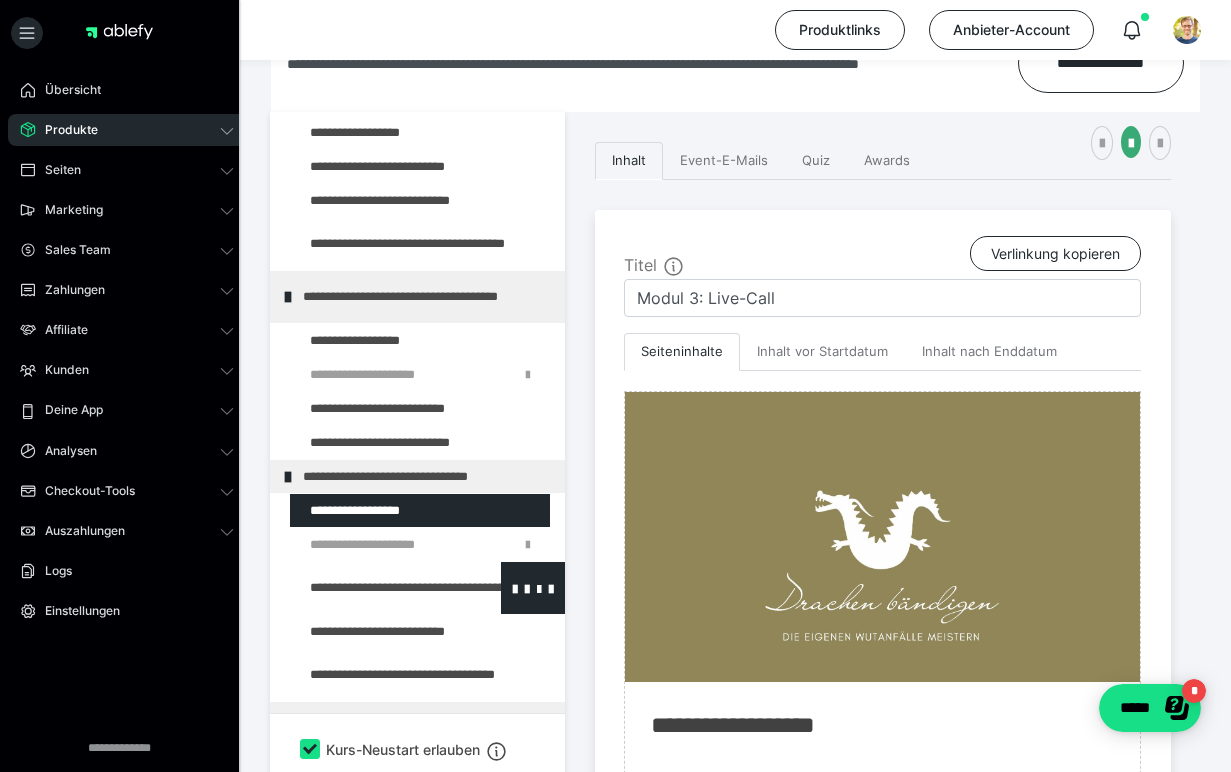 click at bounding box center (375, 588) 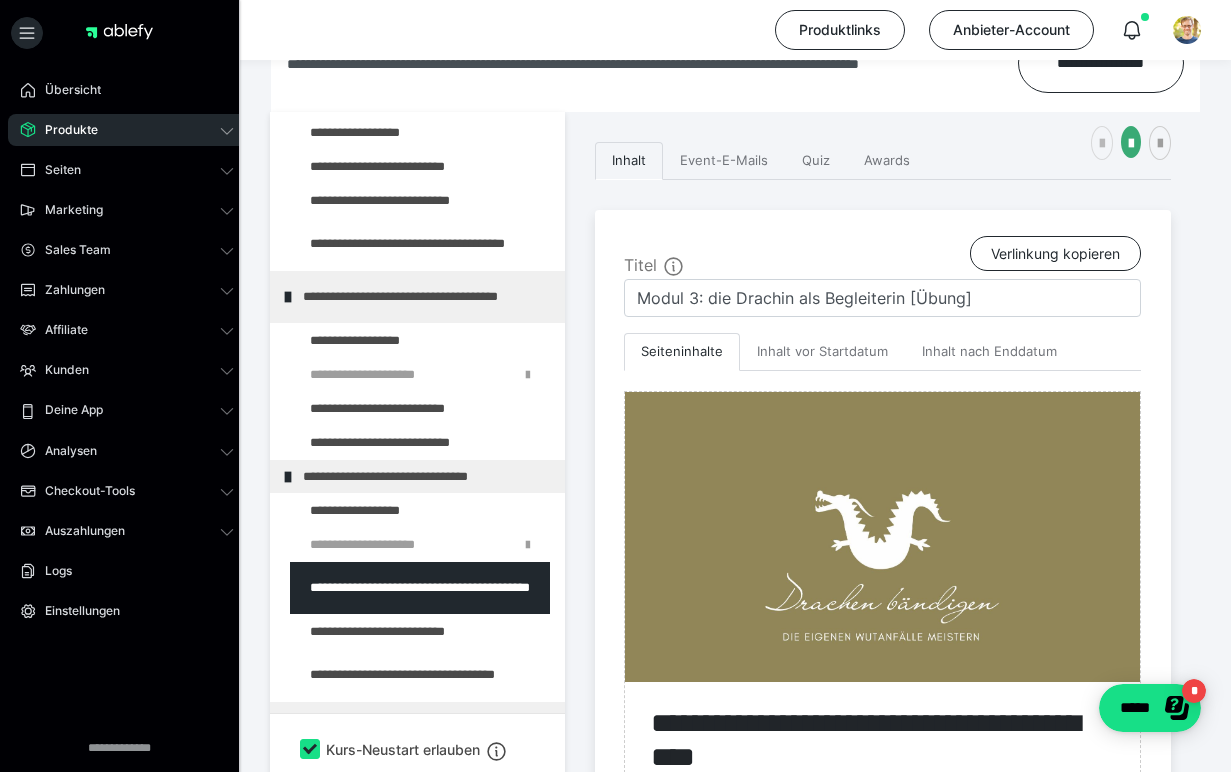click at bounding box center (1102, 144) 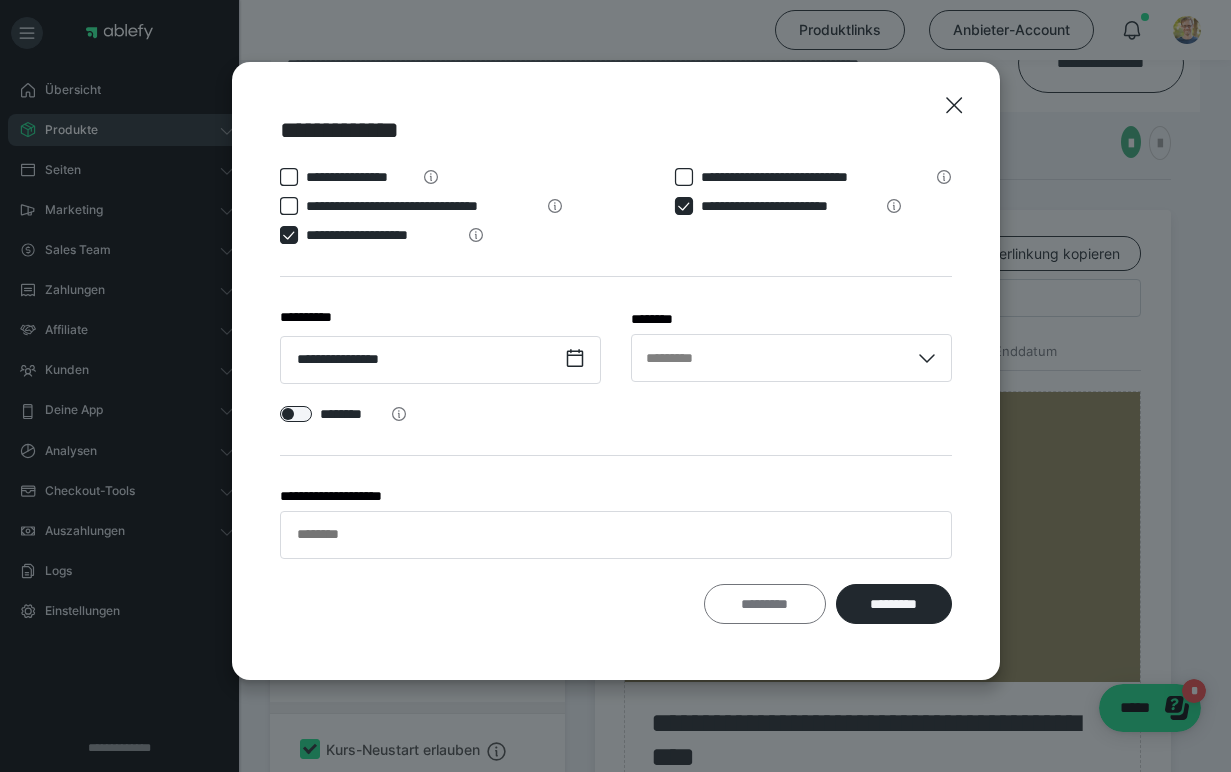 click on "*********" at bounding box center [765, 604] 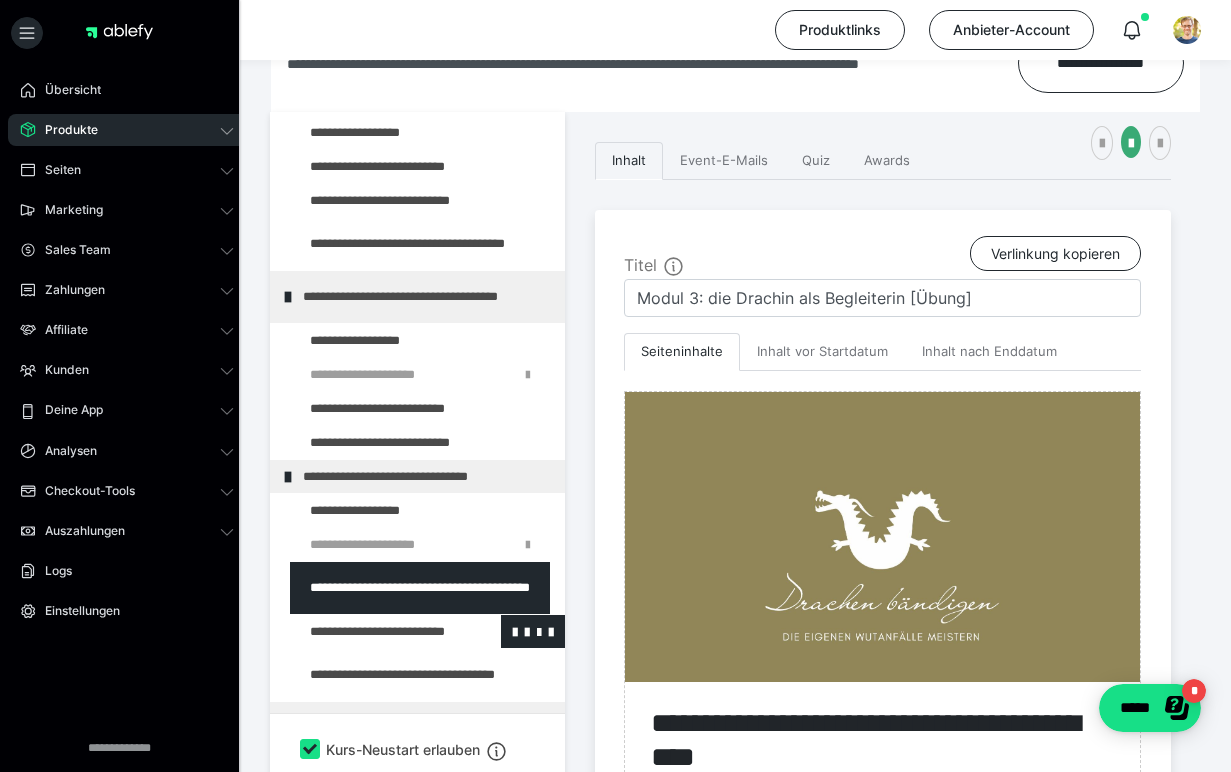 click at bounding box center (375, 631) 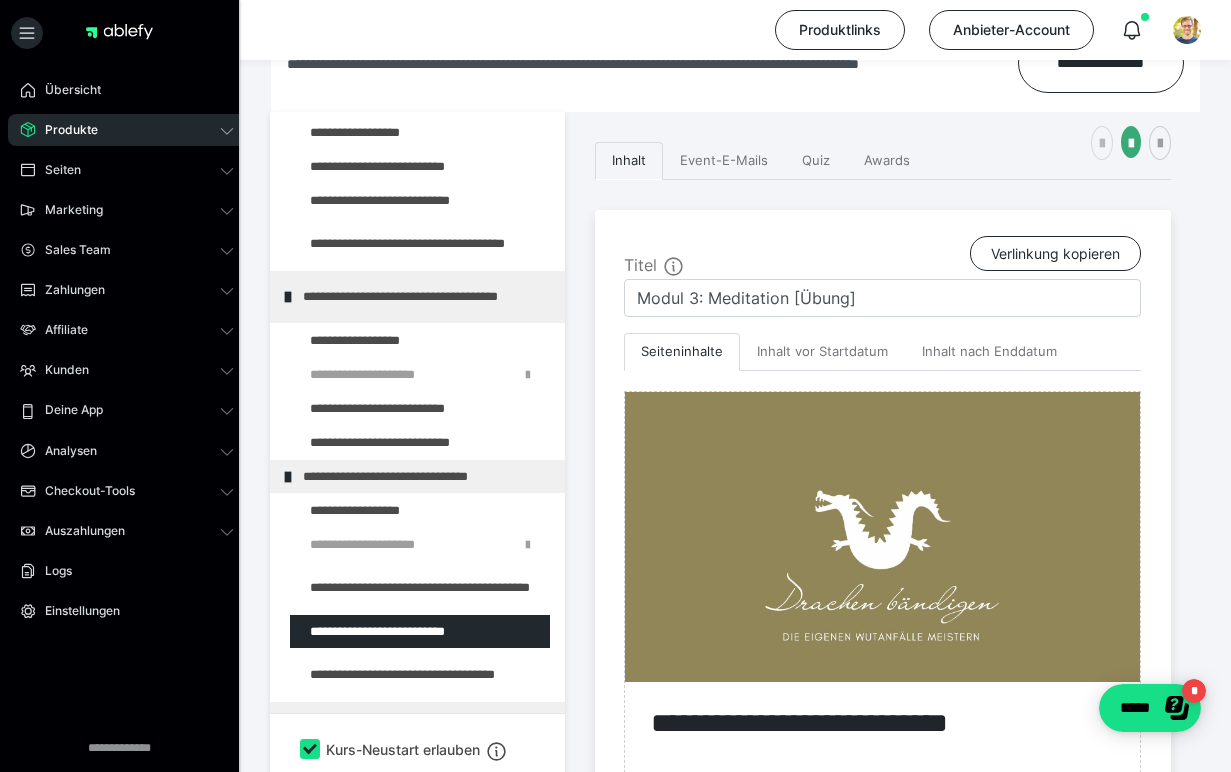 click at bounding box center (1102, 144) 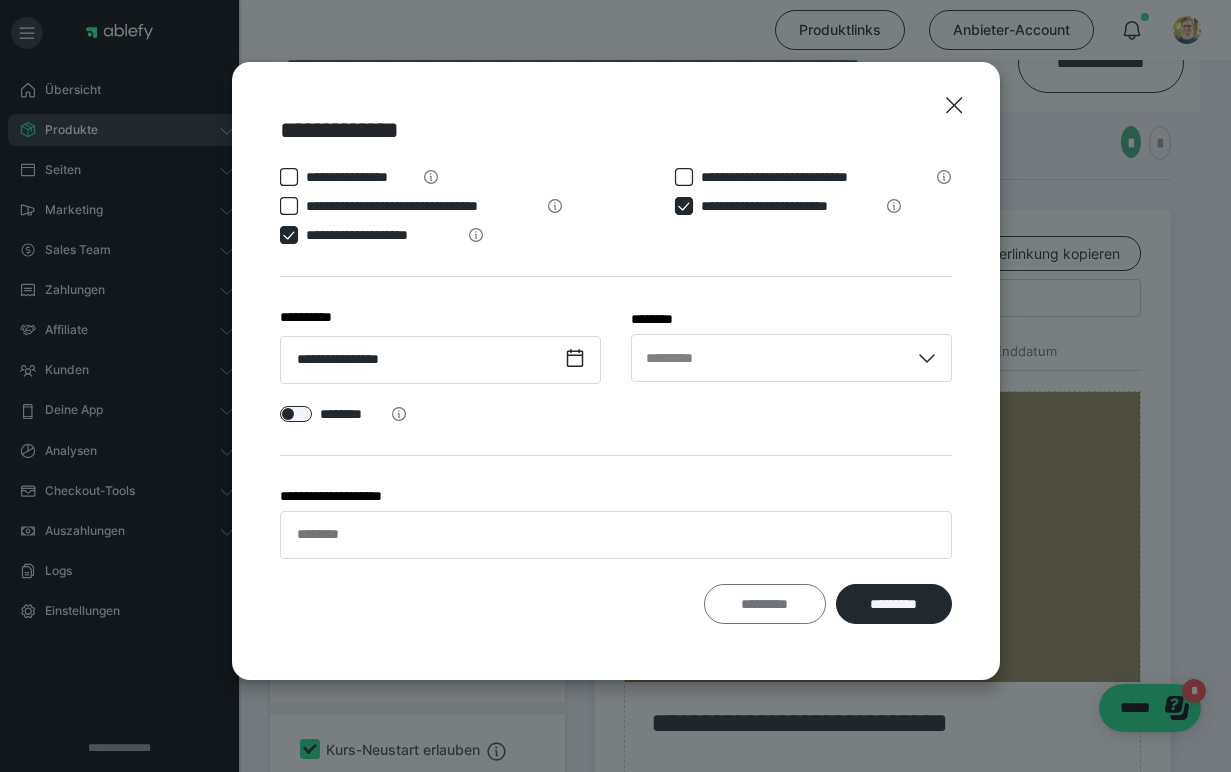 click on "*********" at bounding box center (765, 604) 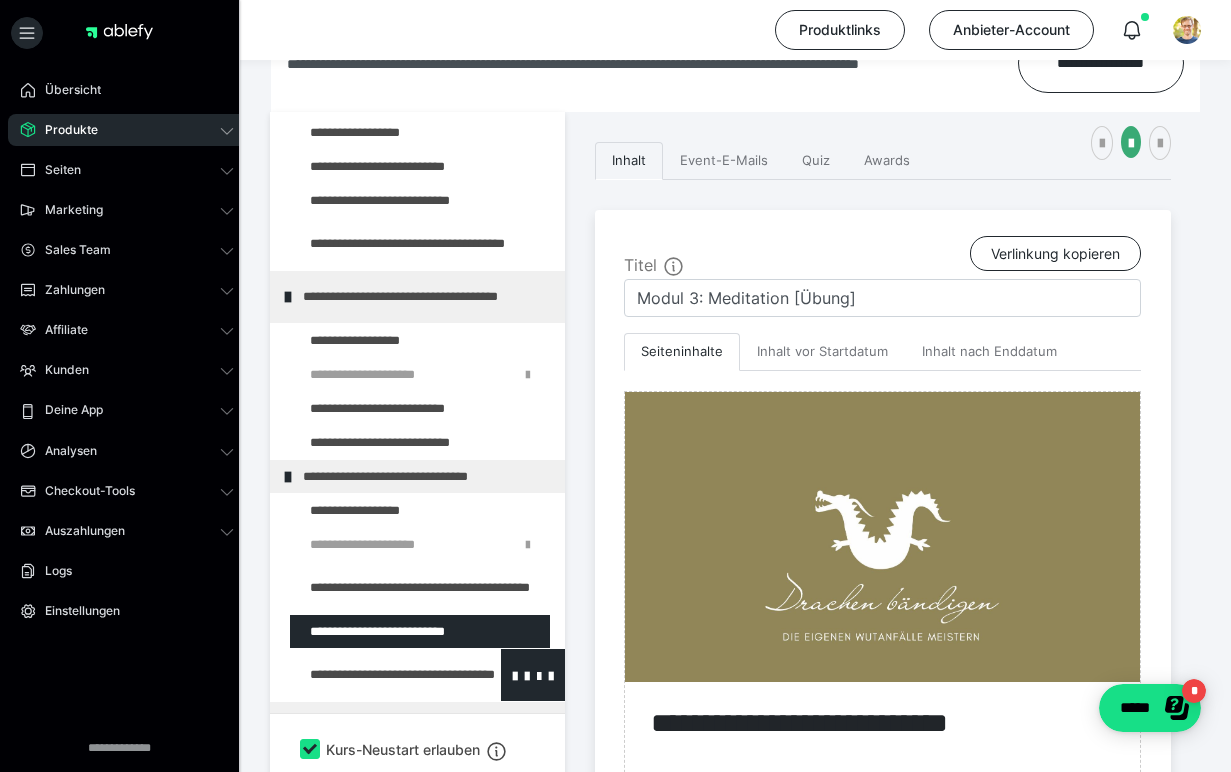 click at bounding box center (375, 675) 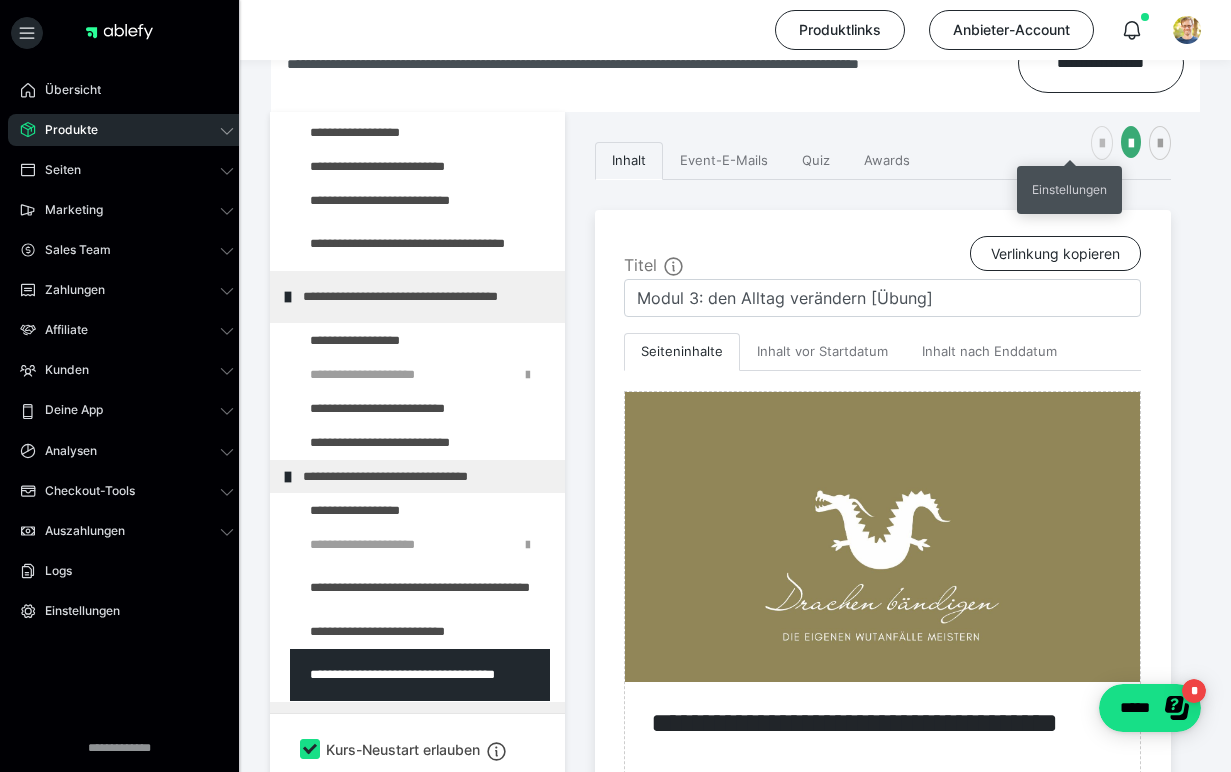 click at bounding box center (1102, 144) 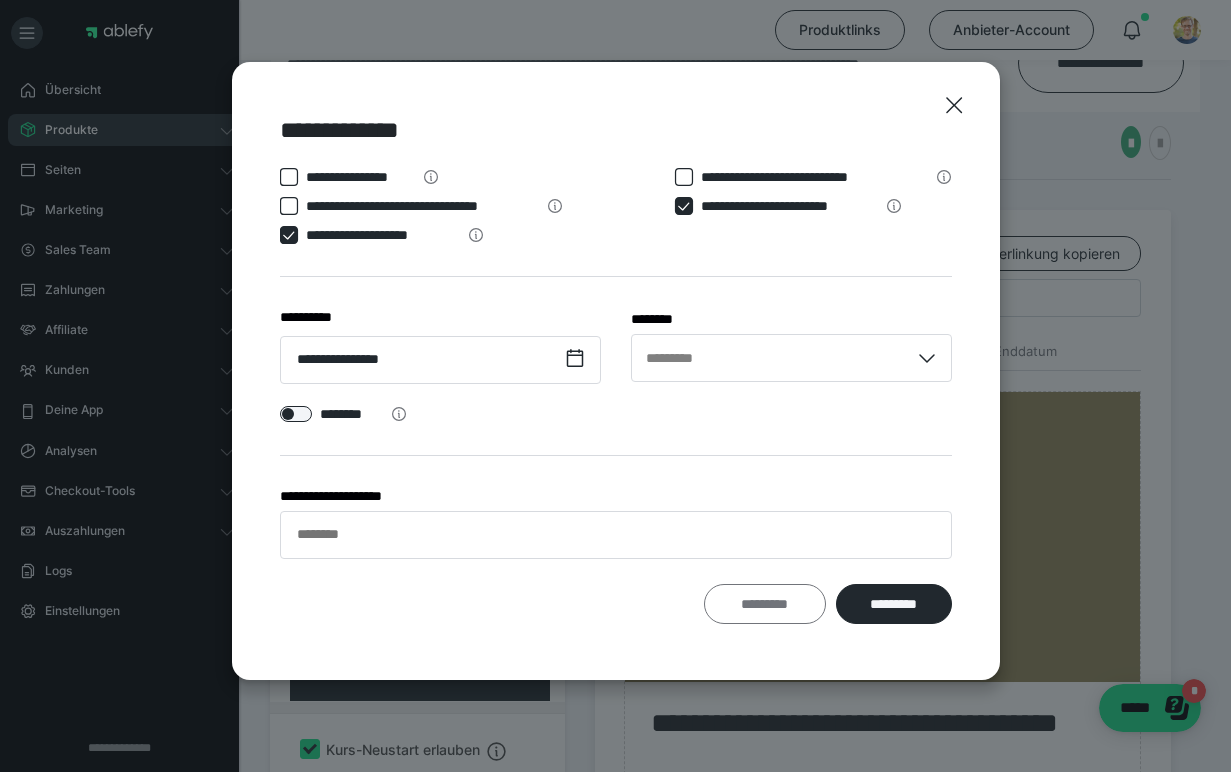 click on "*********" at bounding box center (765, 604) 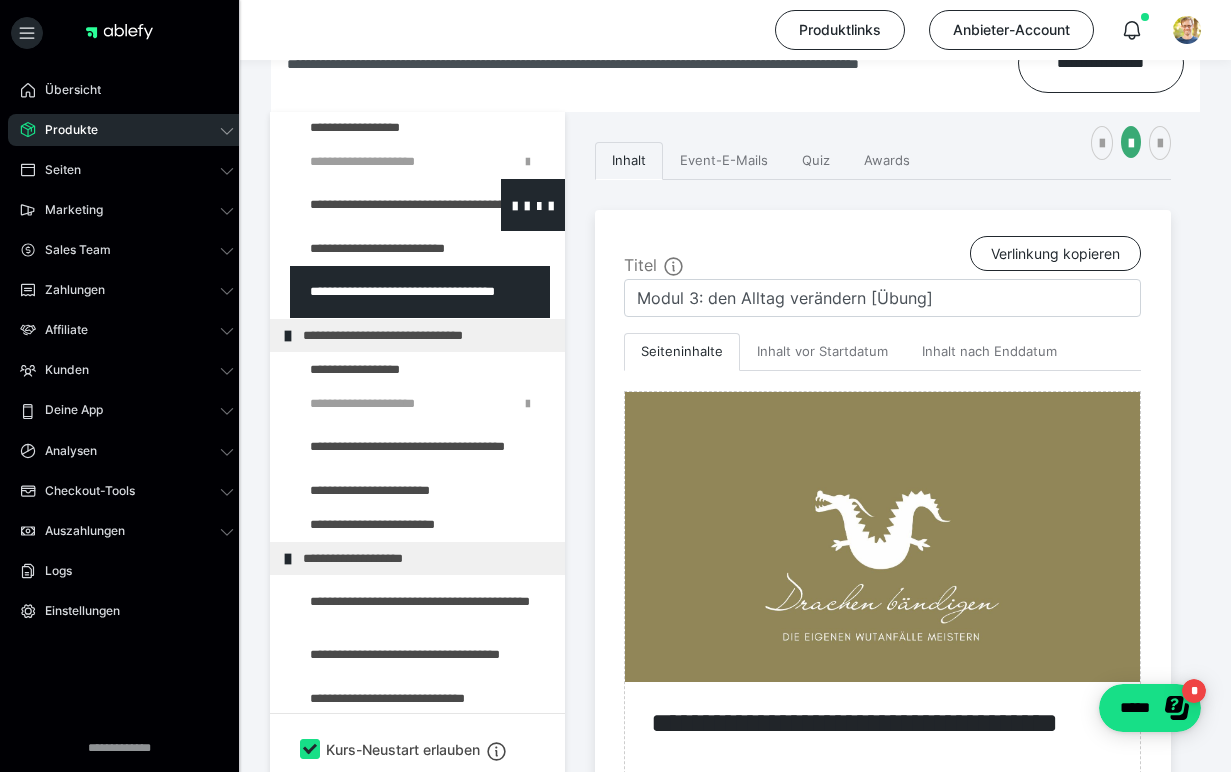 scroll, scrollTop: 729, scrollLeft: 0, axis: vertical 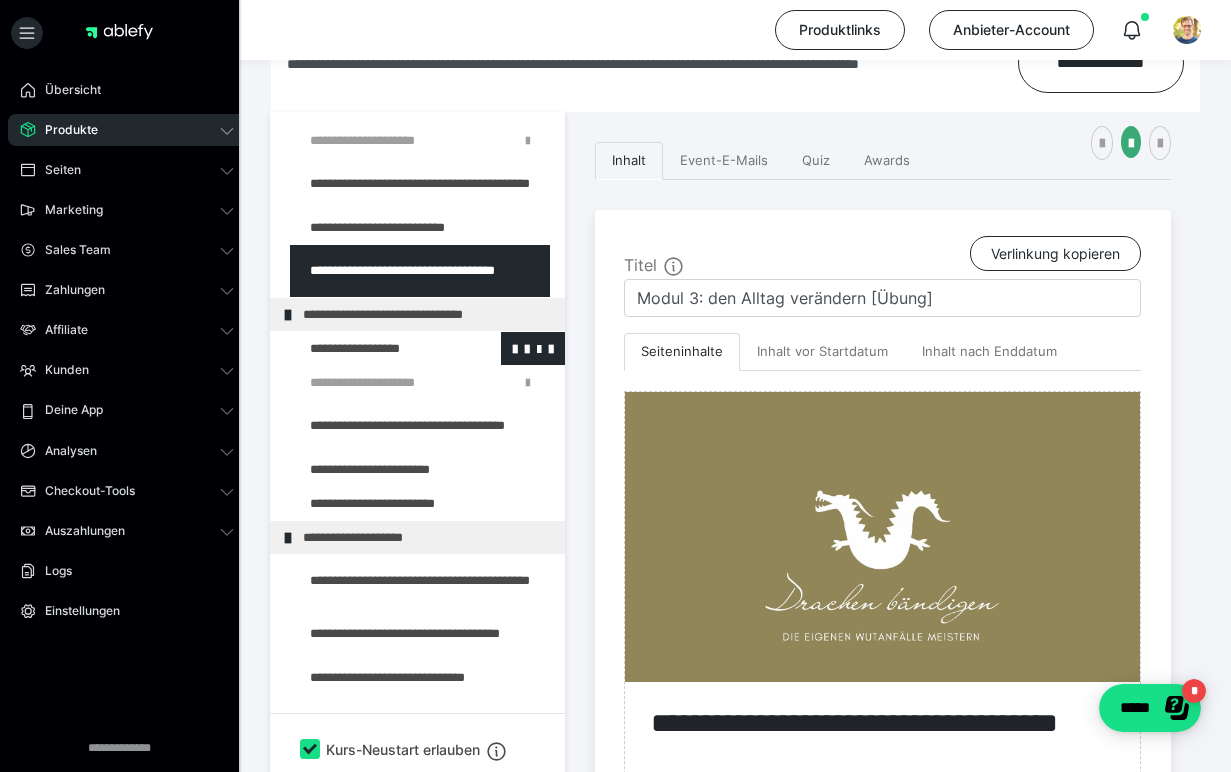 click at bounding box center [375, 348] 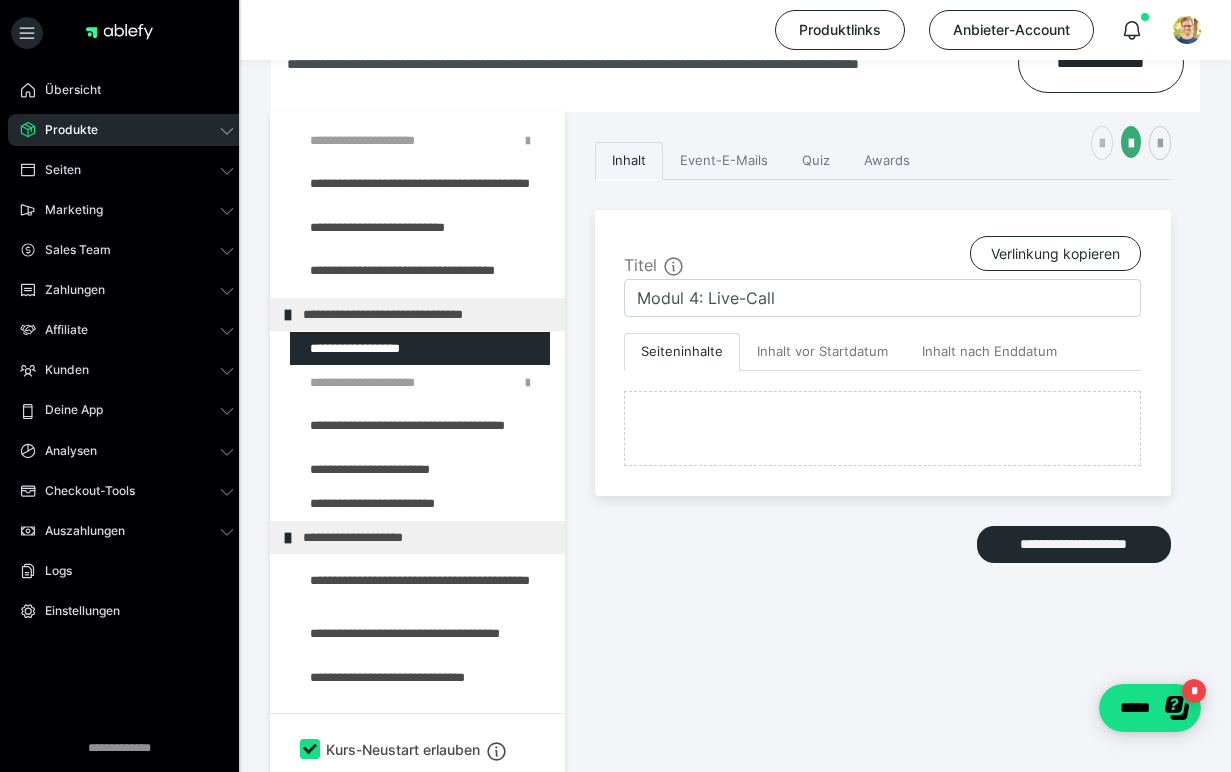 click at bounding box center [1102, 144] 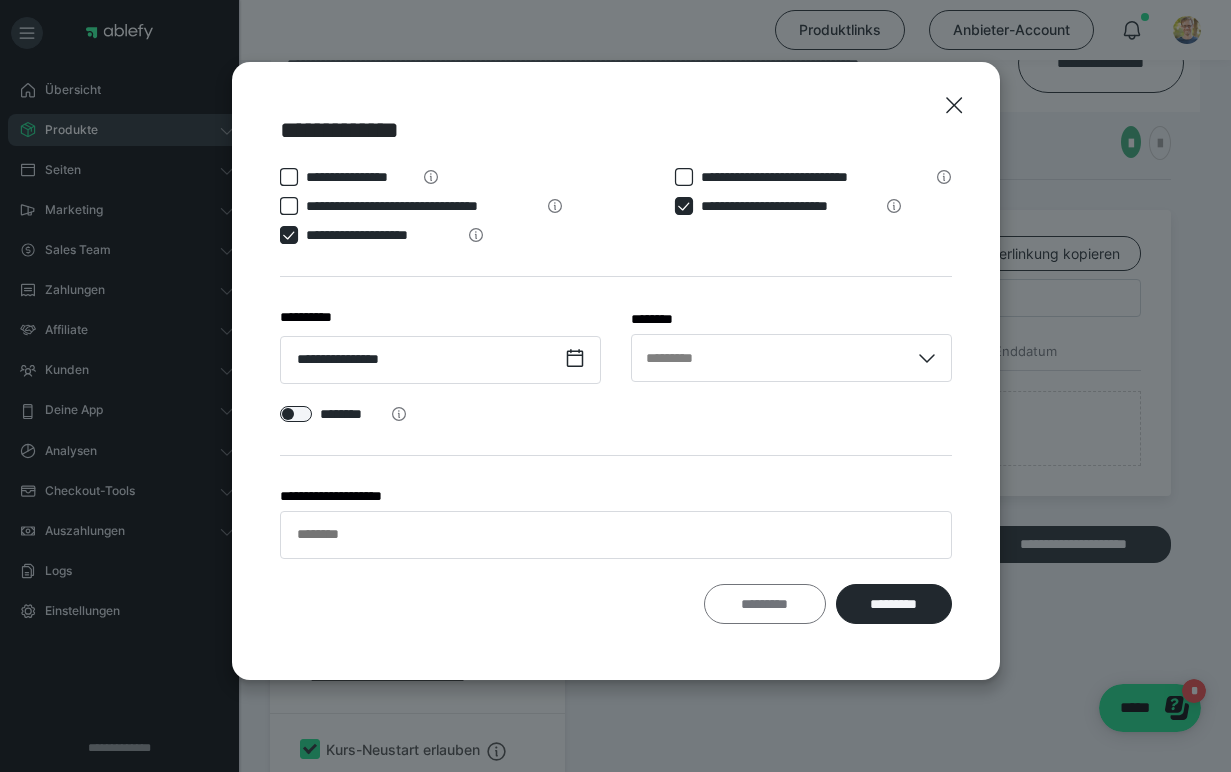 click on "*********" at bounding box center [765, 604] 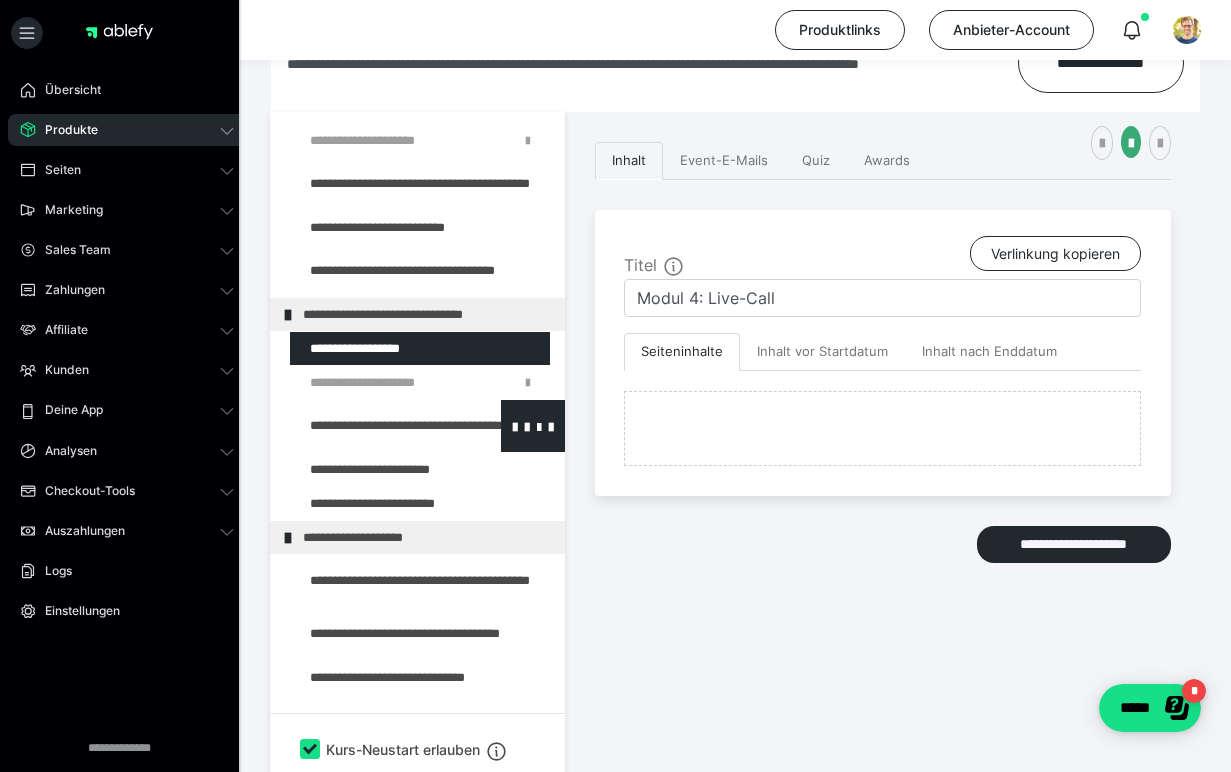 click at bounding box center (375, 426) 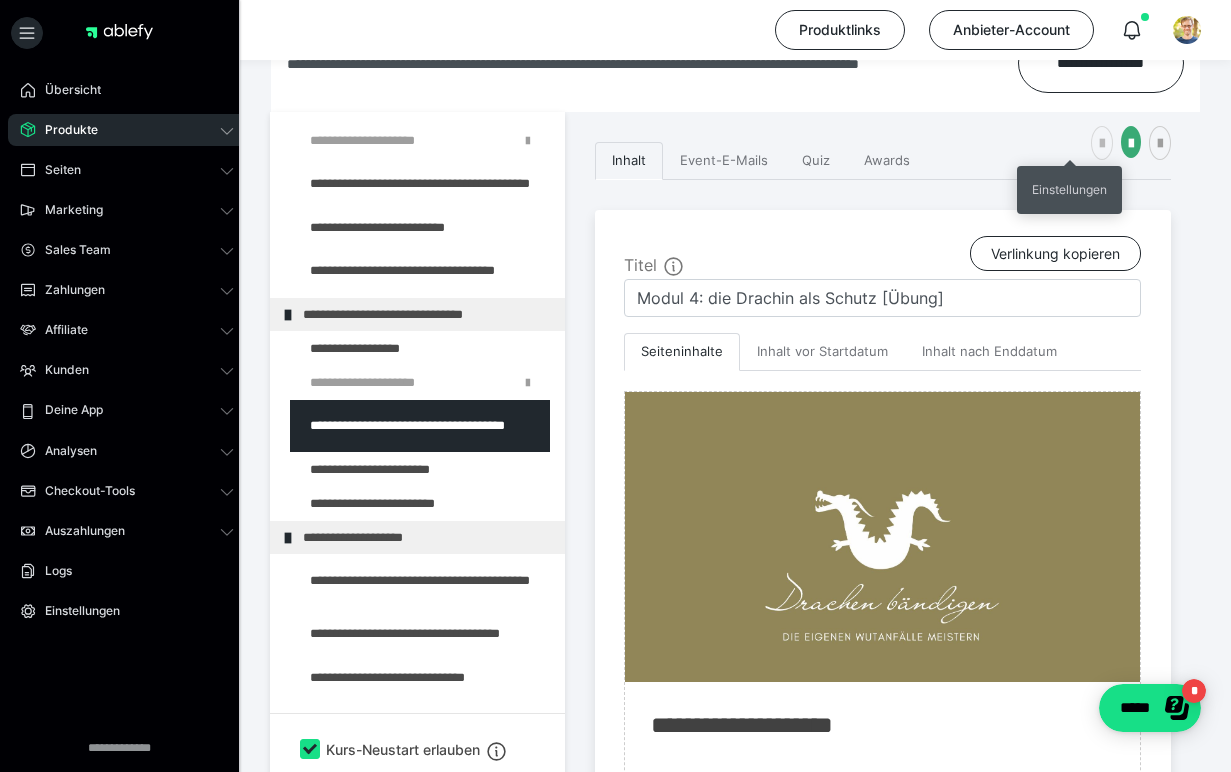 click at bounding box center [1102, 144] 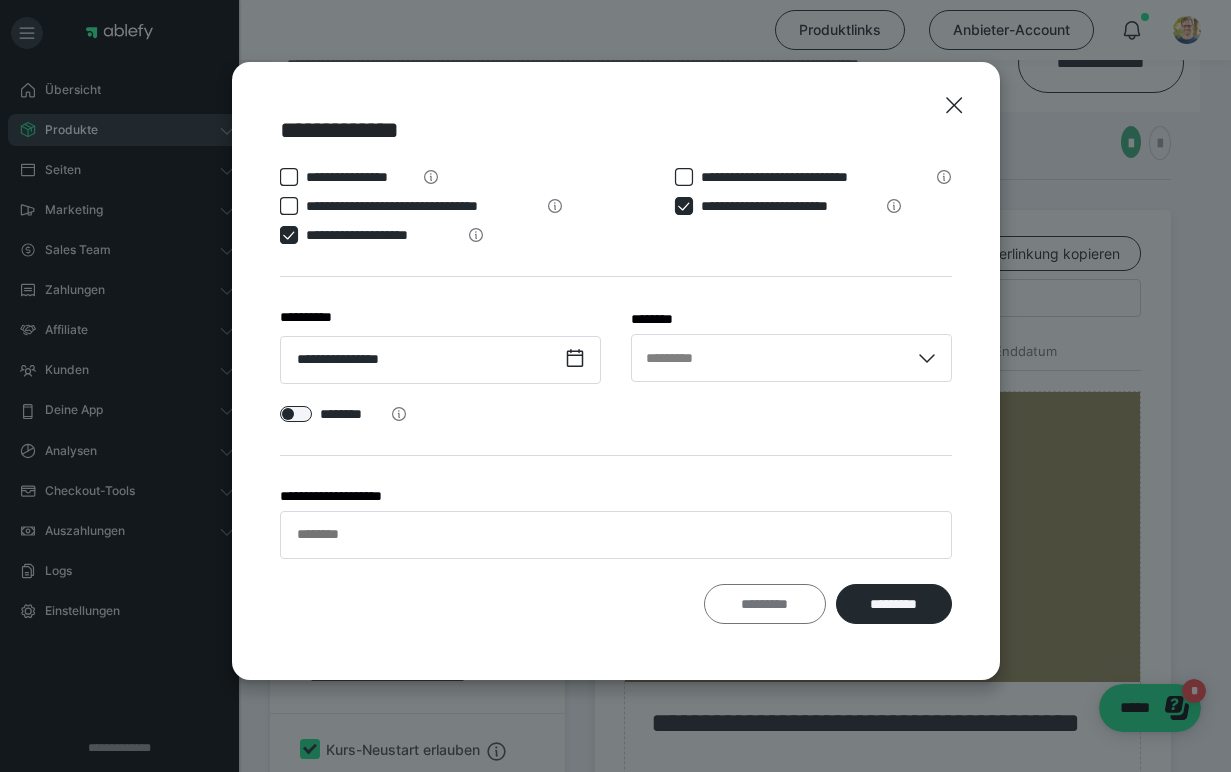 click on "*********" at bounding box center (765, 604) 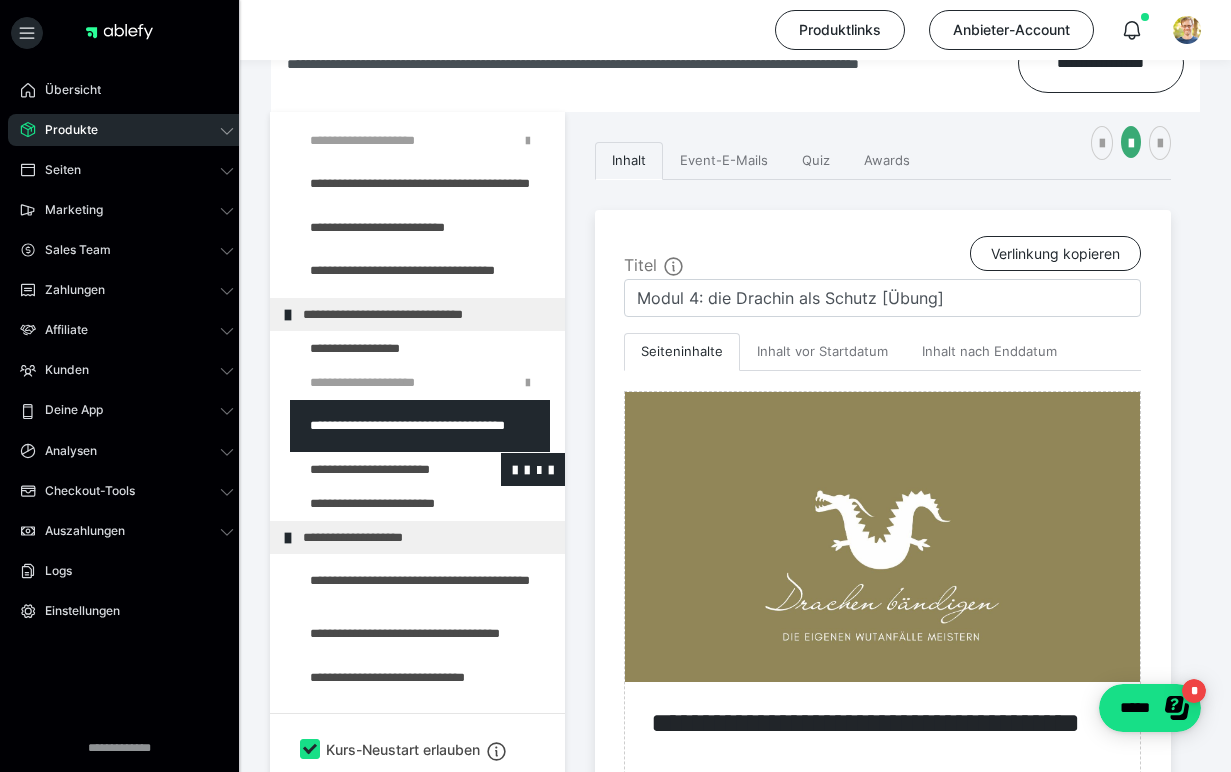 click at bounding box center [375, 469] 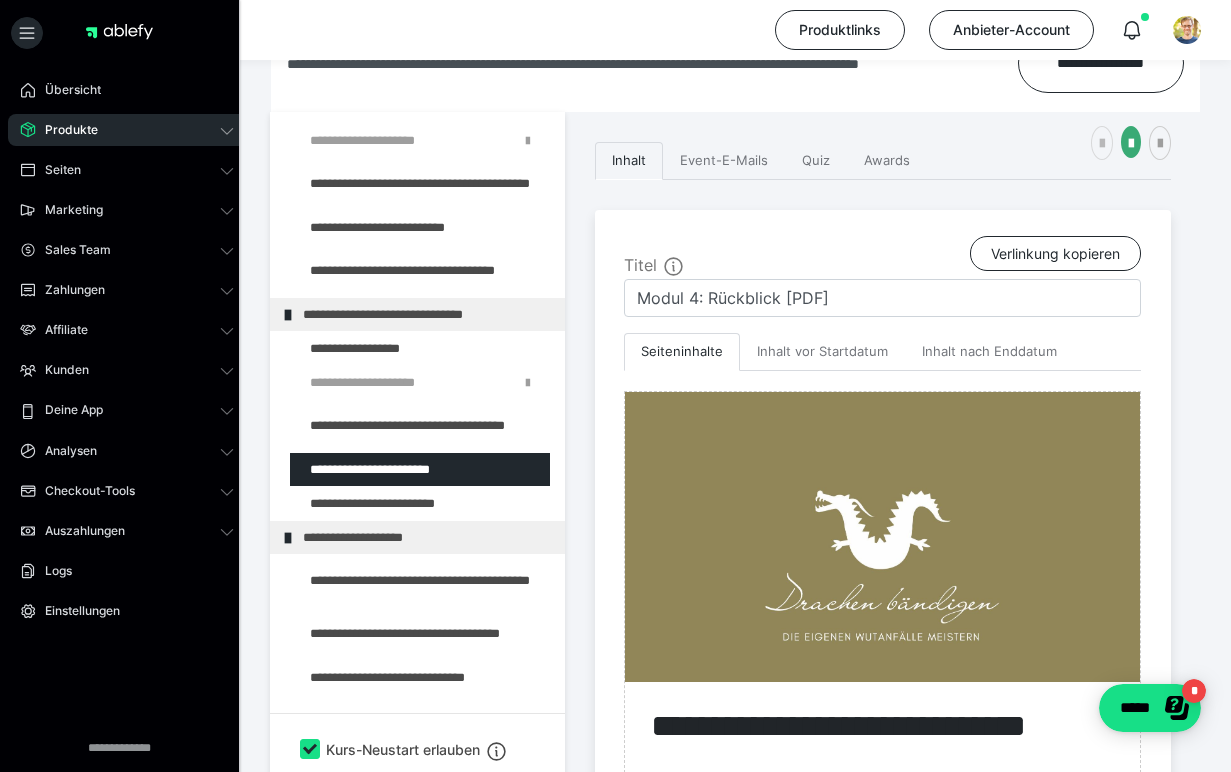 click at bounding box center (1102, 144) 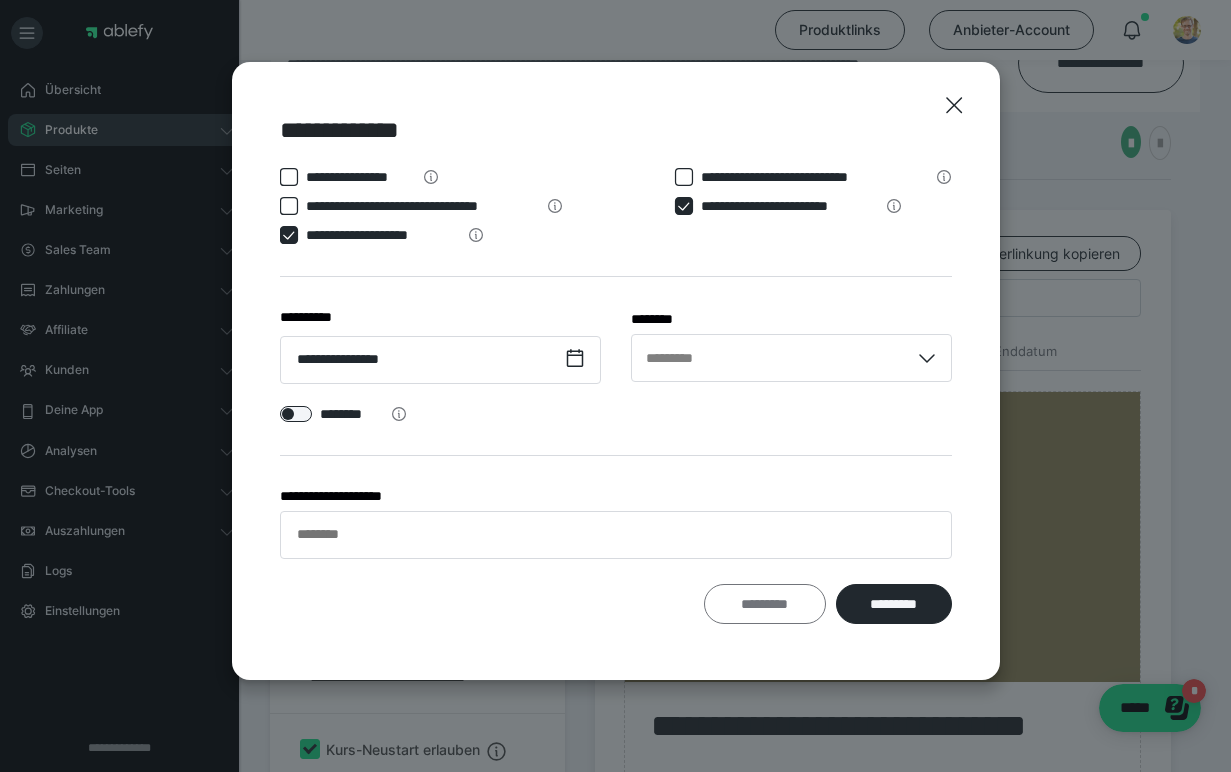click on "*********" at bounding box center (765, 604) 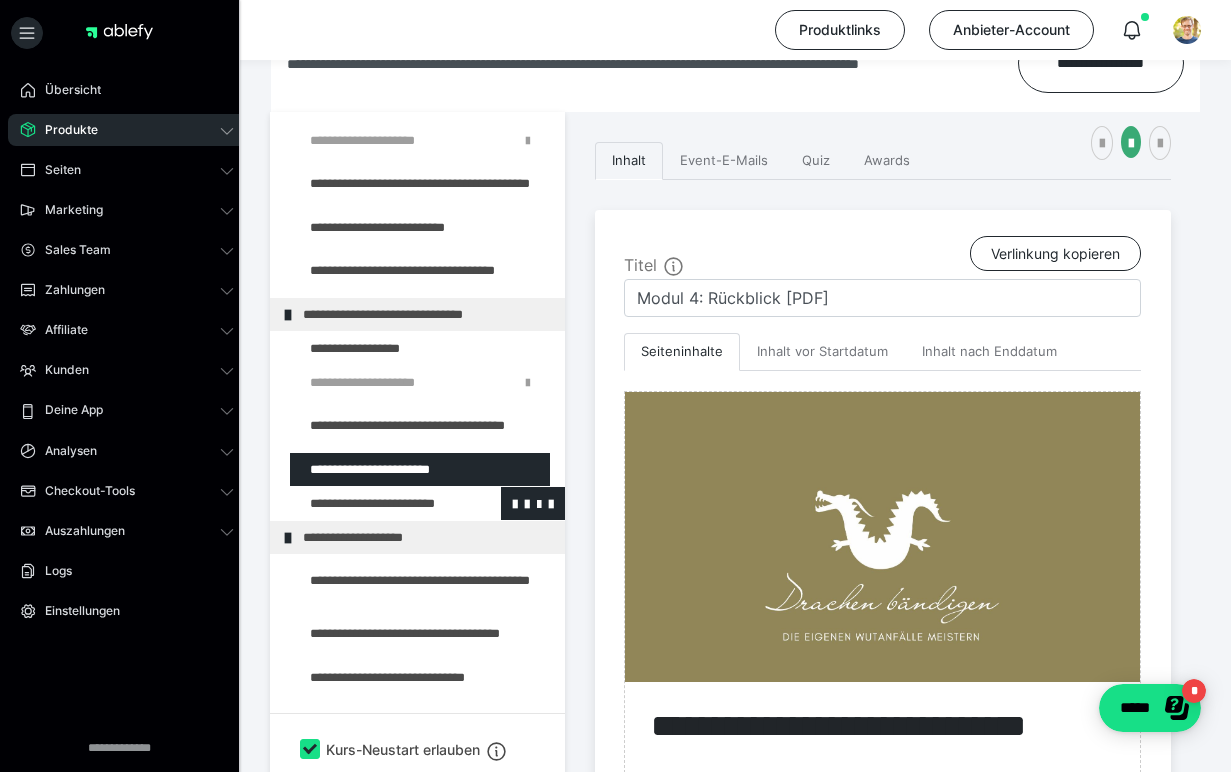 click at bounding box center (375, 503) 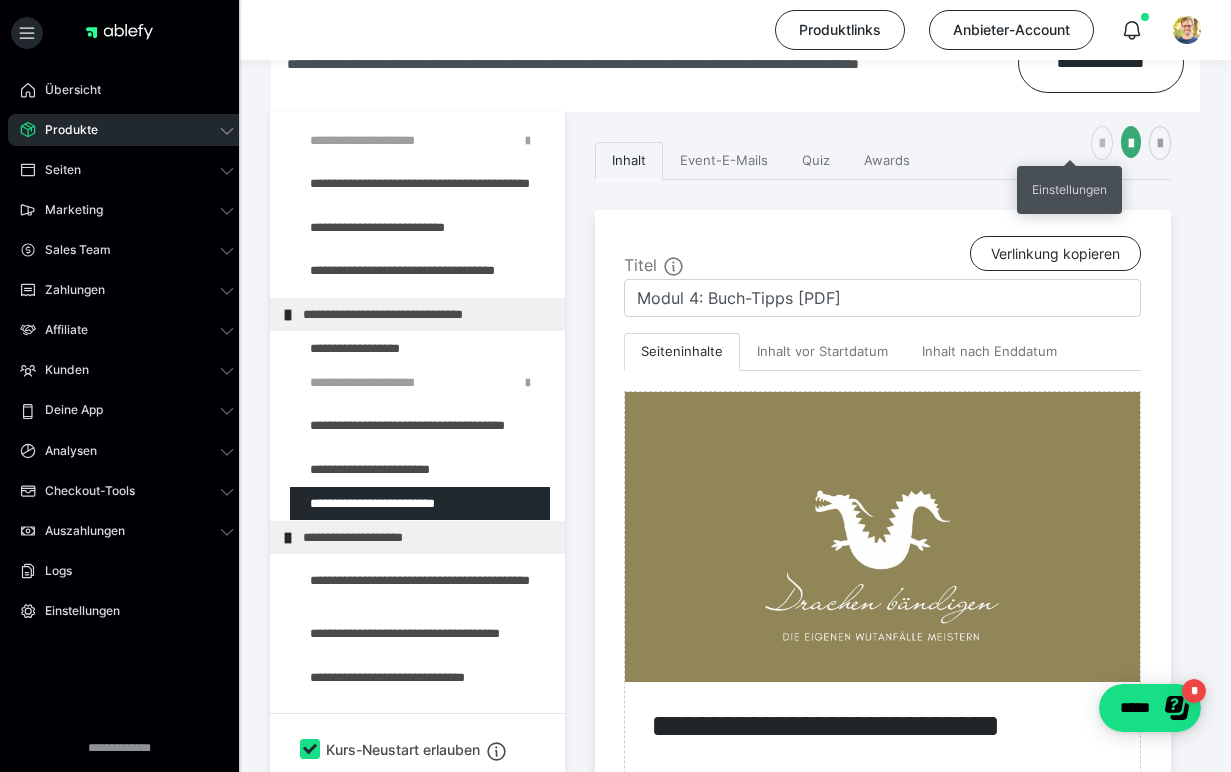 click at bounding box center [1102, 144] 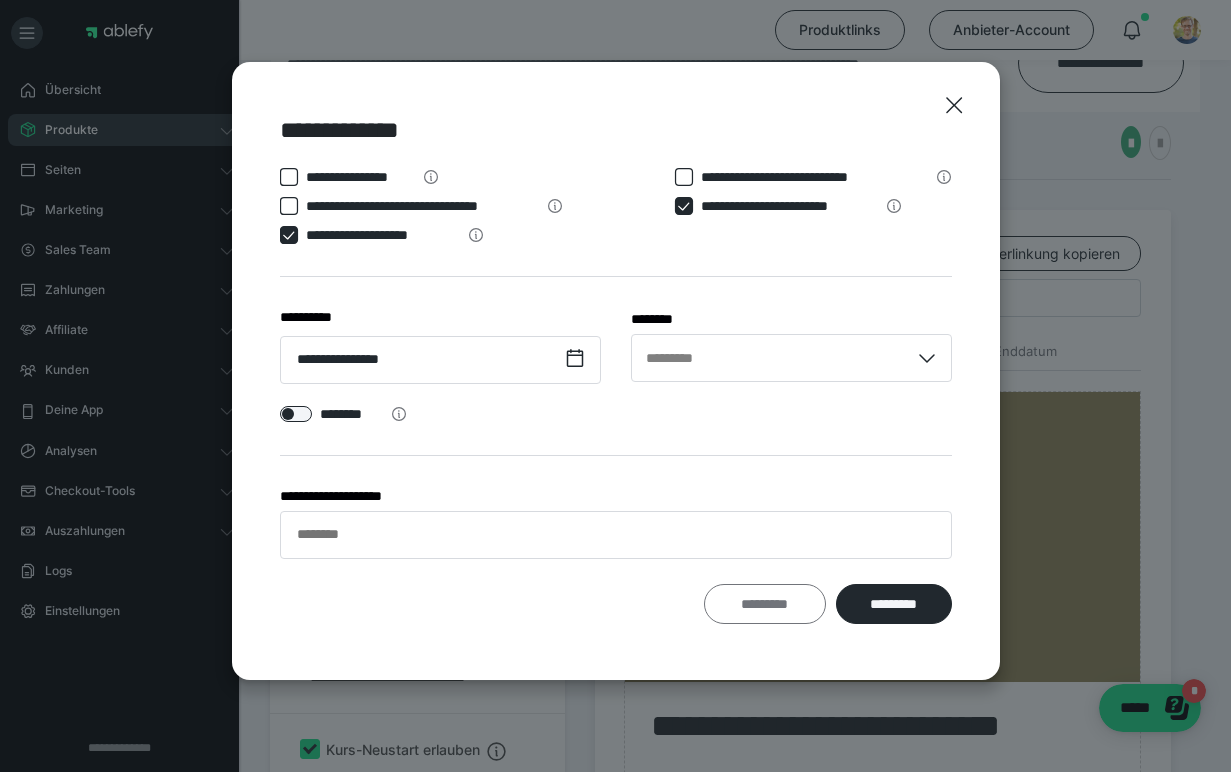 click on "*********" at bounding box center [765, 604] 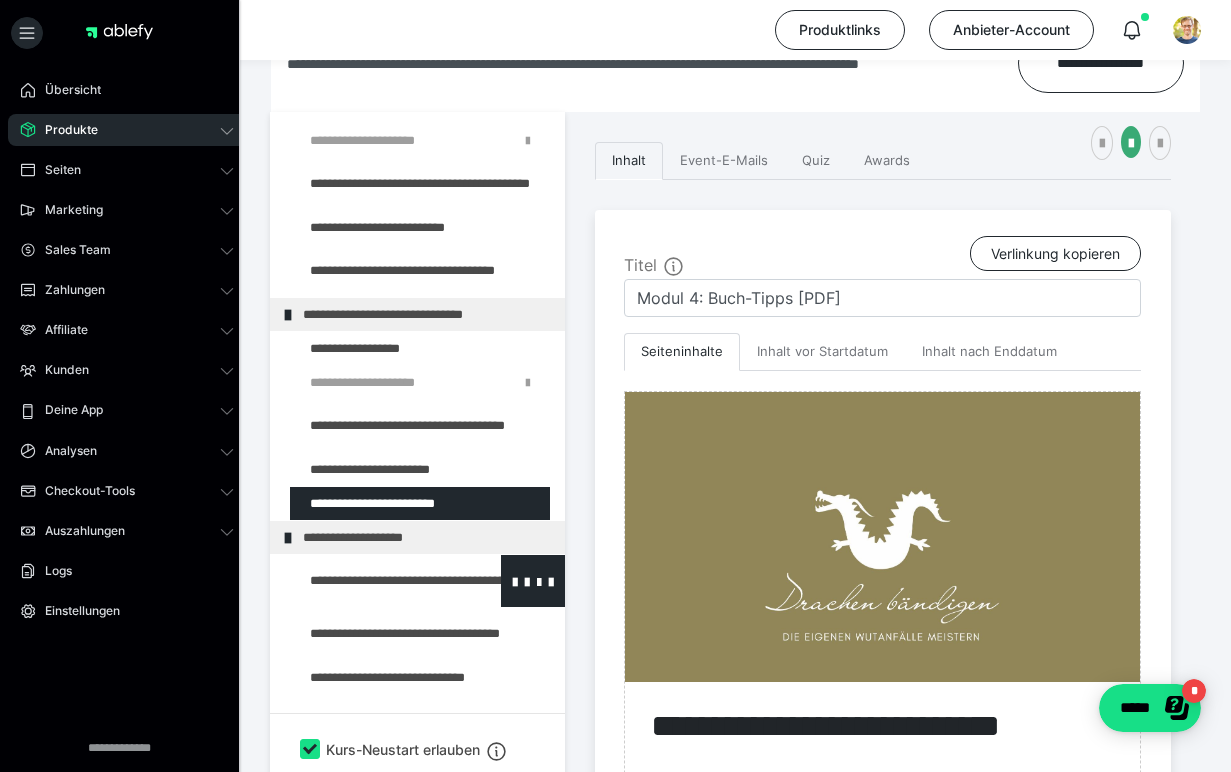 click at bounding box center [375, 581] 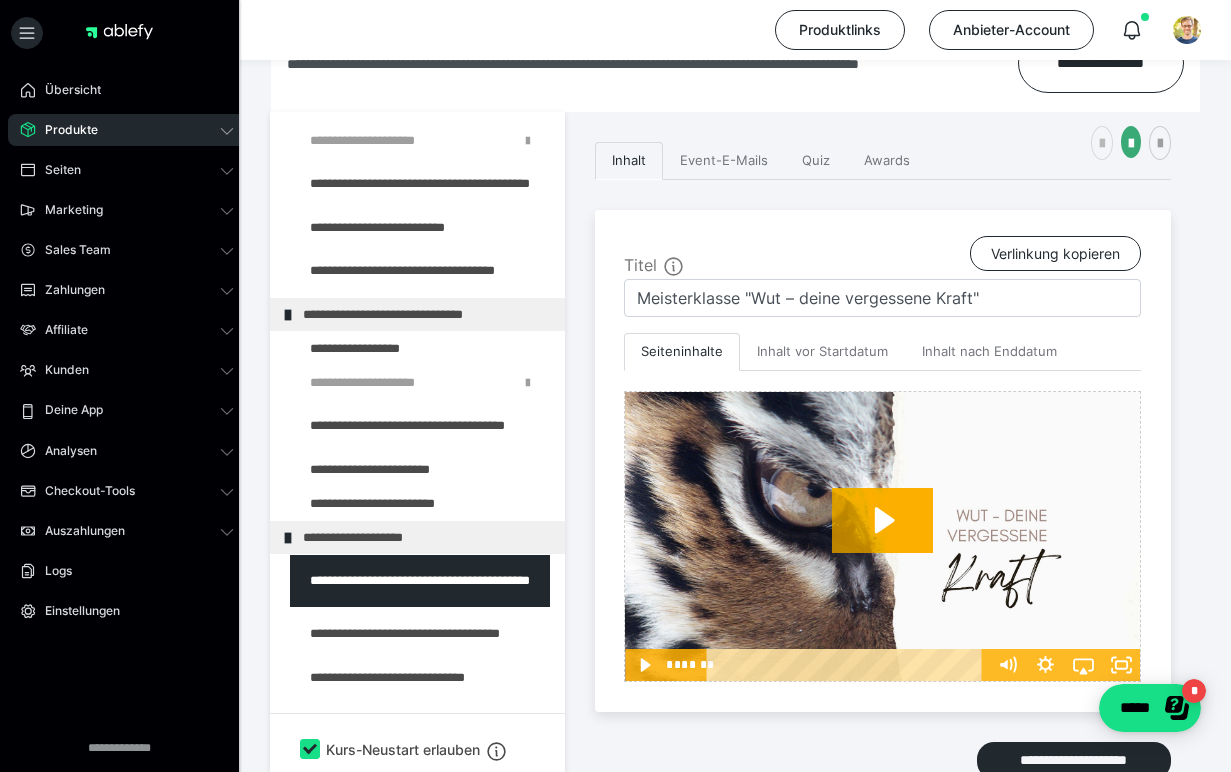 click at bounding box center [1102, 144] 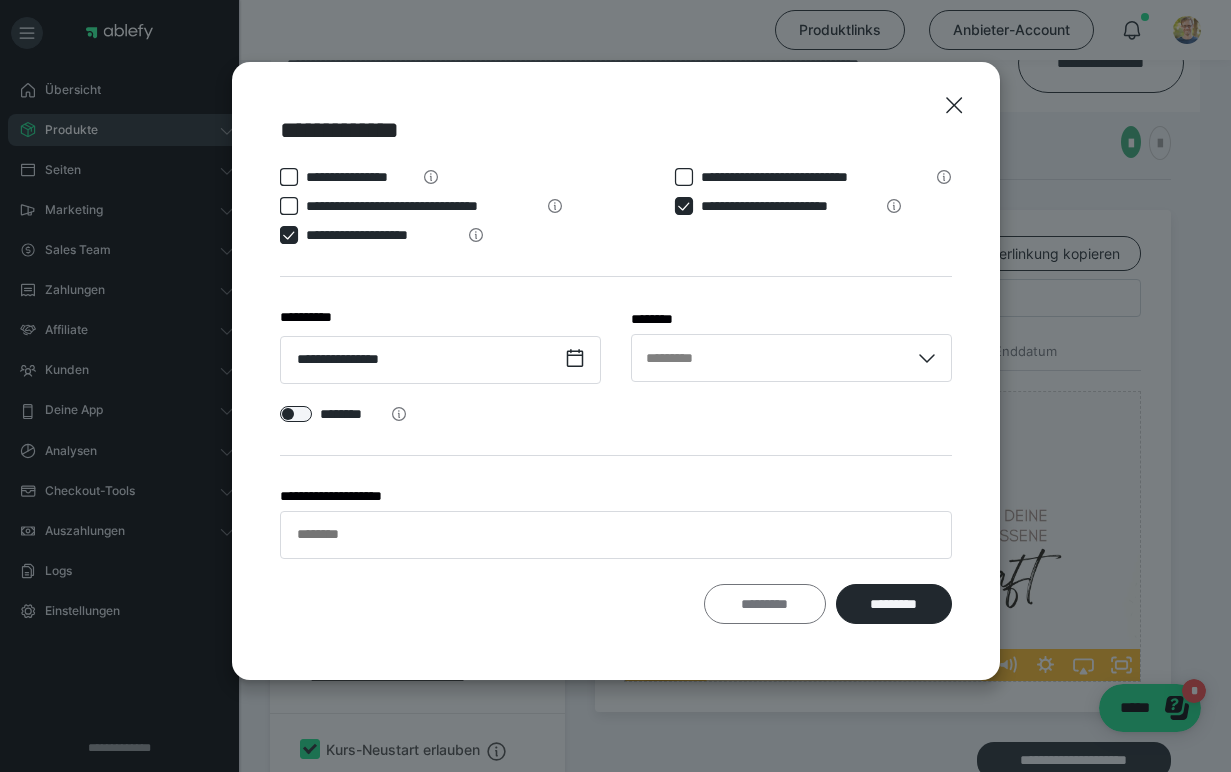 click on "*********" at bounding box center (765, 604) 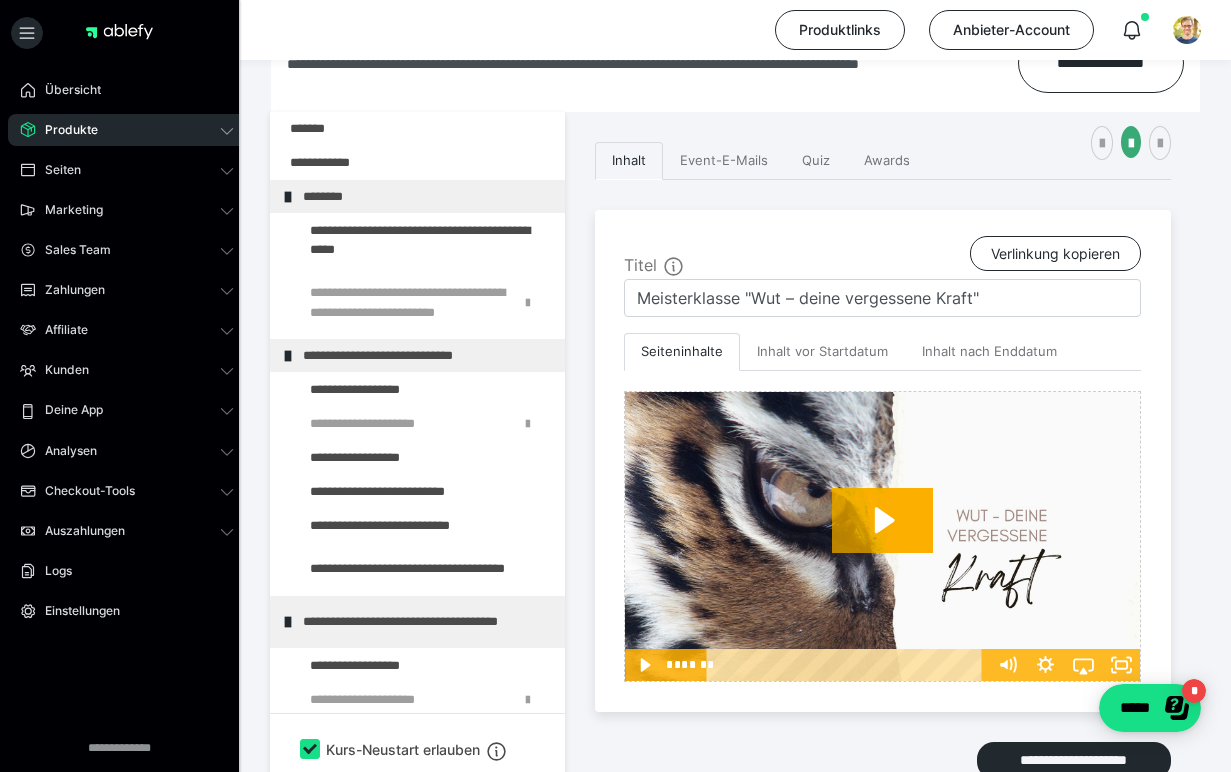 scroll, scrollTop: 0, scrollLeft: 0, axis: both 